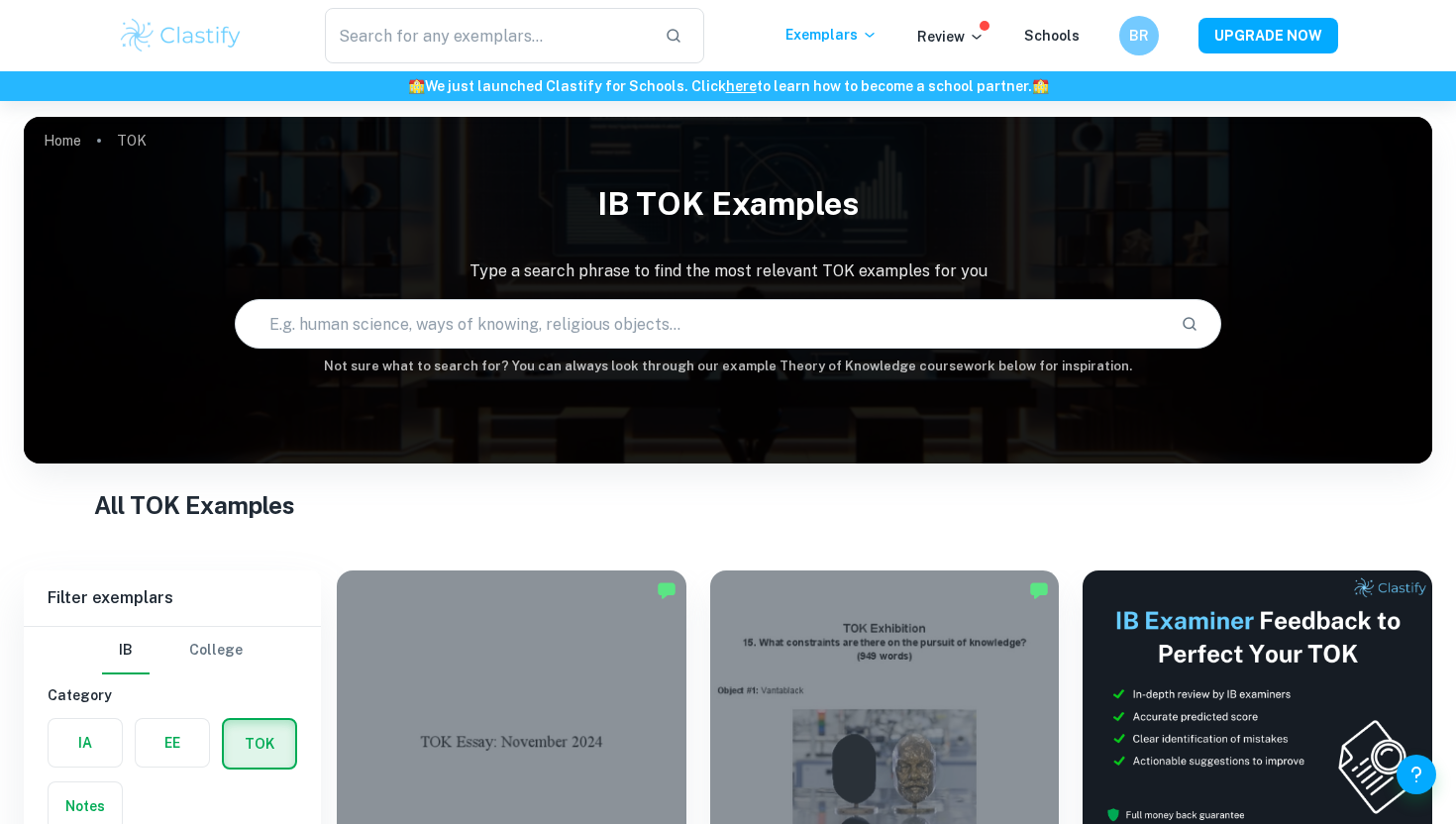 scroll, scrollTop: 466, scrollLeft: 0, axis: vertical 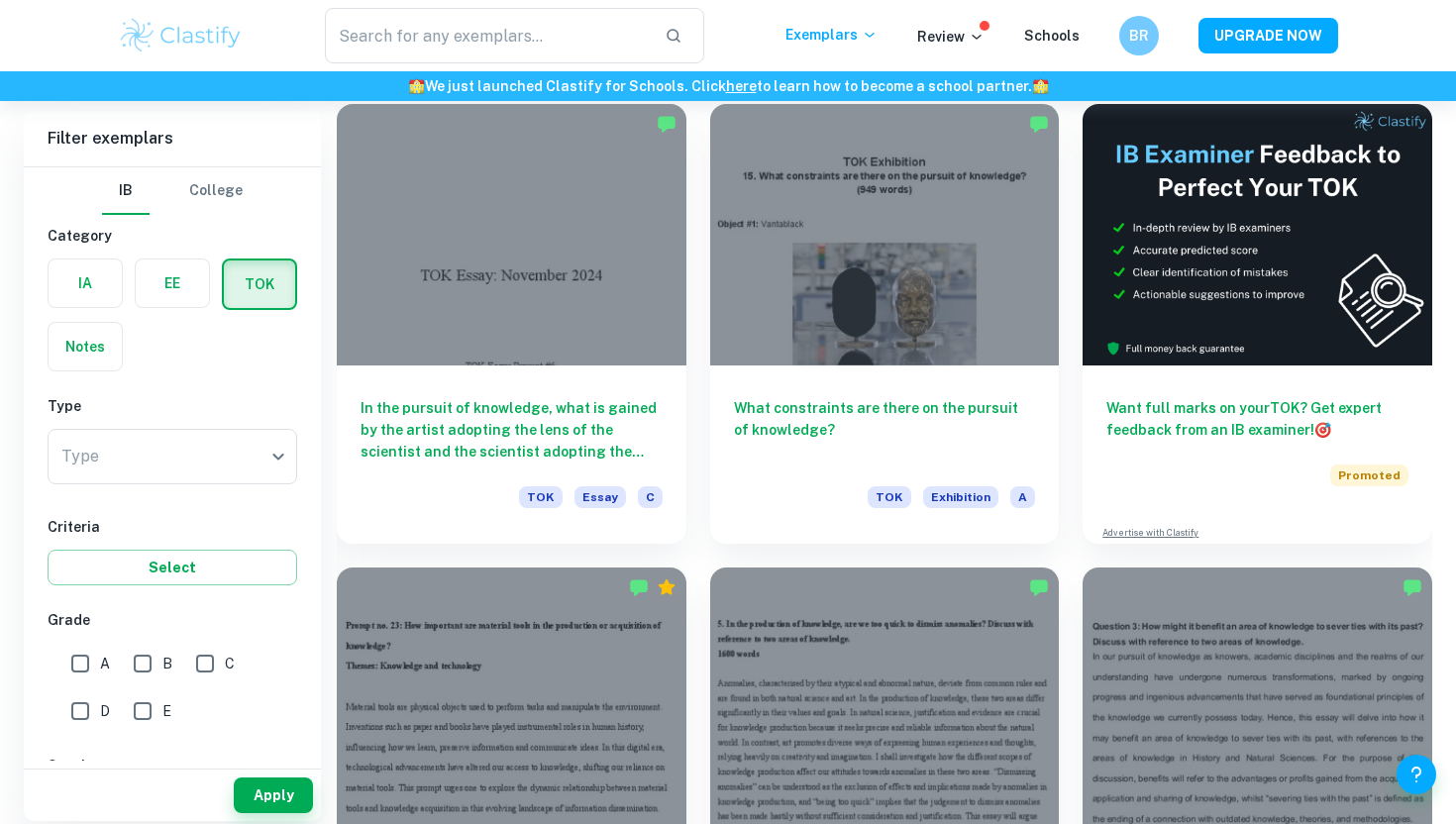 click at bounding box center [85, 283] 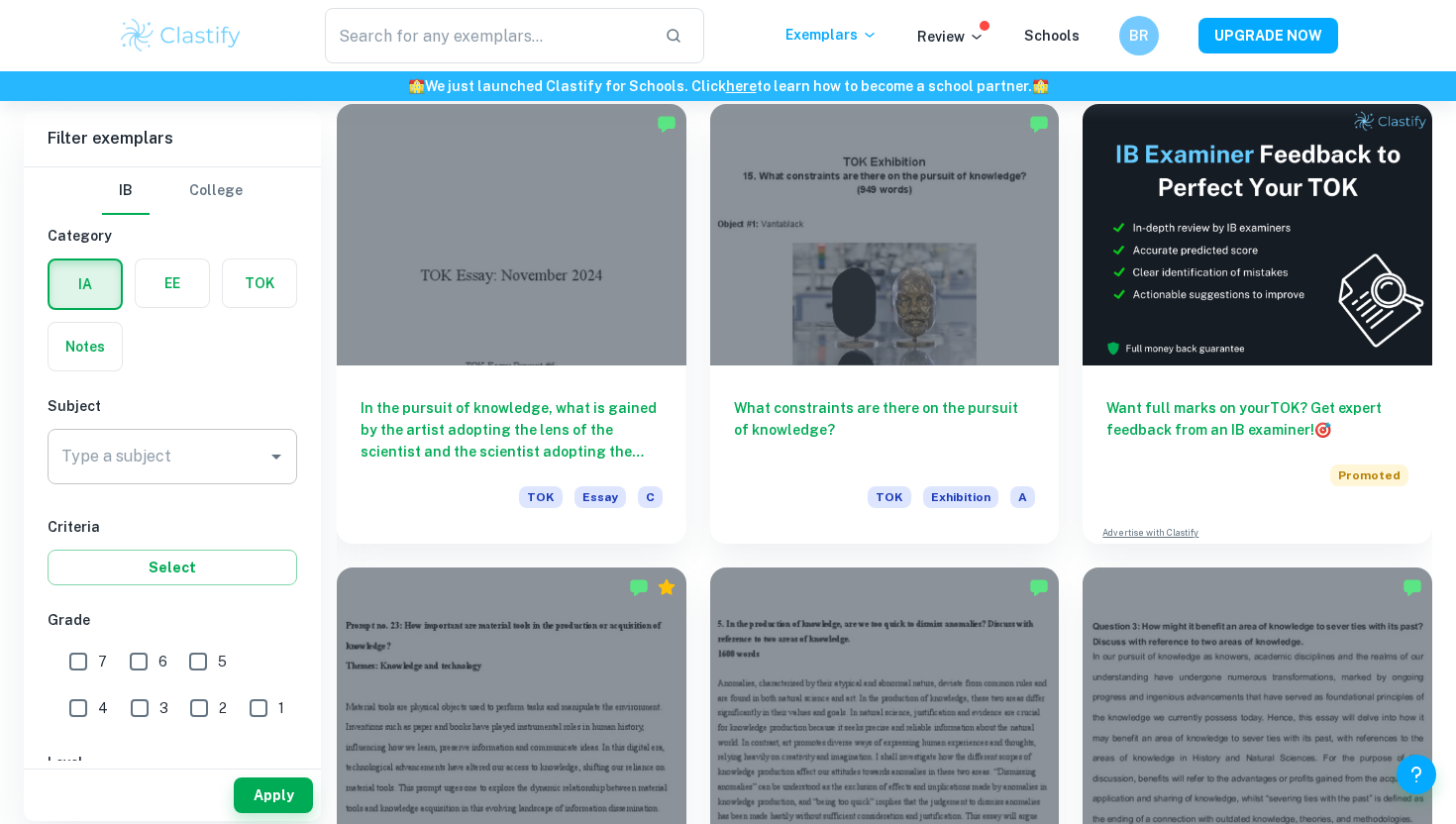 click on "Type a subject" at bounding box center [172, 457] 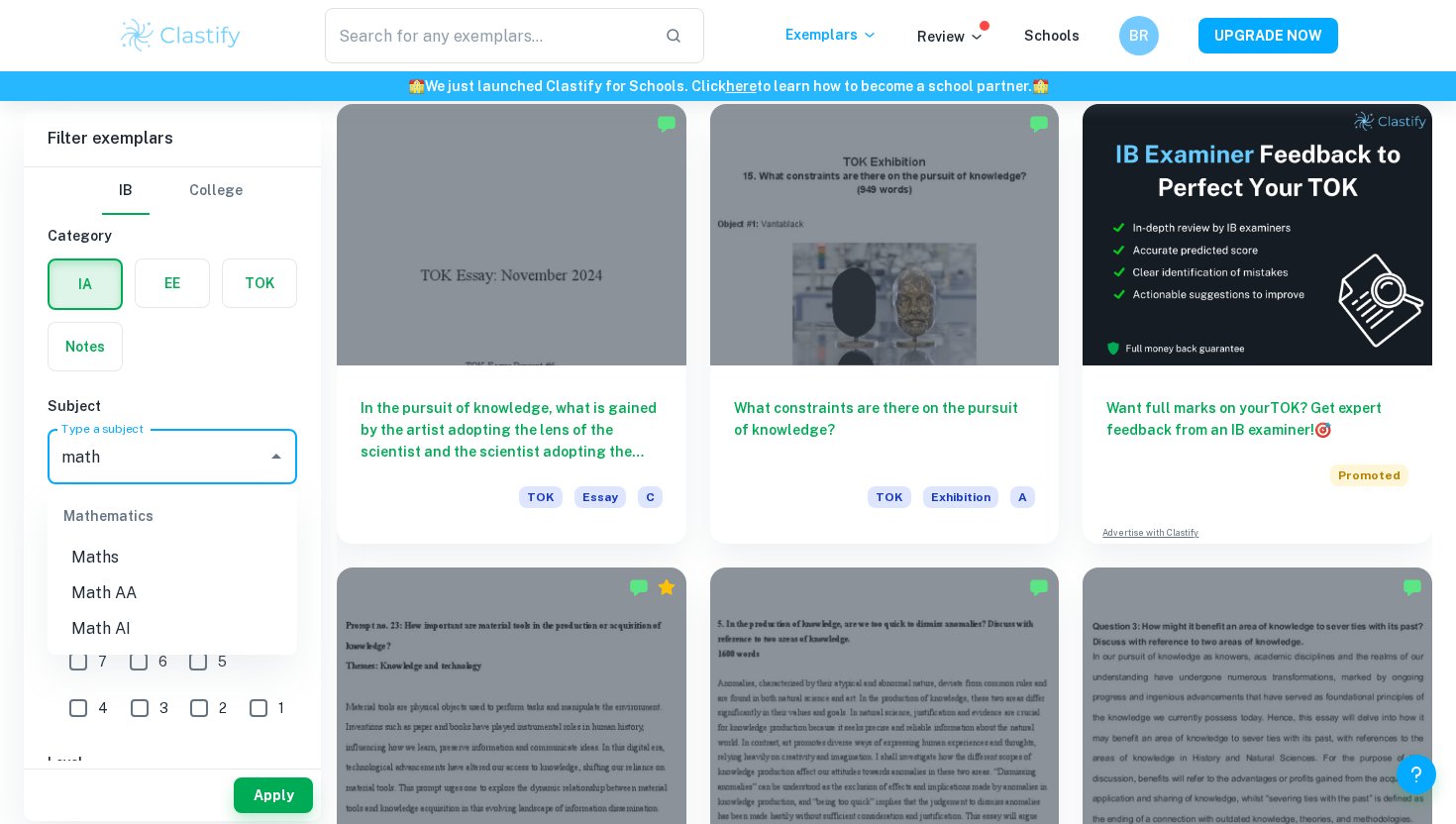 click on "Math AA" at bounding box center (172, 593) 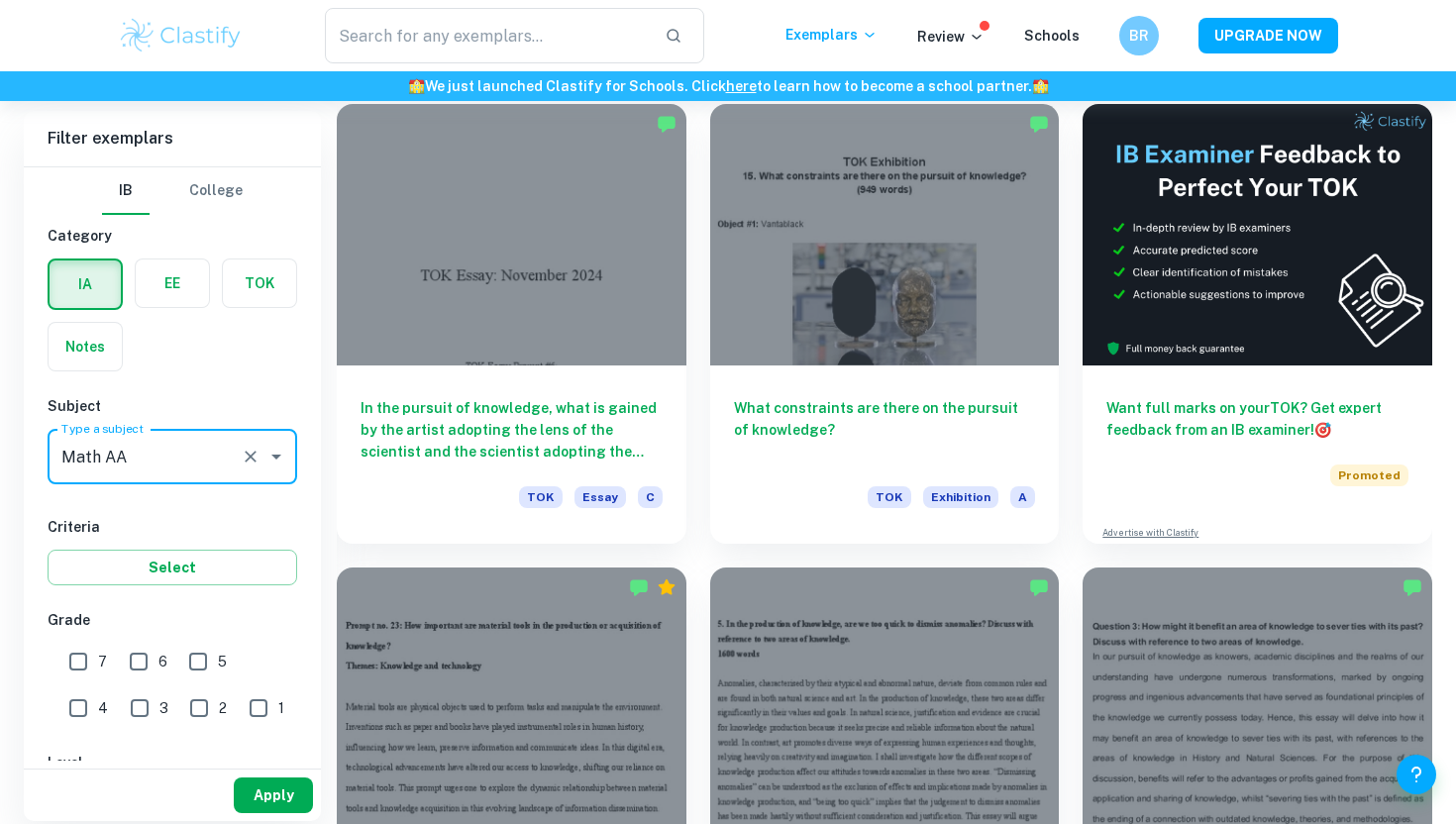 type on "Math AA" 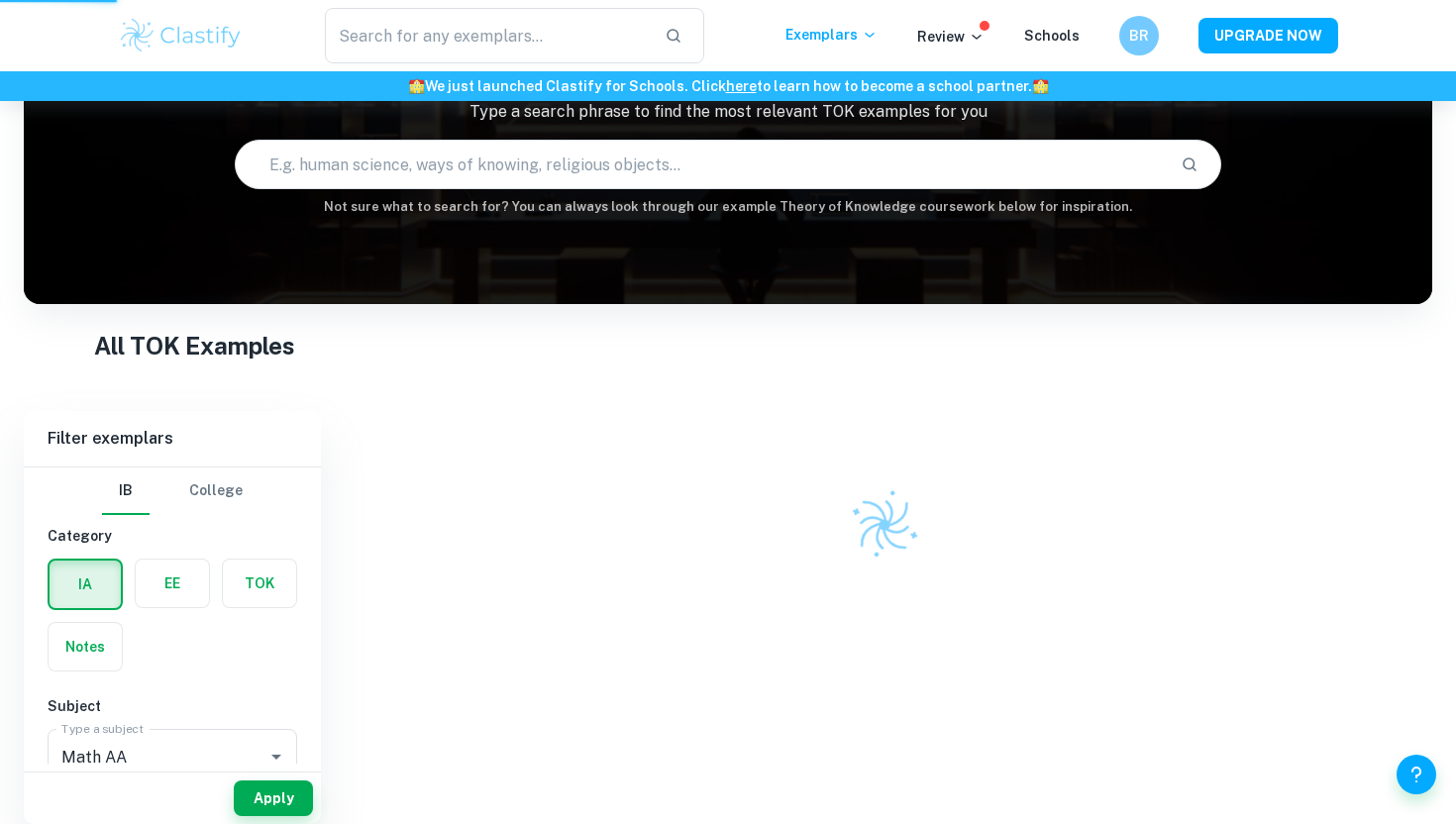 scroll, scrollTop: 101, scrollLeft: 0, axis: vertical 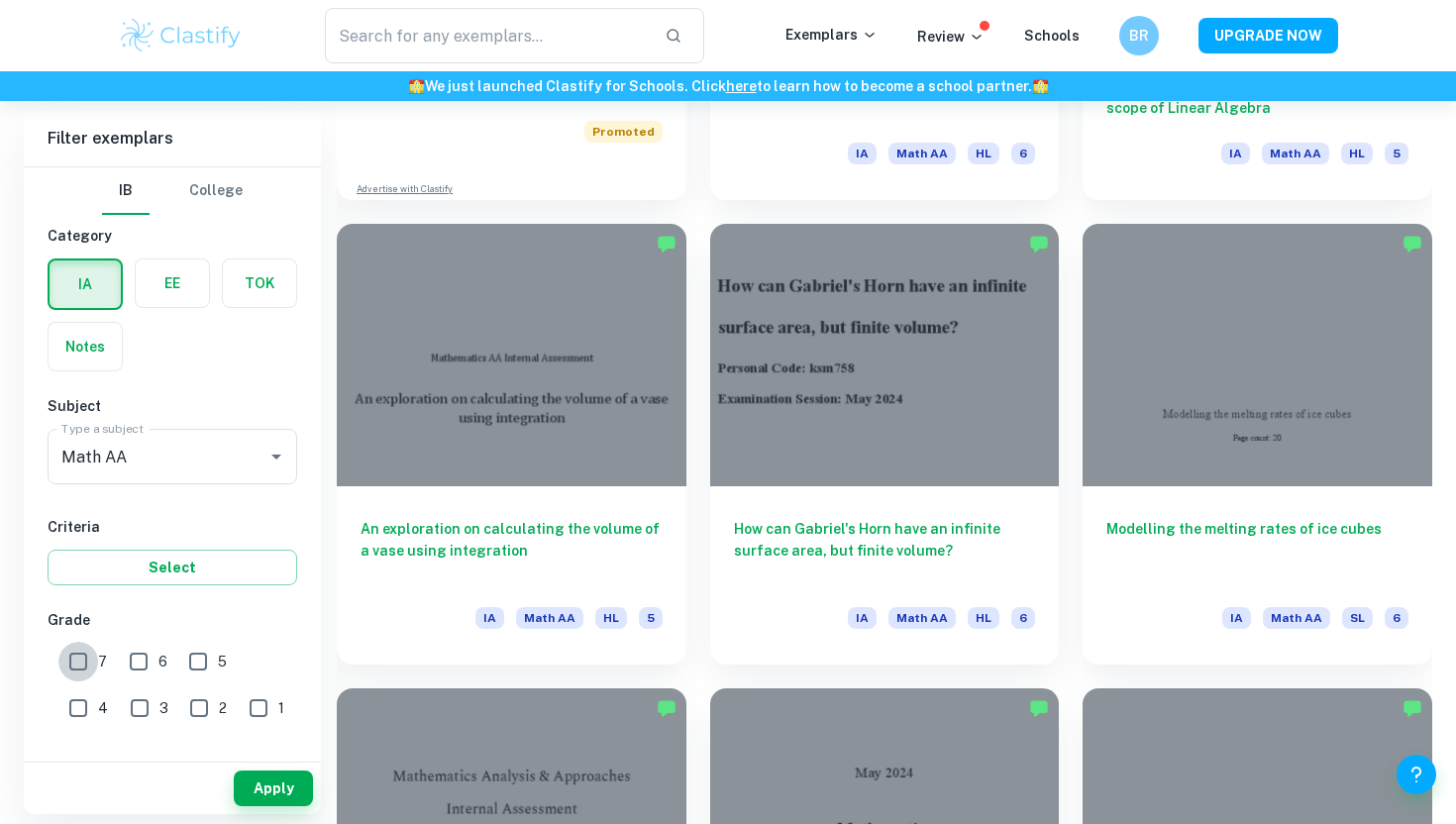 click on "7" at bounding box center (78, 662) 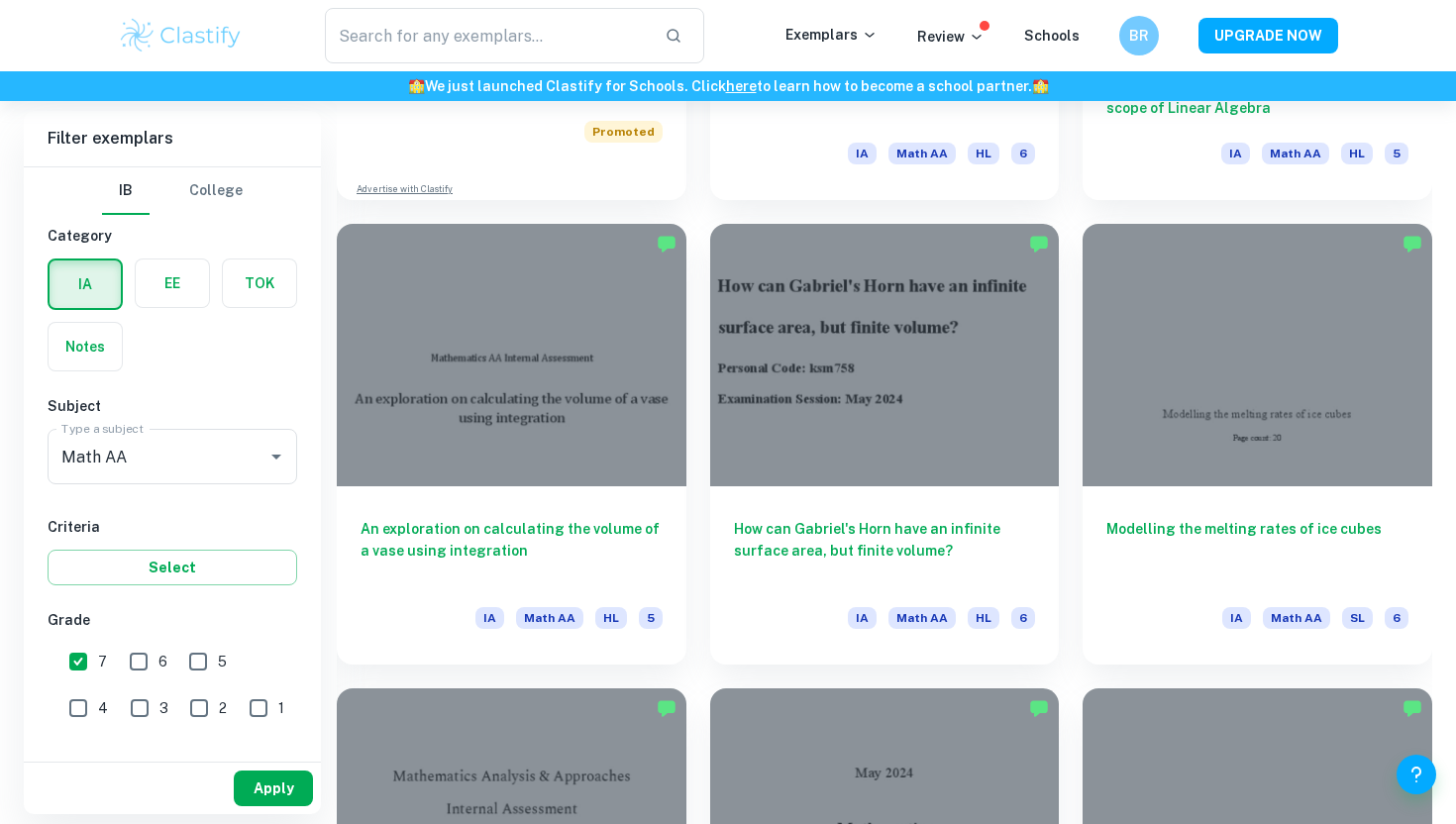 click on "Apply" at bounding box center [273, 788] 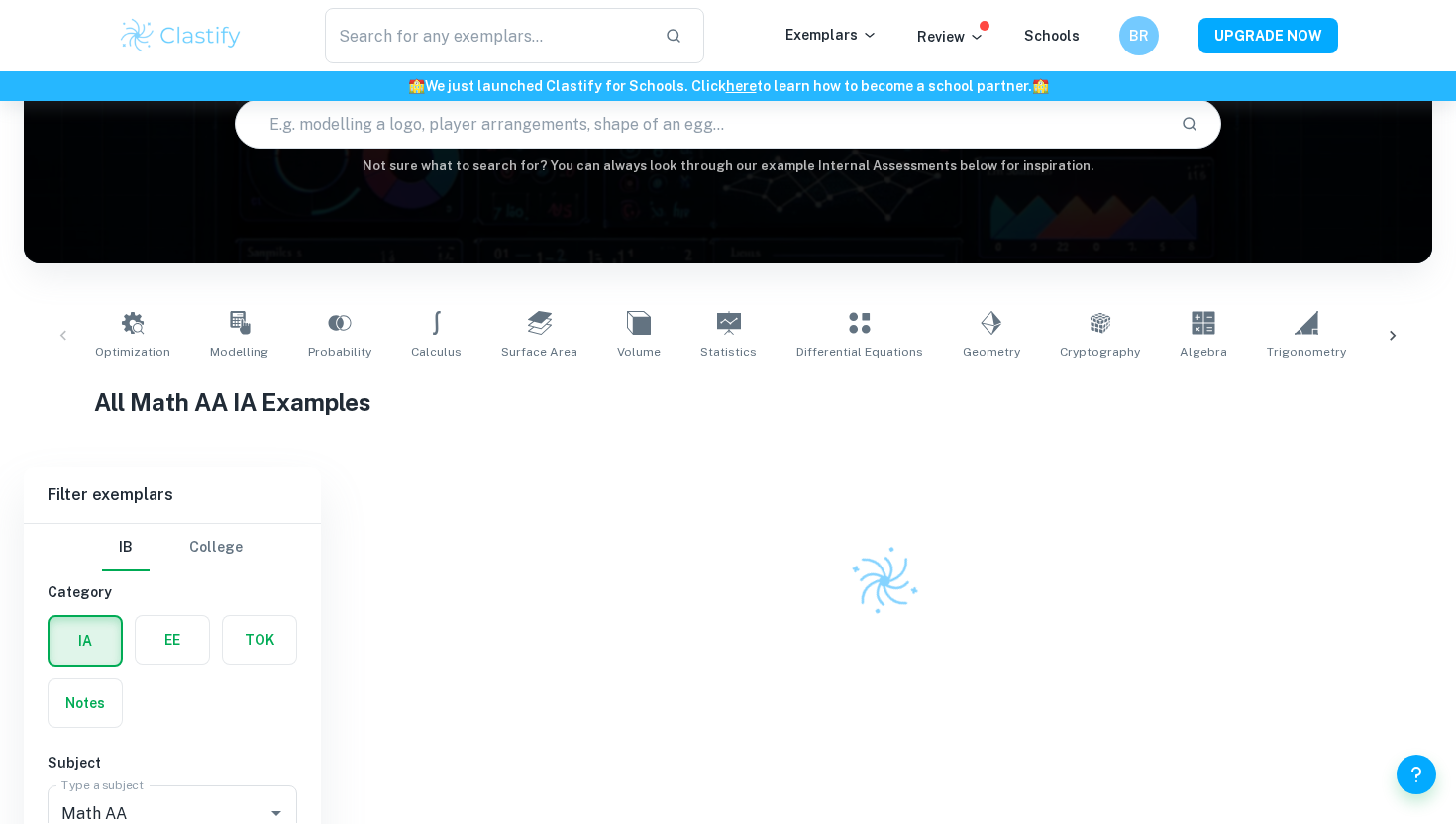 scroll, scrollTop: 1835, scrollLeft: 0, axis: vertical 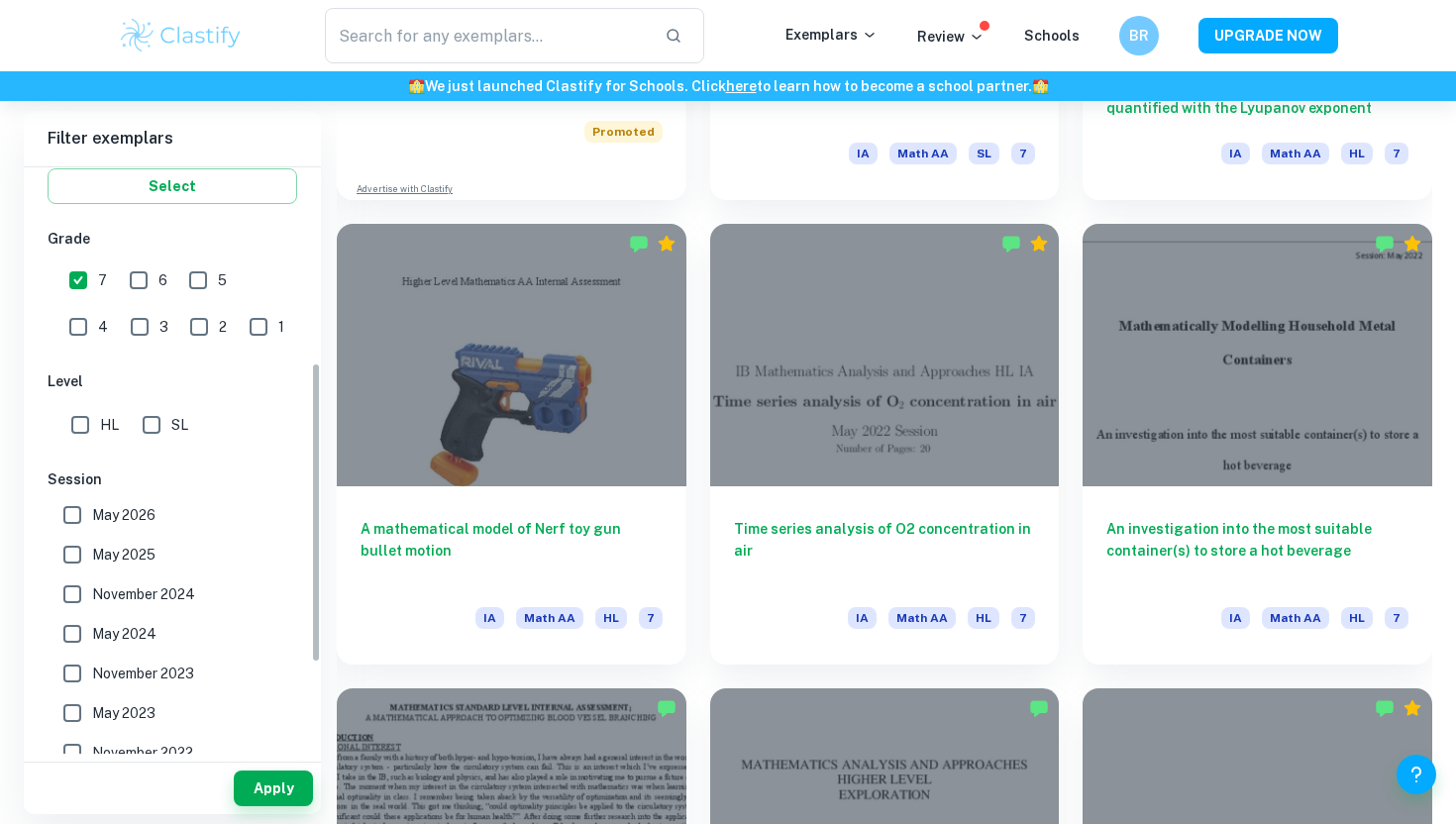 click on "HL" at bounding box center [80, 425] 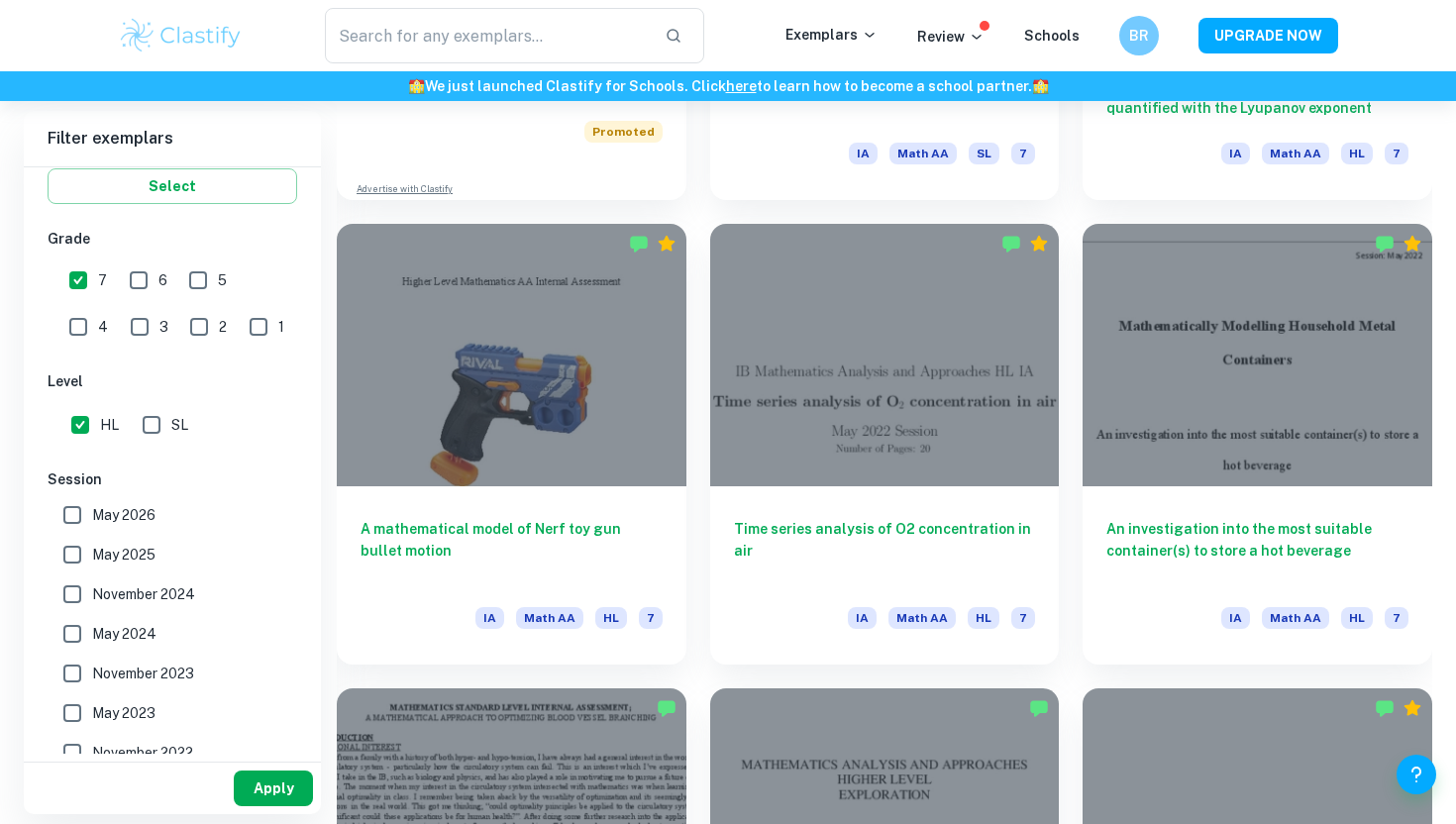 click on "Apply" at bounding box center [273, 788] 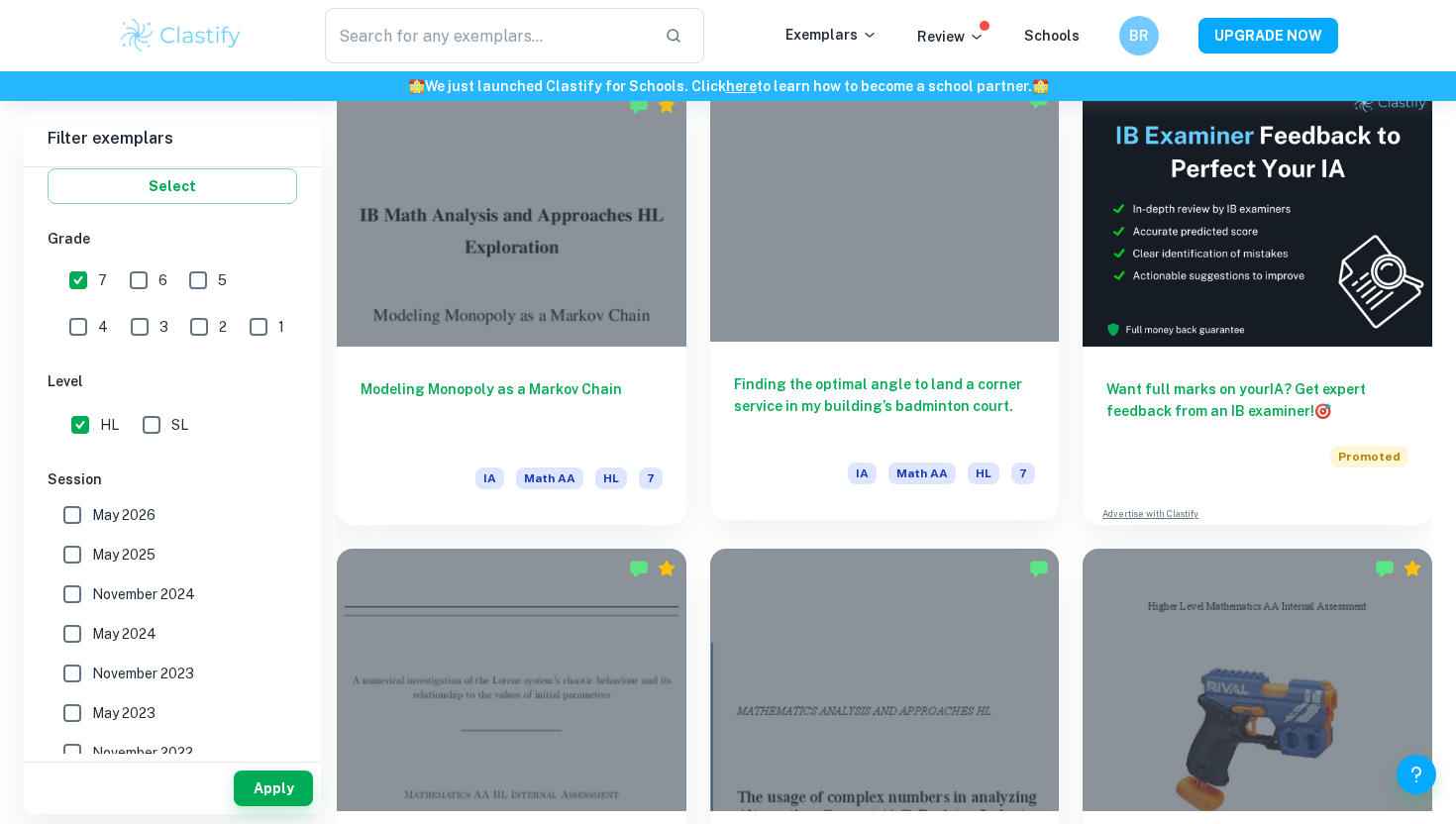 scroll, scrollTop: 583, scrollLeft: 0, axis: vertical 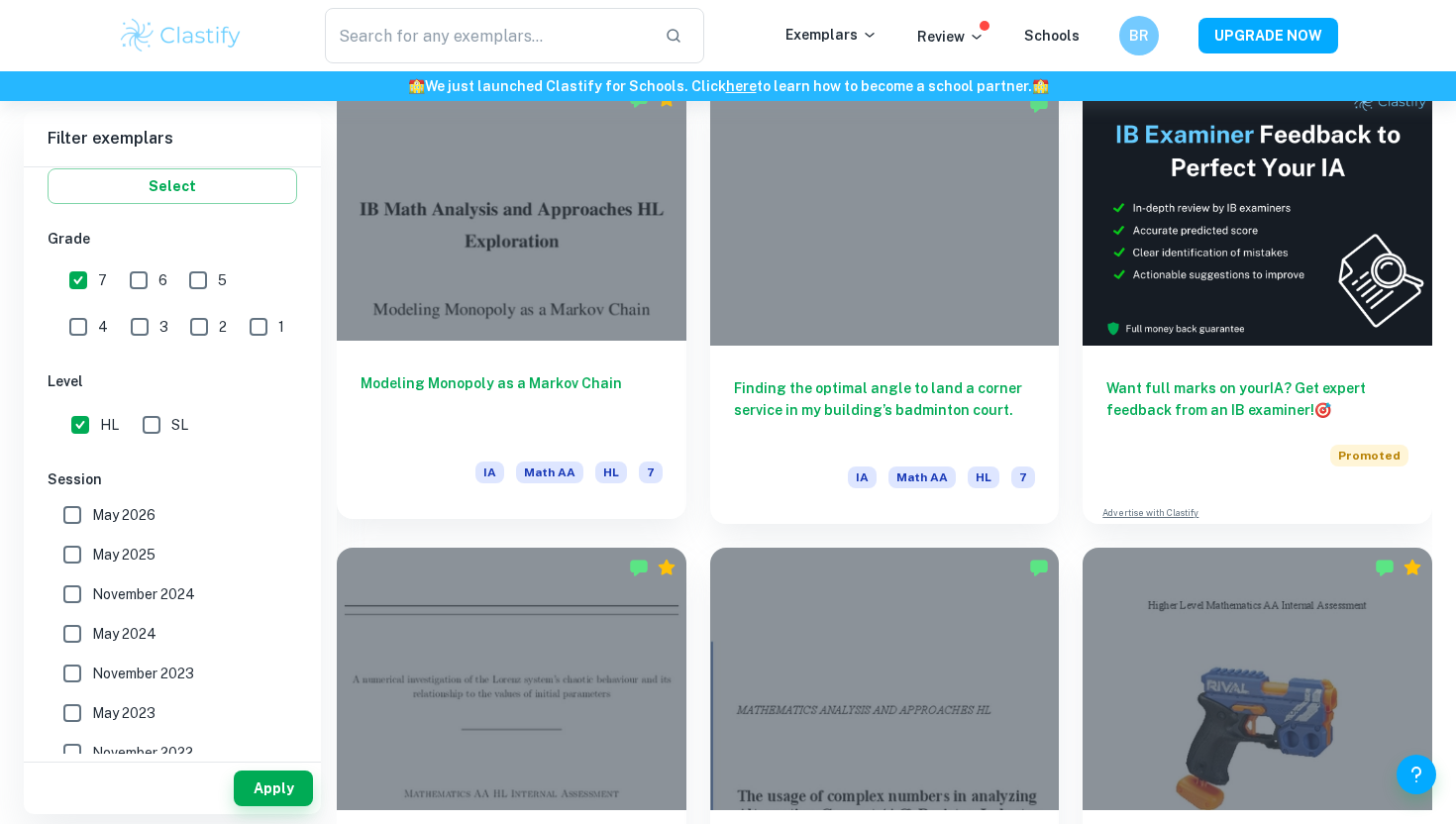 click on "Modeling Monopoly as a Markov Chain" at bounding box center [511, 405] 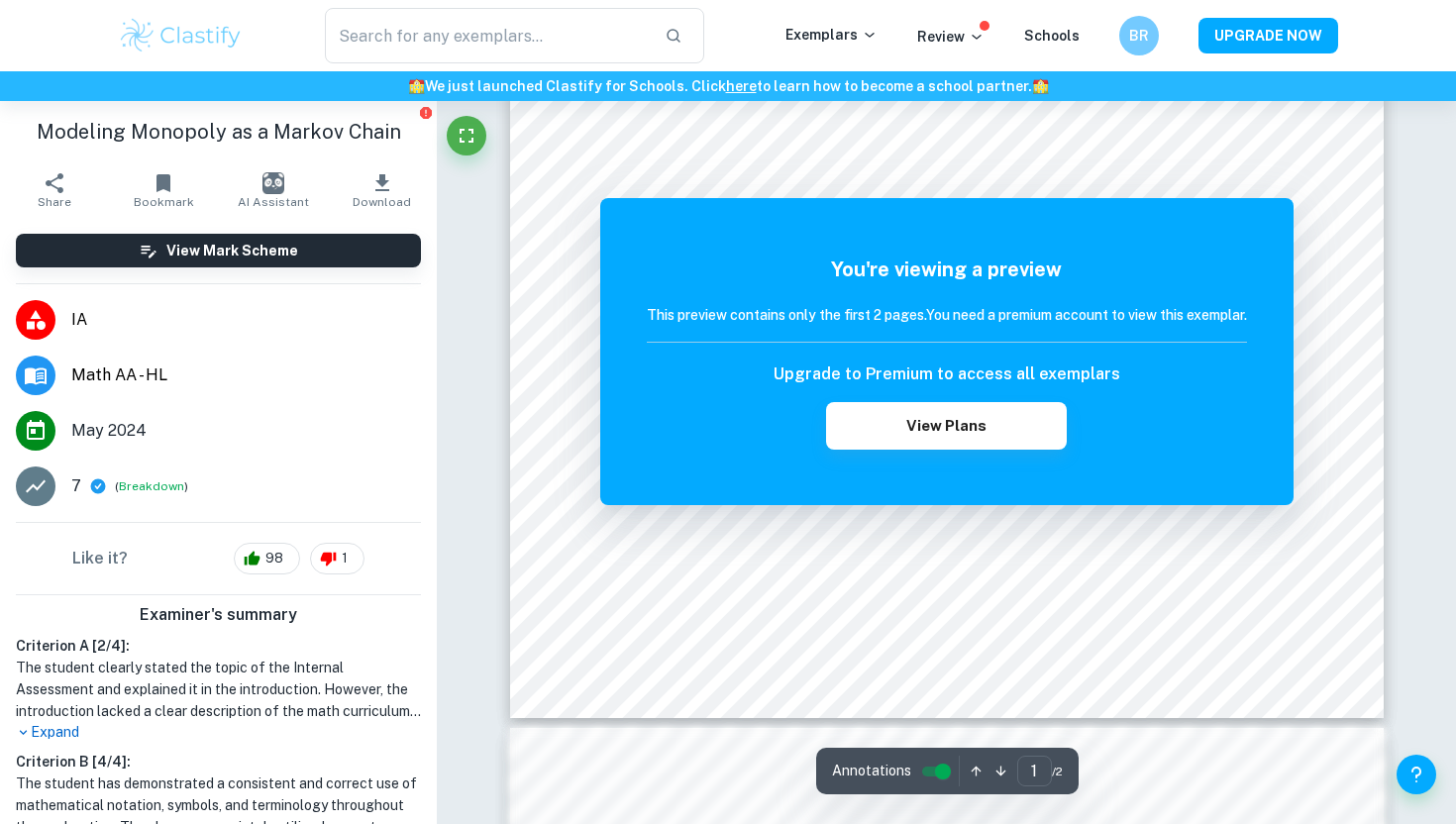 scroll, scrollTop: 151, scrollLeft: 0, axis: vertical 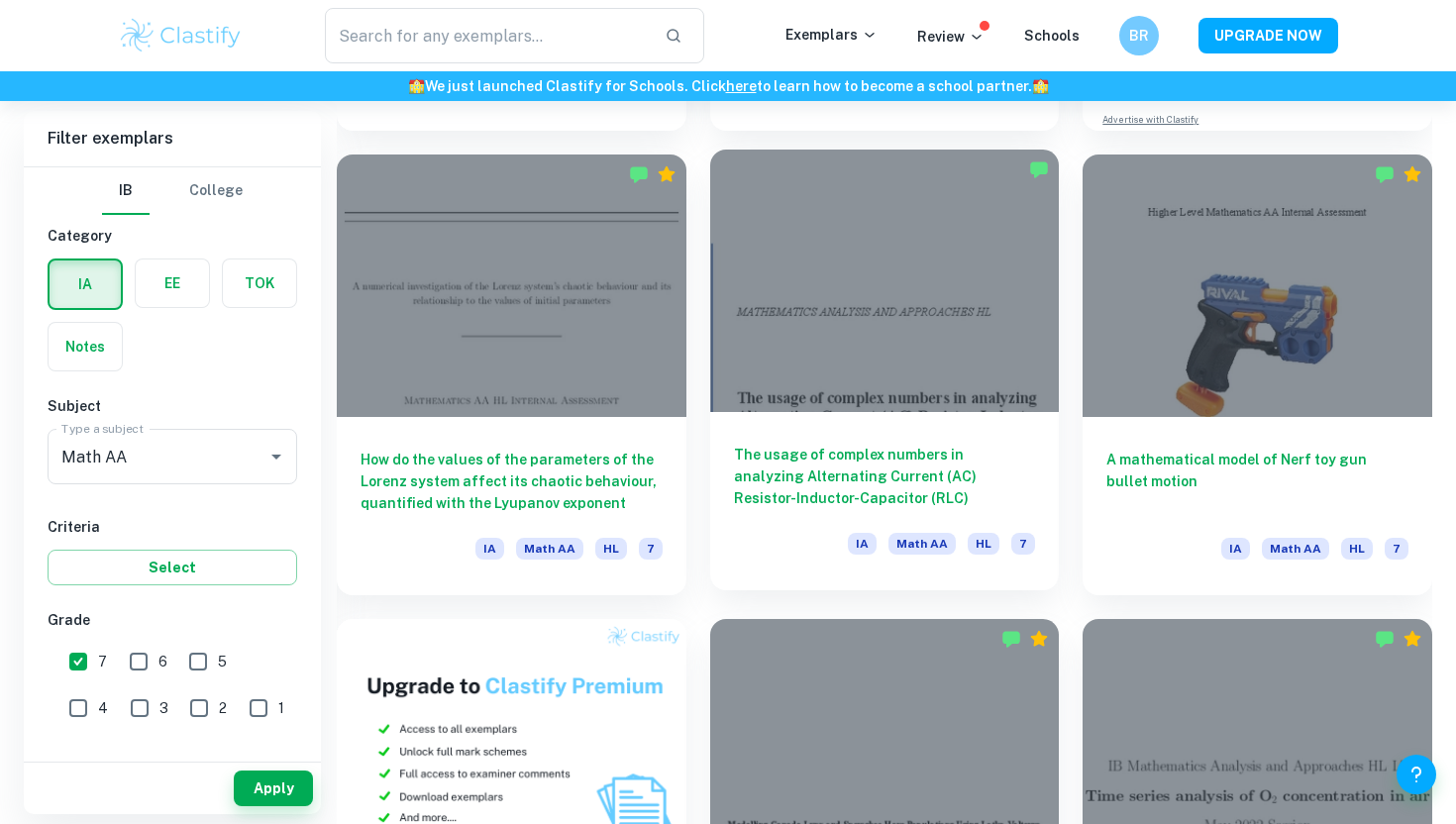 click on "The usage of complex numbers in analyzing Alternating Current (AC) Resistor-Inductor-Capacitor (RLC)" at bounding box center [884, 476] 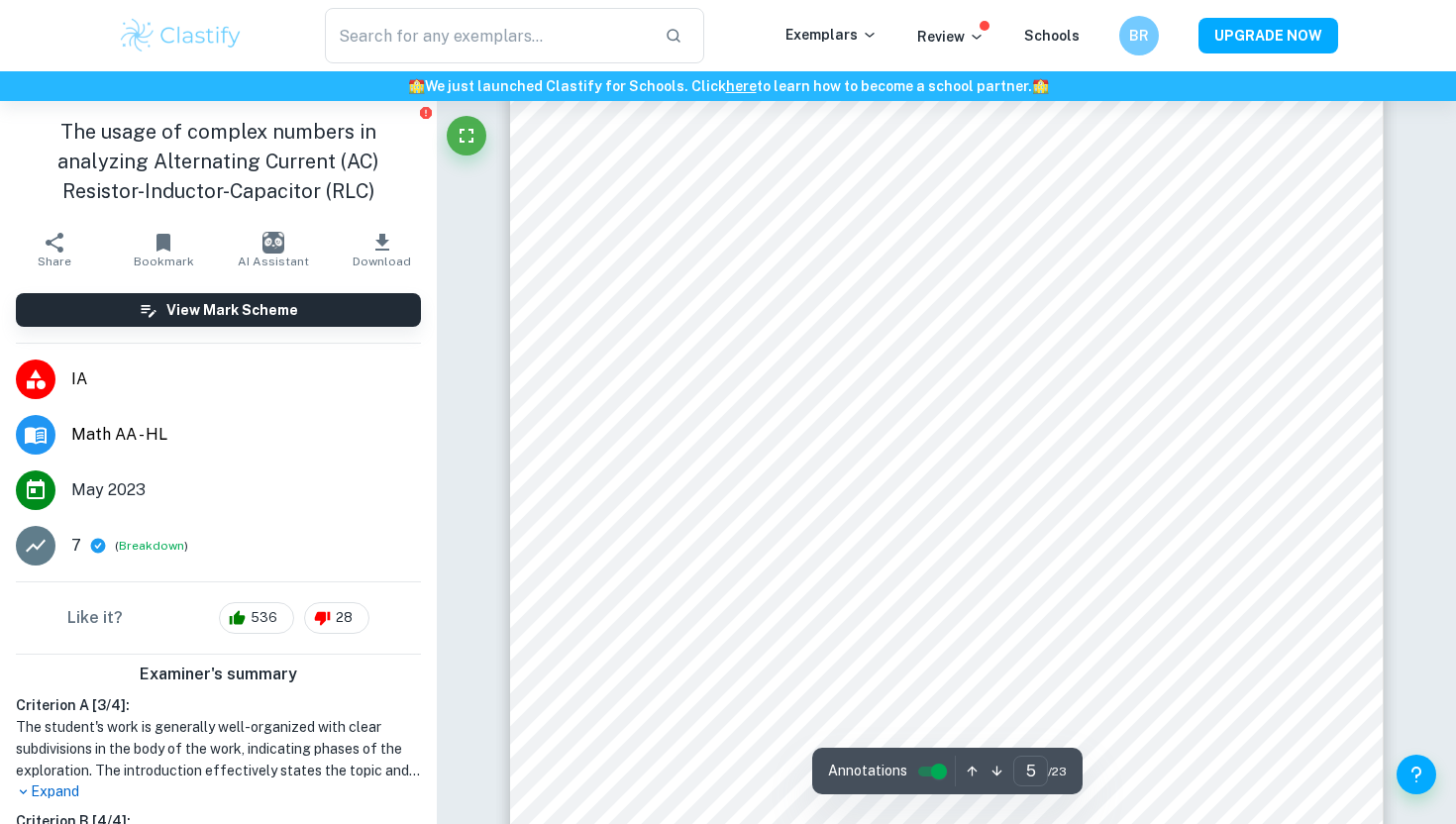 scroll, scrollTop: 5579, scrollLeft: 0, axis: vertical 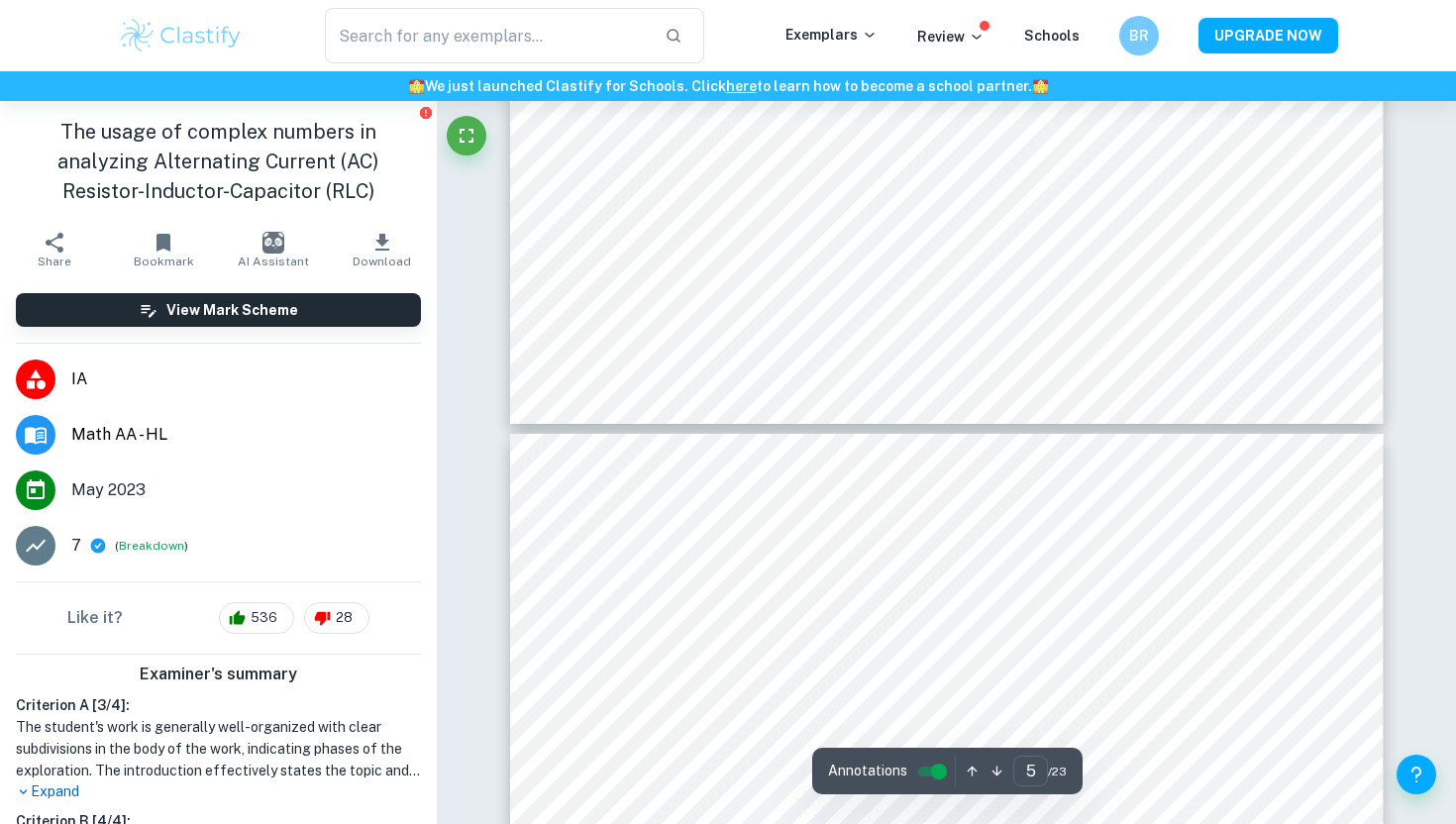 type on "6" 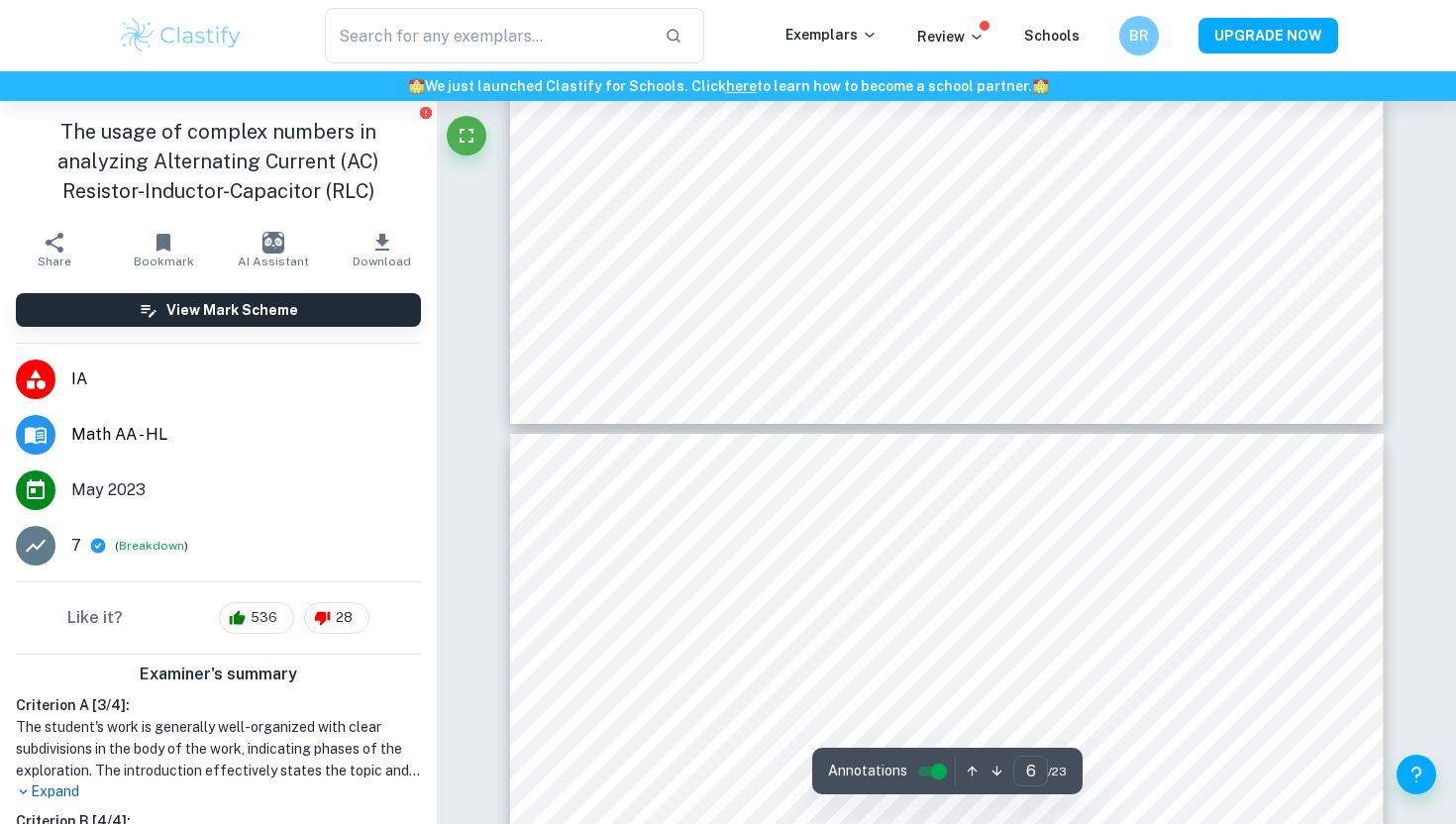 scroll, scrollTop: 6884, scrollLeft: 0, axis: vertical 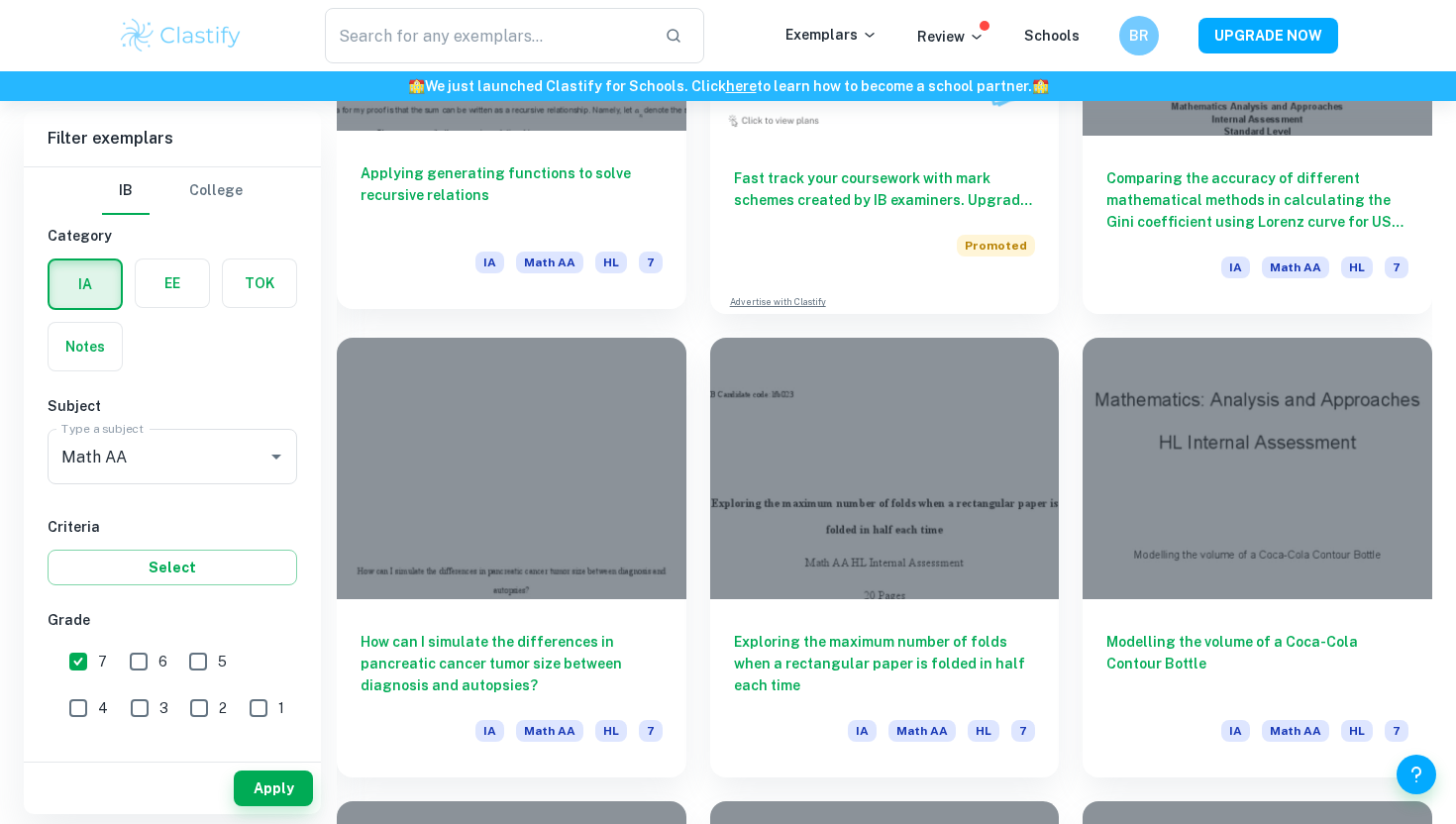 click on "Applying generating functions to solve recursive relations IA Math AA HL 7" at bounding box center (511, 220) 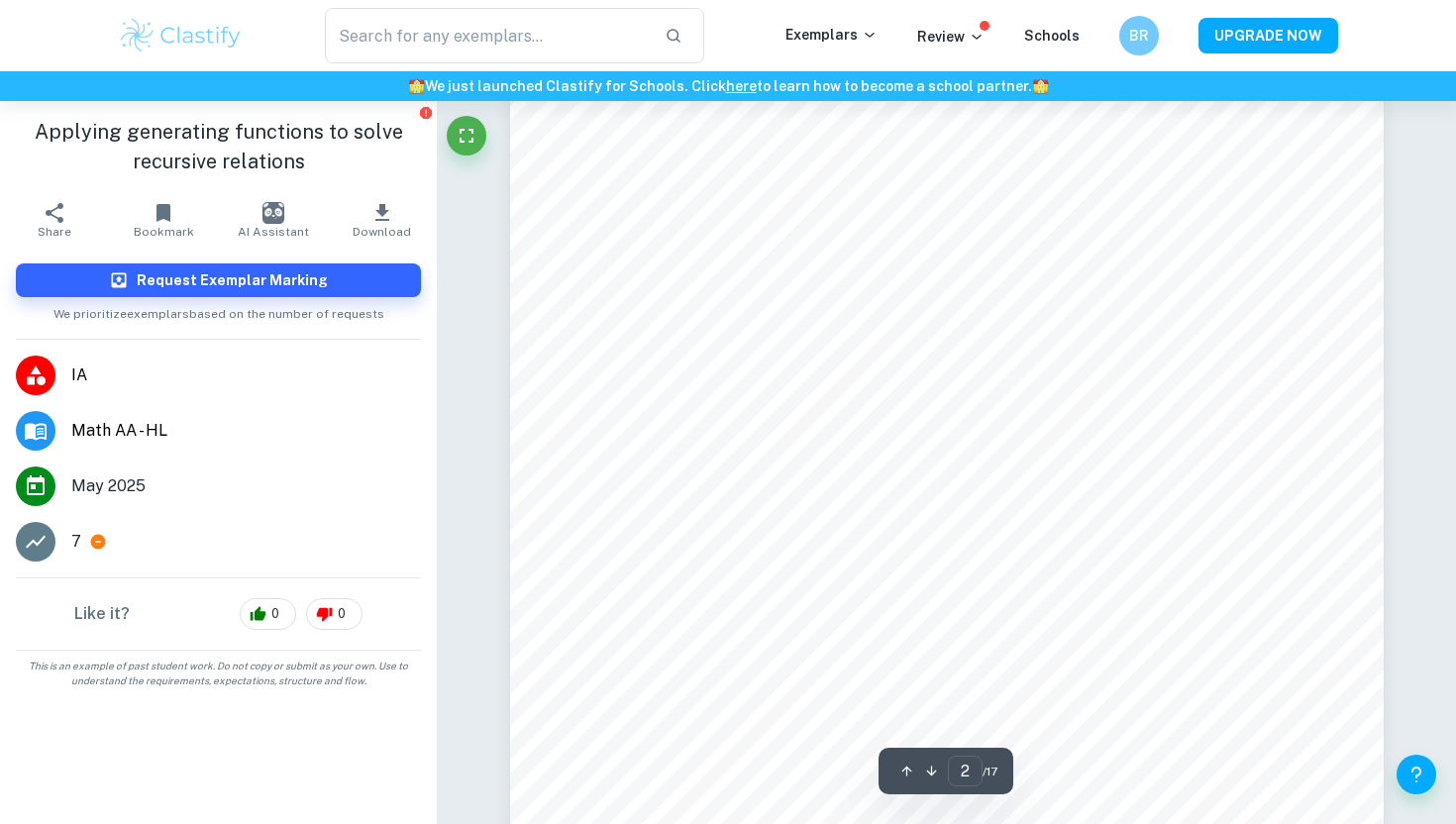 scroll, scrollTop: 1843, scrollLeft: 0, axis: vertical 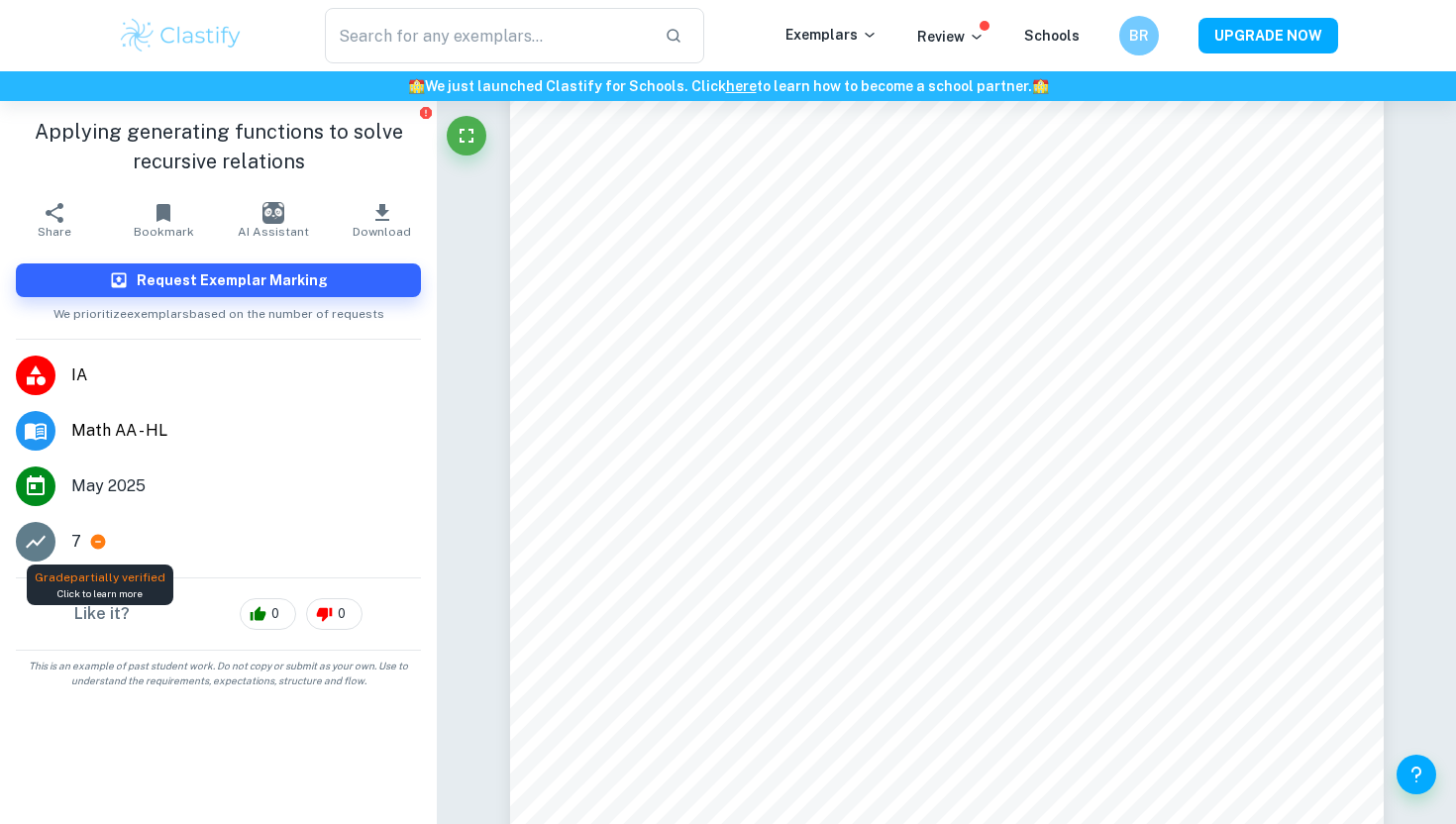 click on "Click to learn more" at bounding box center (100, 593) 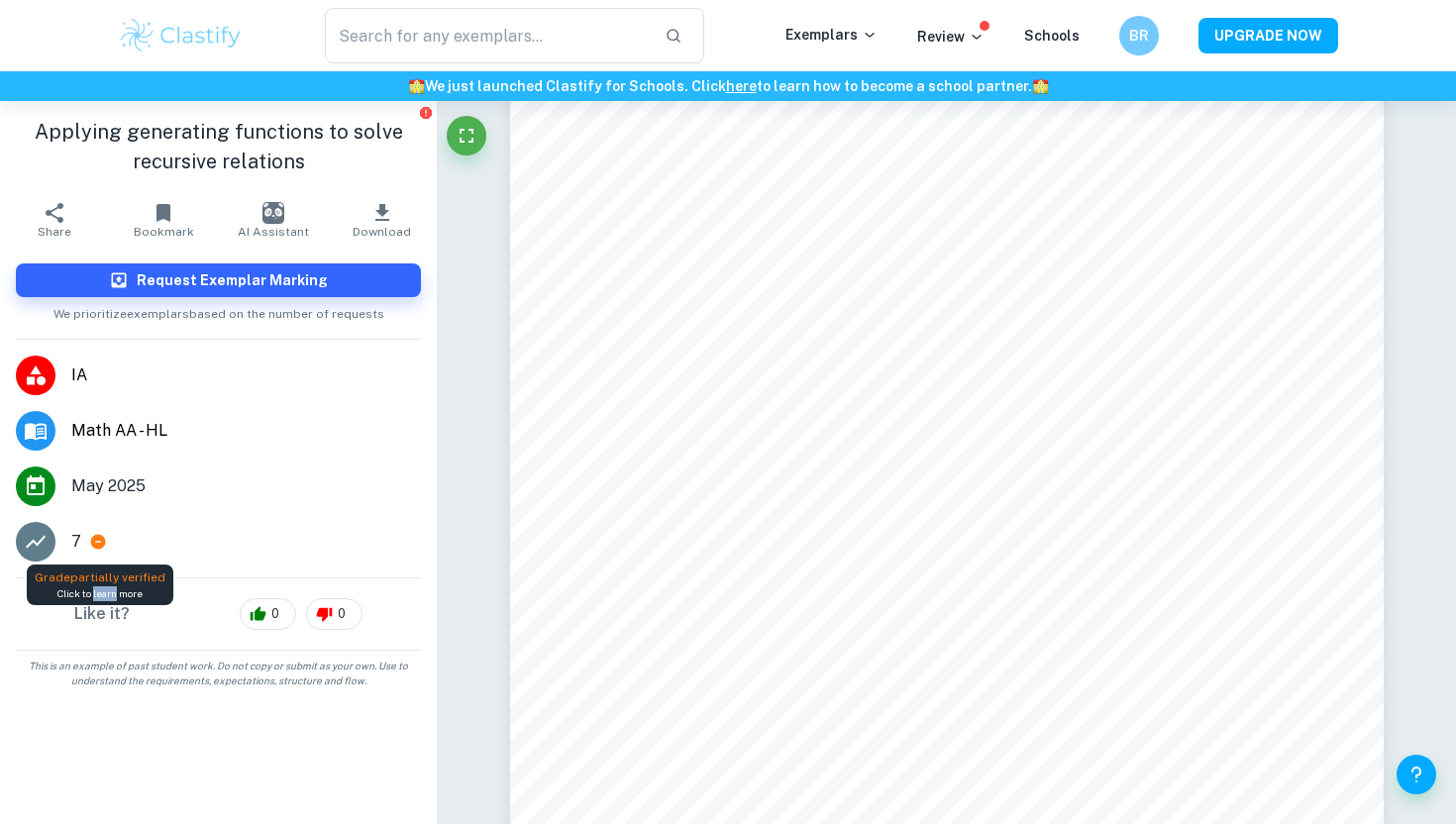 click on "Click to learn more" at bounding box center (100, 593) 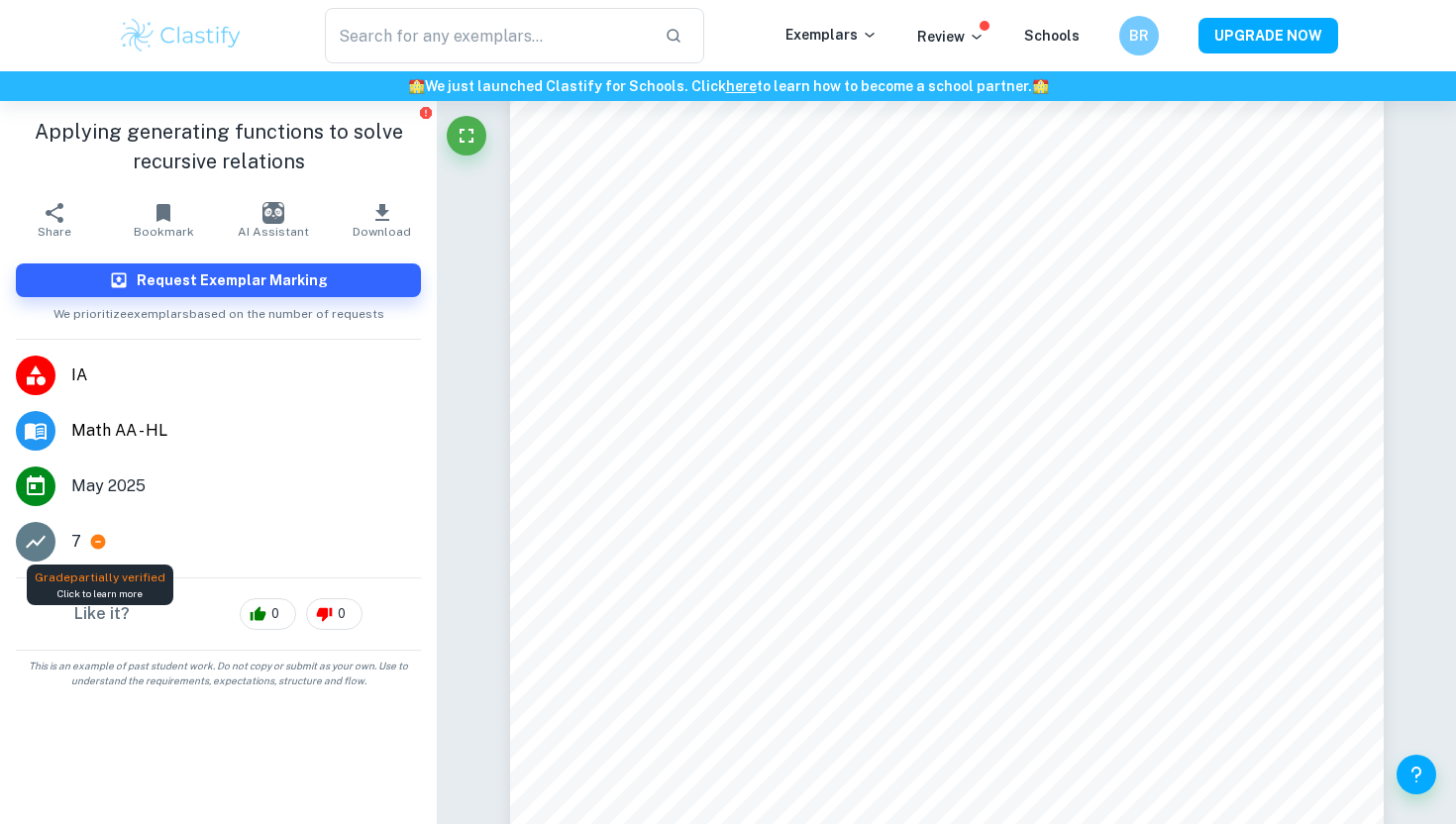 click on "Click to learn more" at bounding box center (100, 593) 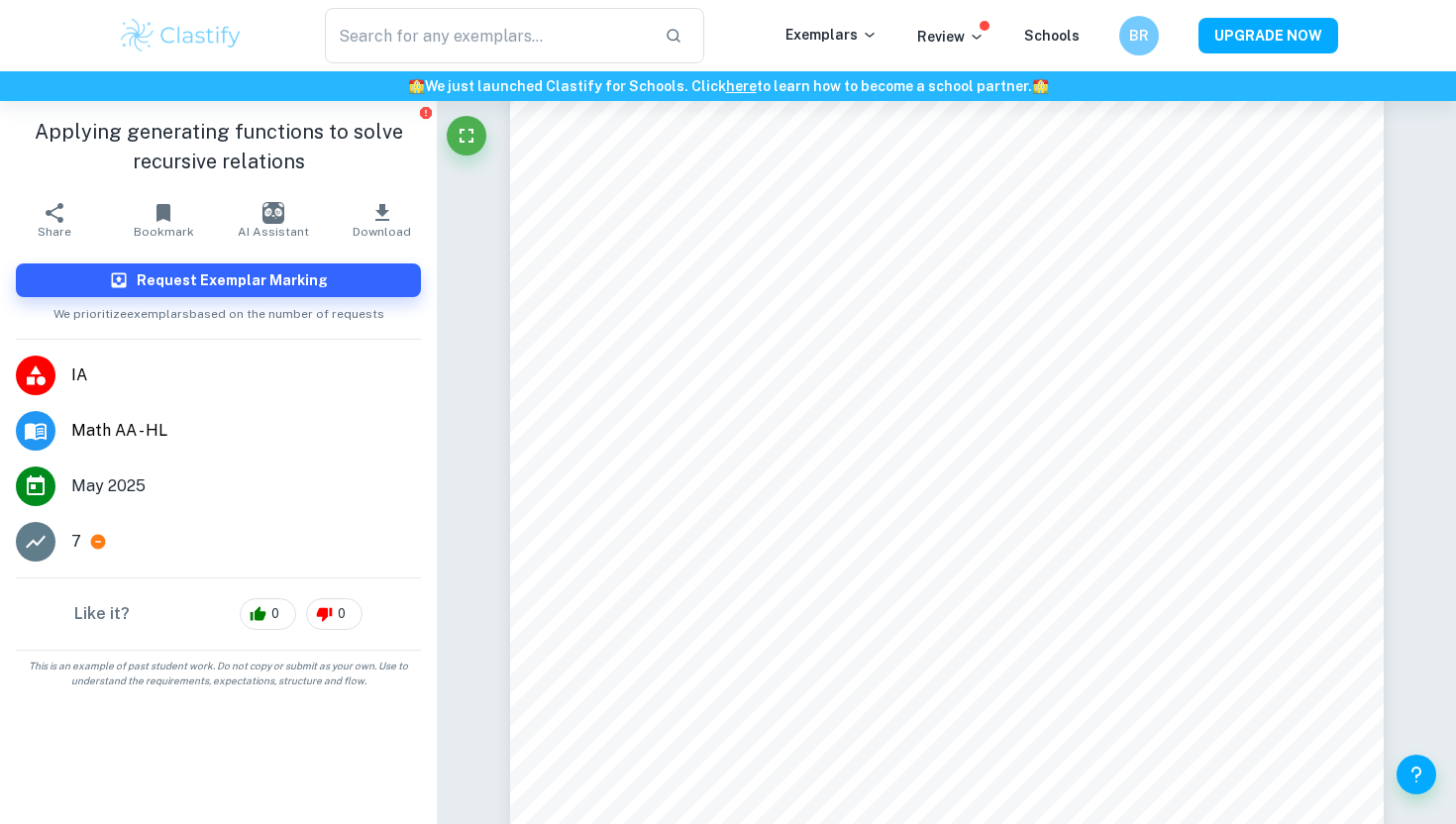 click on "7" at bounding box center [76, 542] 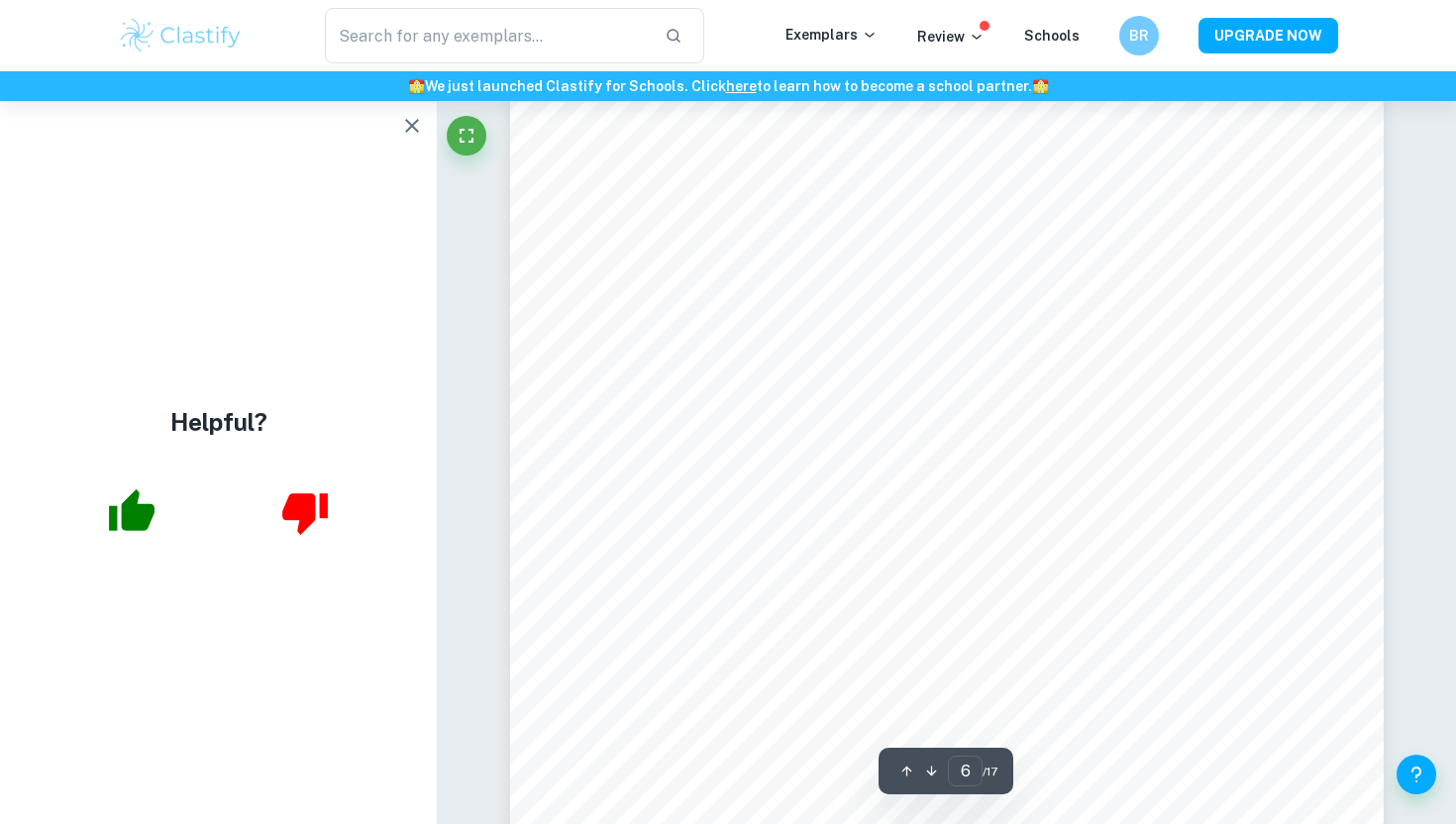 scroll, scrollTop: 7050, scrollLeft: 0, axis: vertical 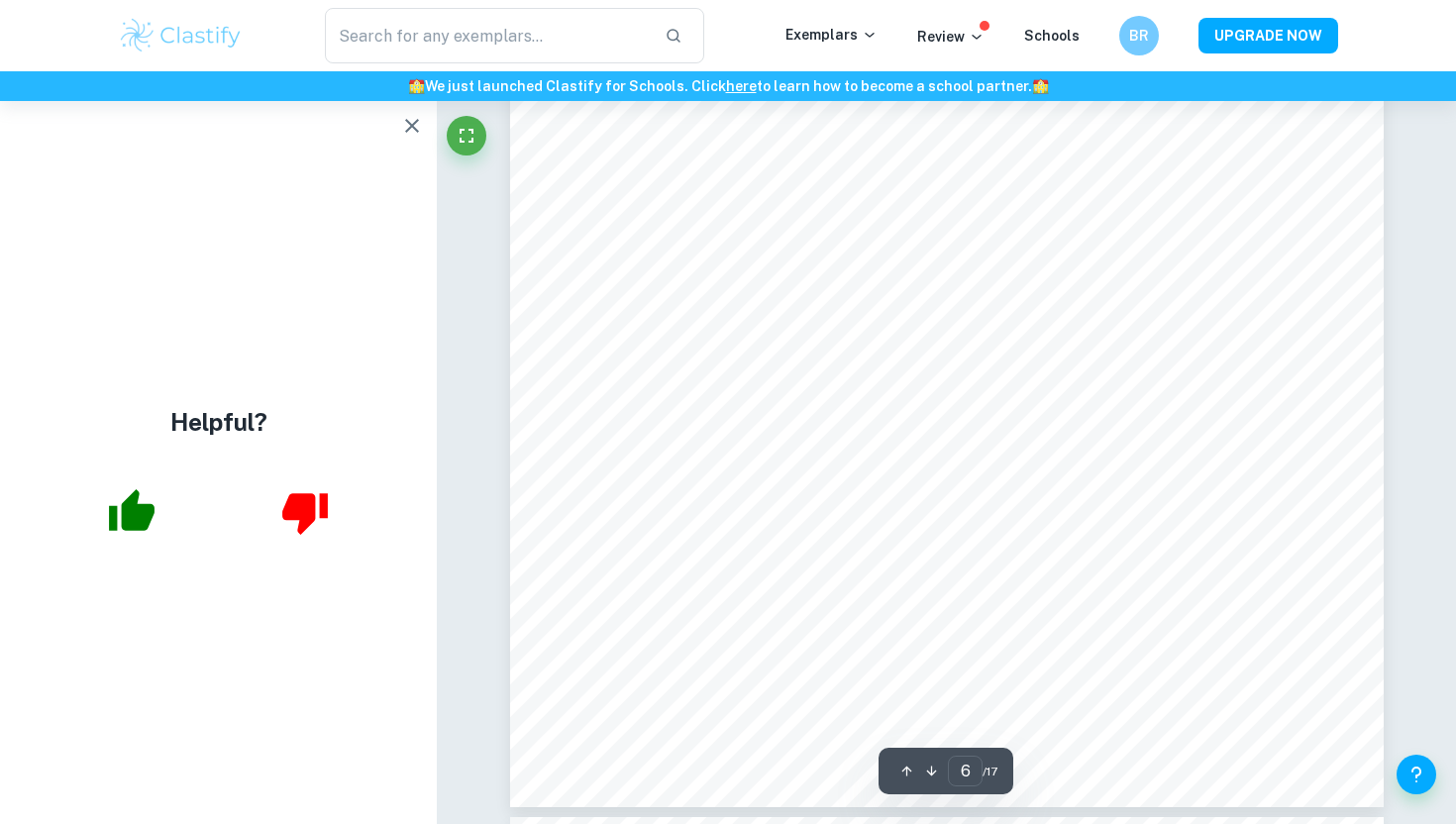 click at bounding box center (412, 126) 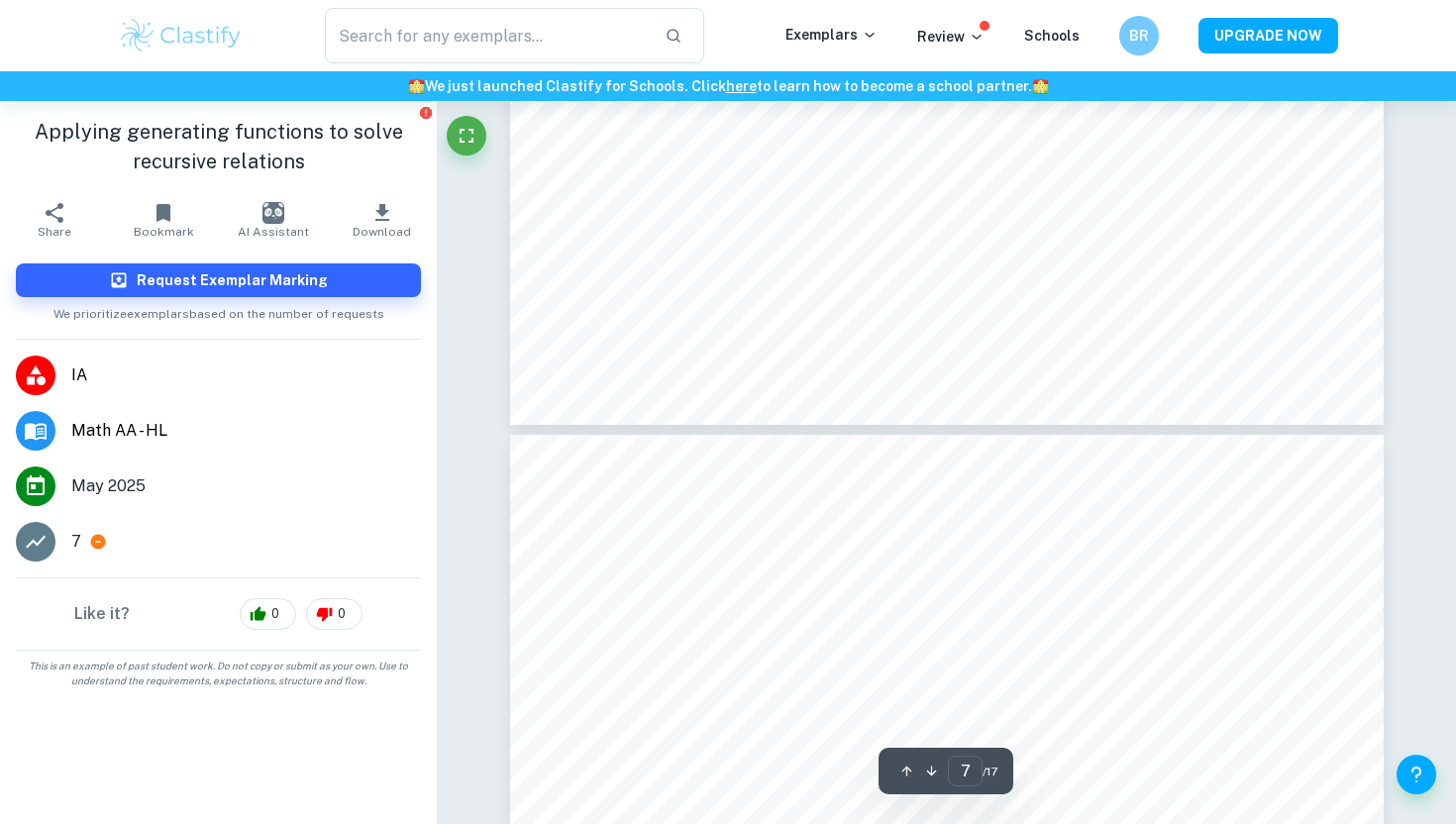 scroll, scrollTop: 7848, scrollLeft: 0, axis: vertical 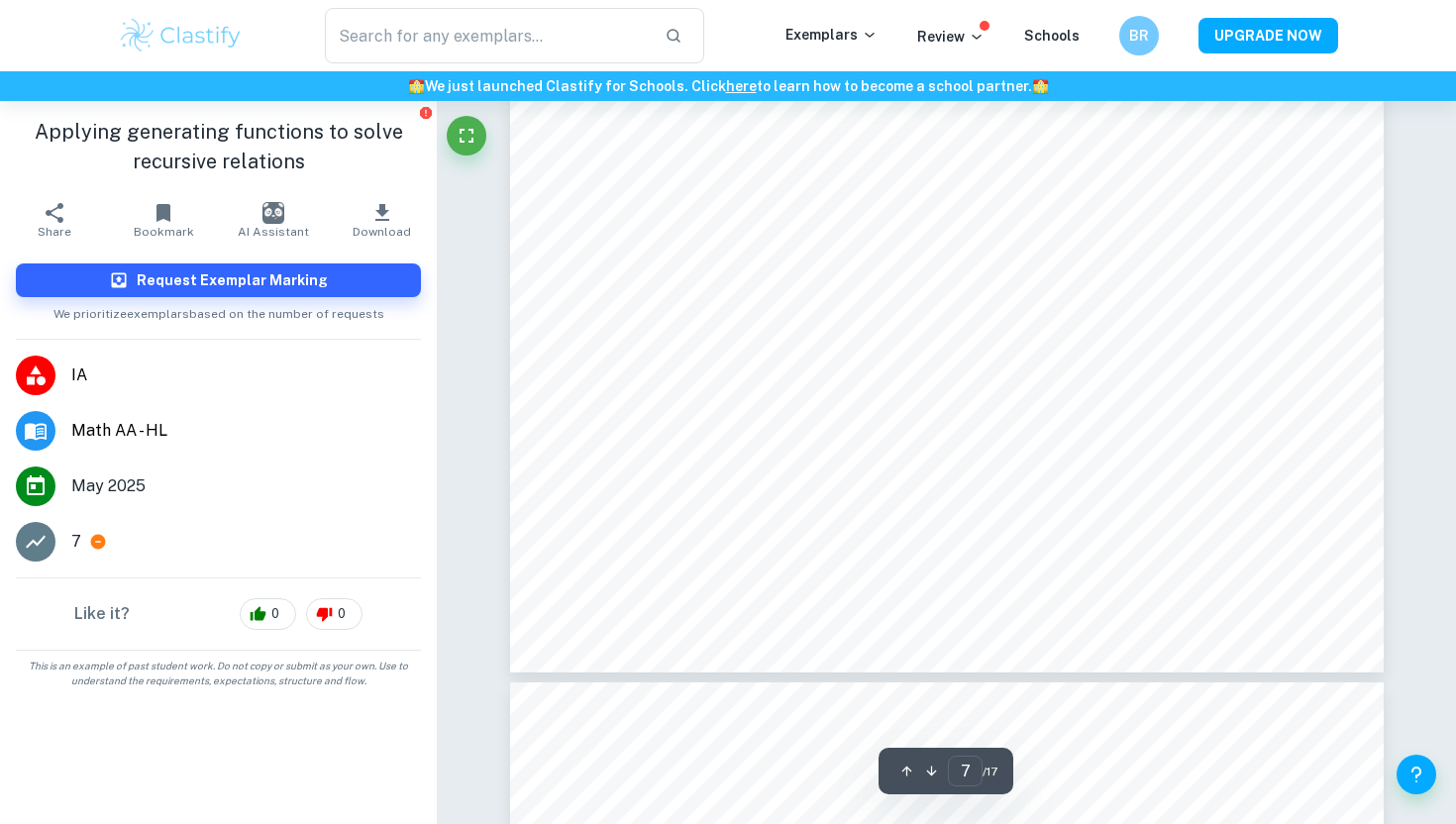 type on "8" 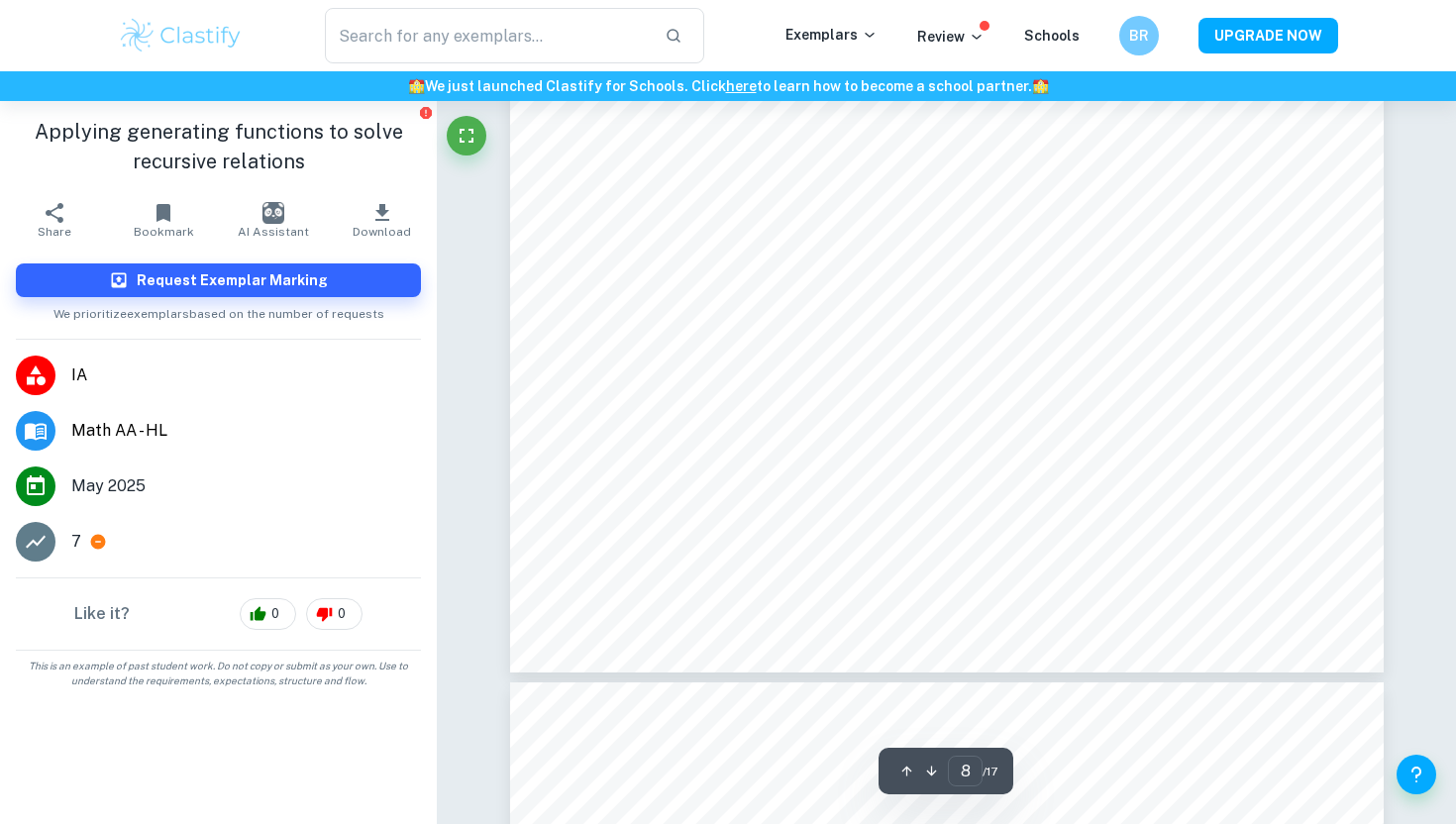 scroll, scrollTop: 8710, scrollLeft: 0, axis: vertical 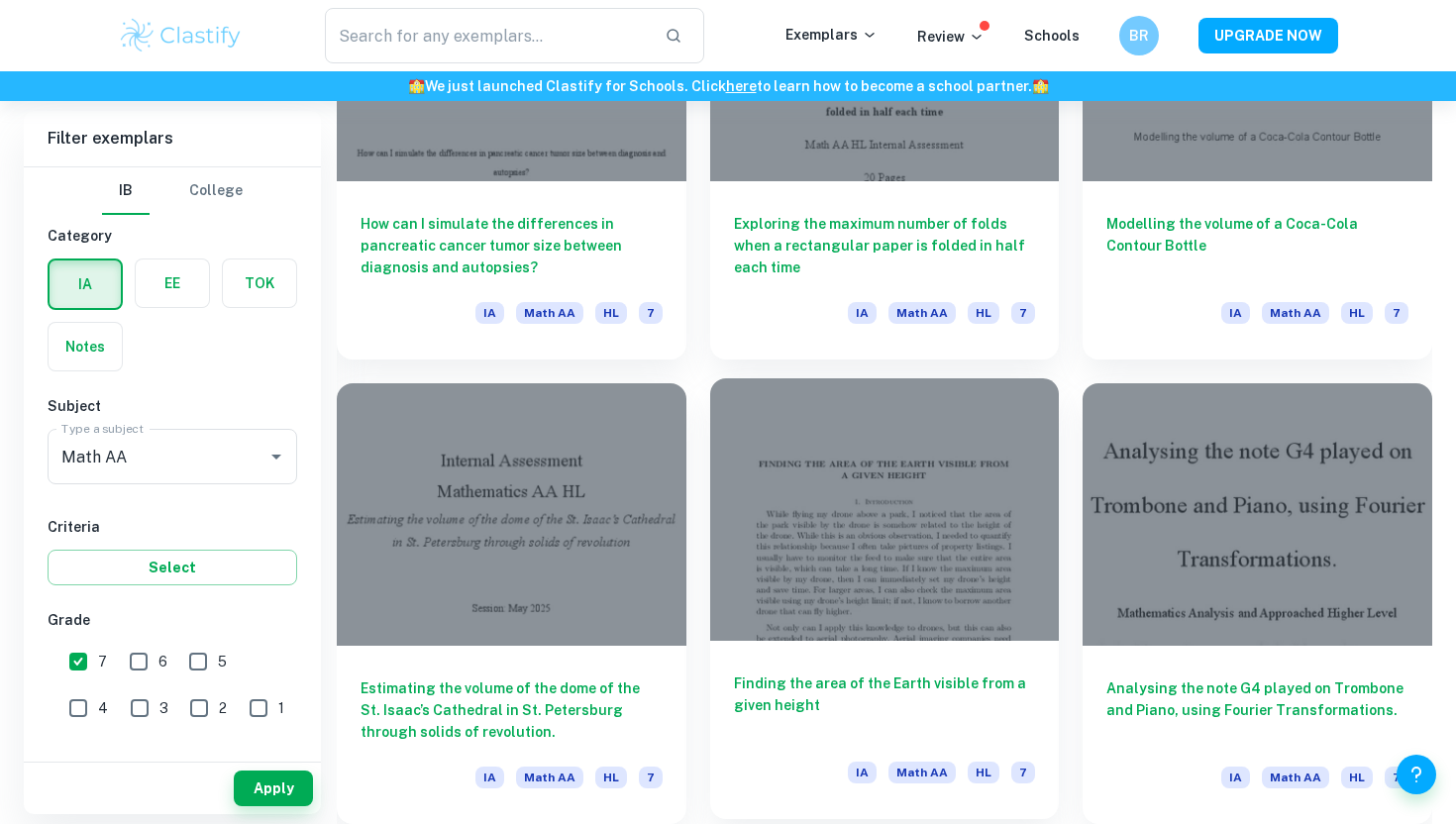 click on "Finding the area of the Earth visible from a given height IA Math AA HL 7" at bounding box center (884, 730) 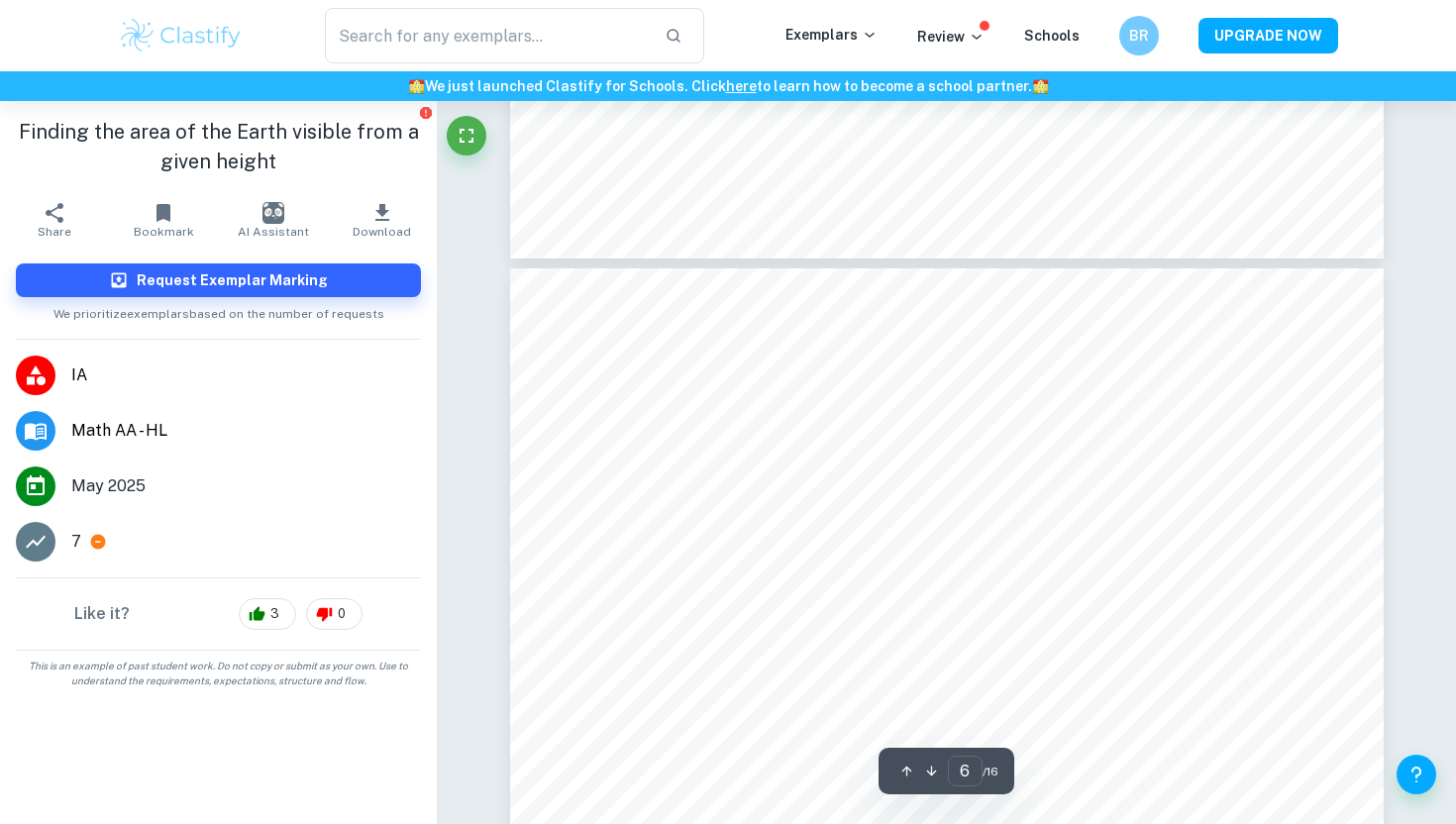 scroll, scrollTop: 5845, scrollLeft: 0, axis: vertical 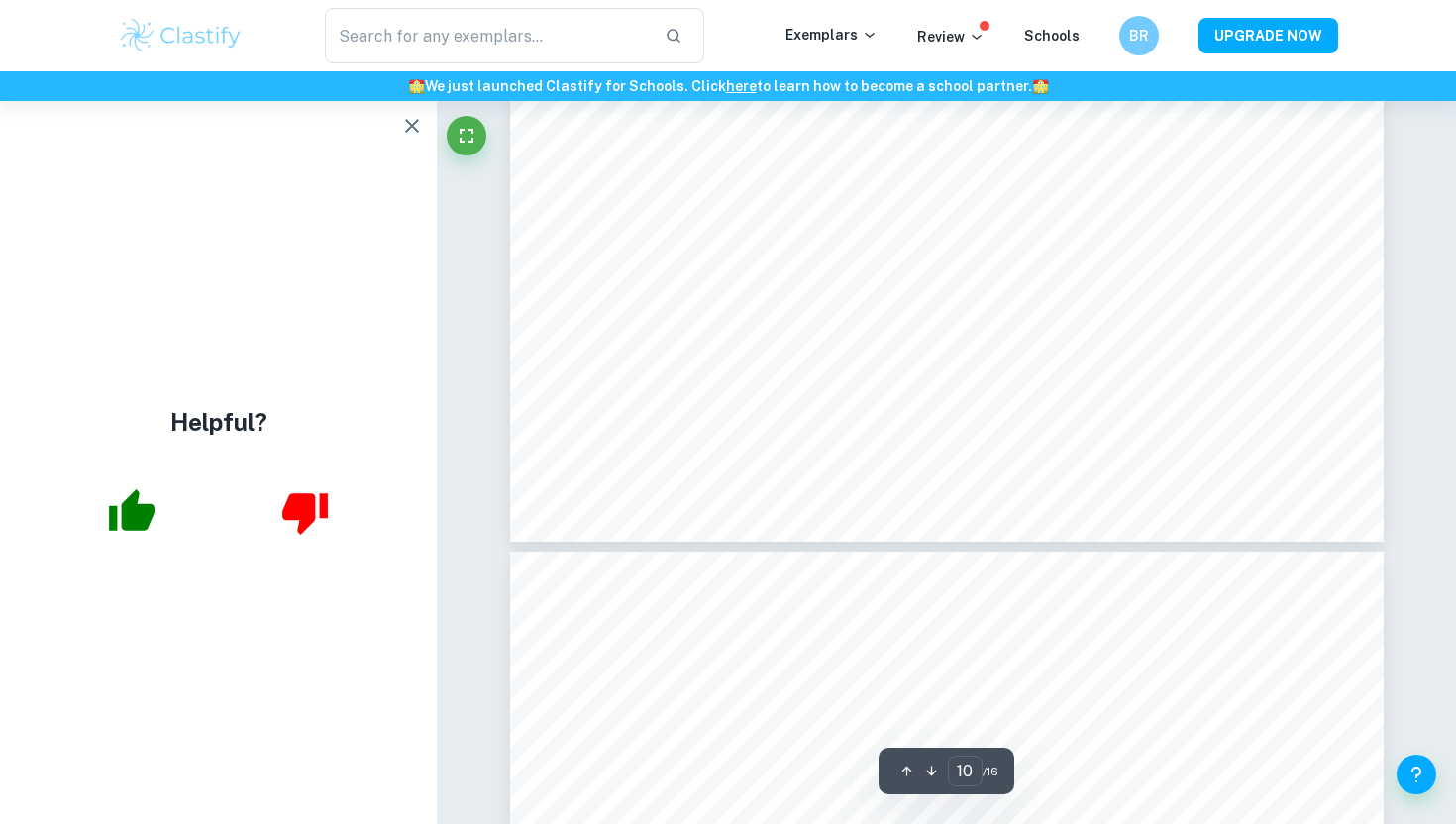 type on "11" 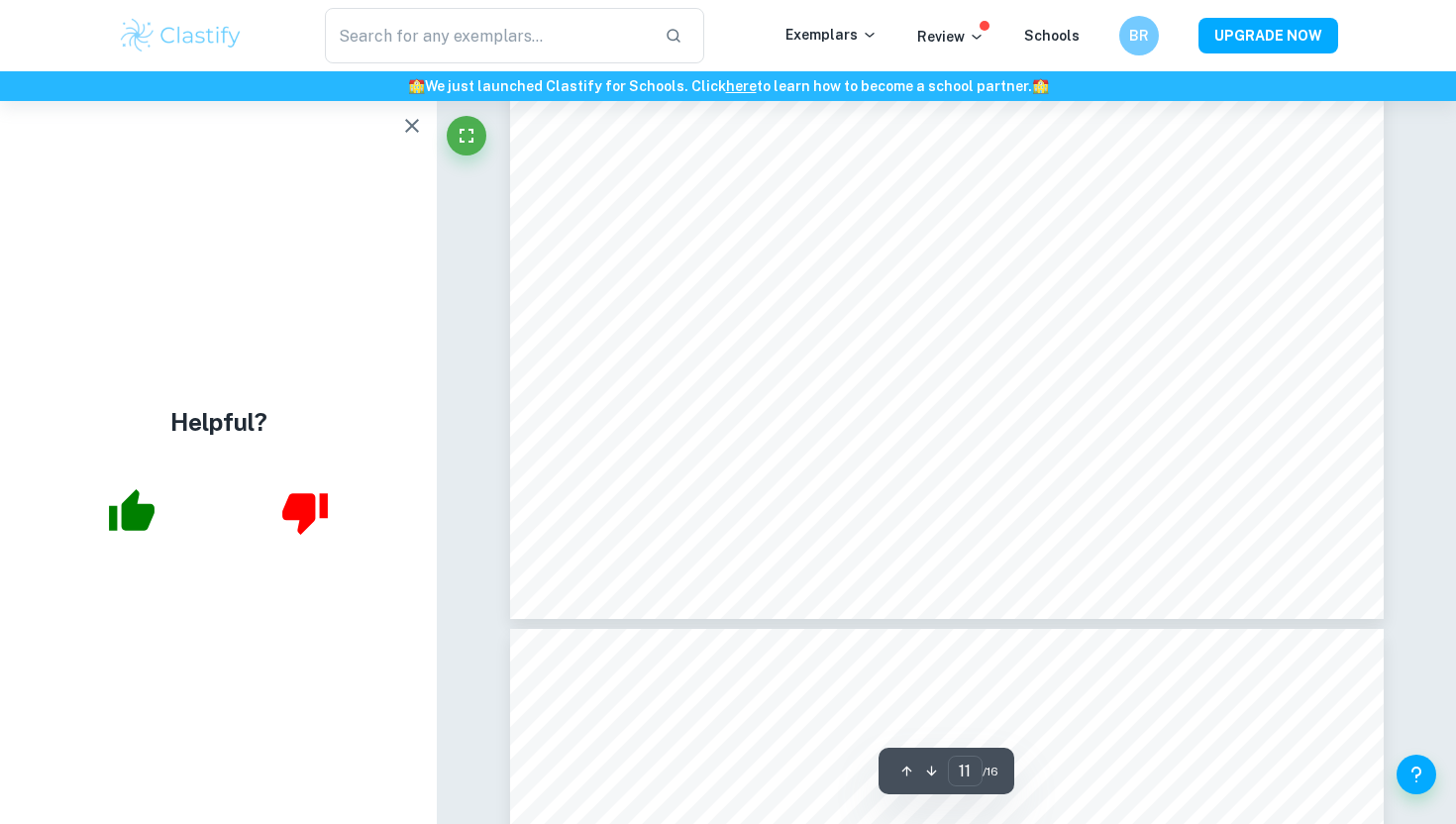 scroll, scrollTop: 12546, scrollLeft: 0, axis: vertical 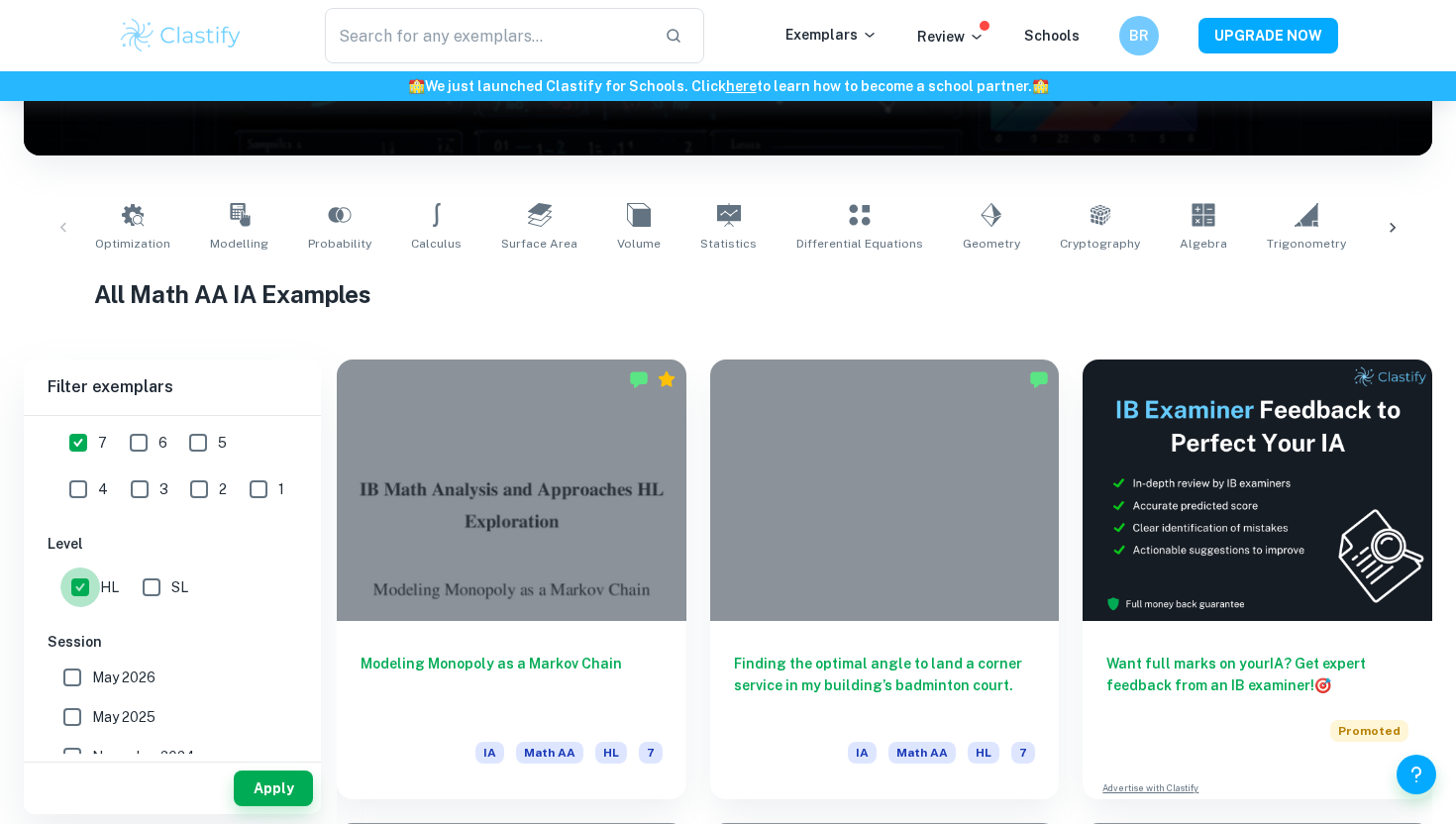 click on "HL" at bounding box center (80, 587) 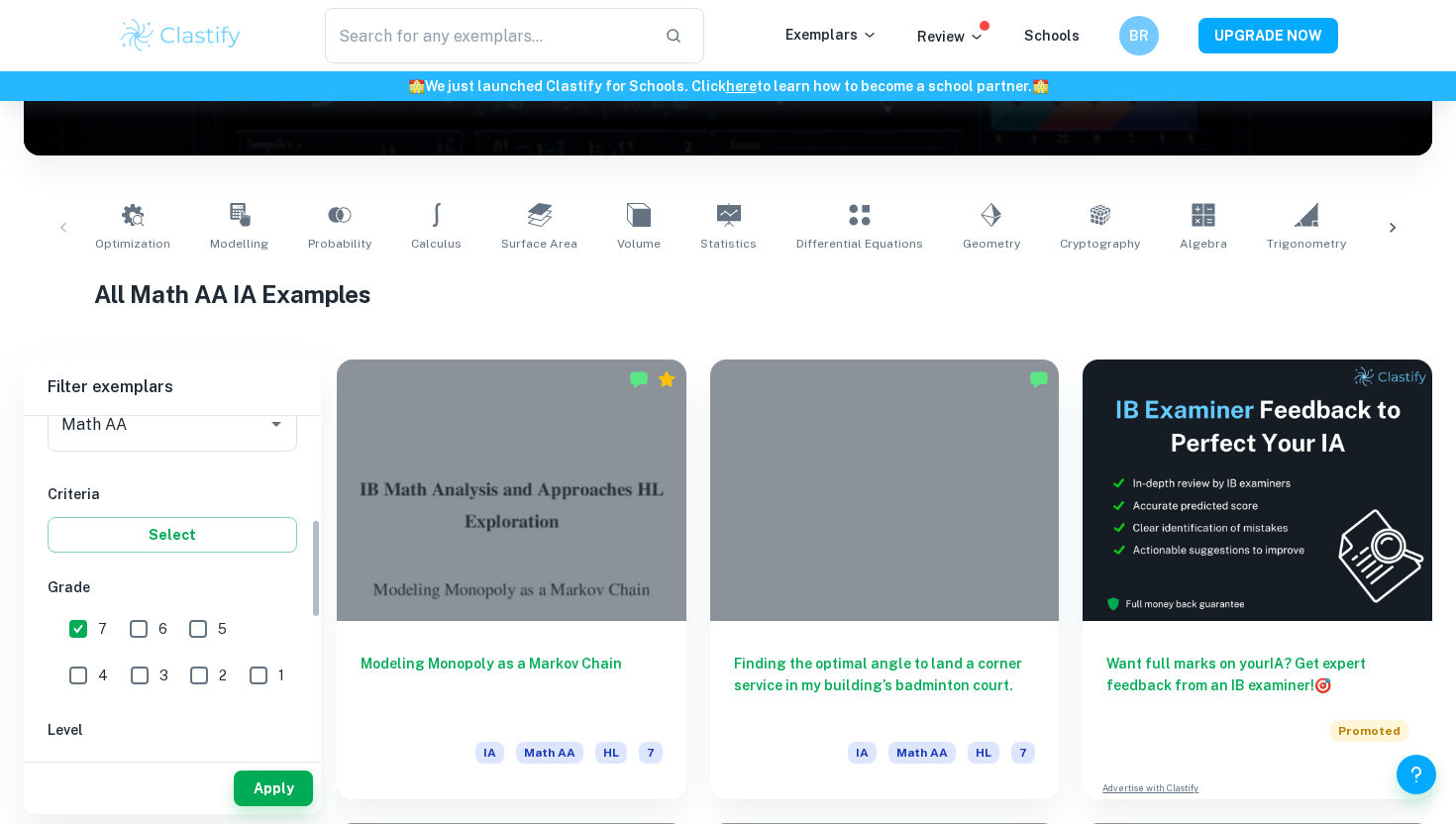 scroll, scrollTop: 259, scrollLeft: 0, axis: vertical 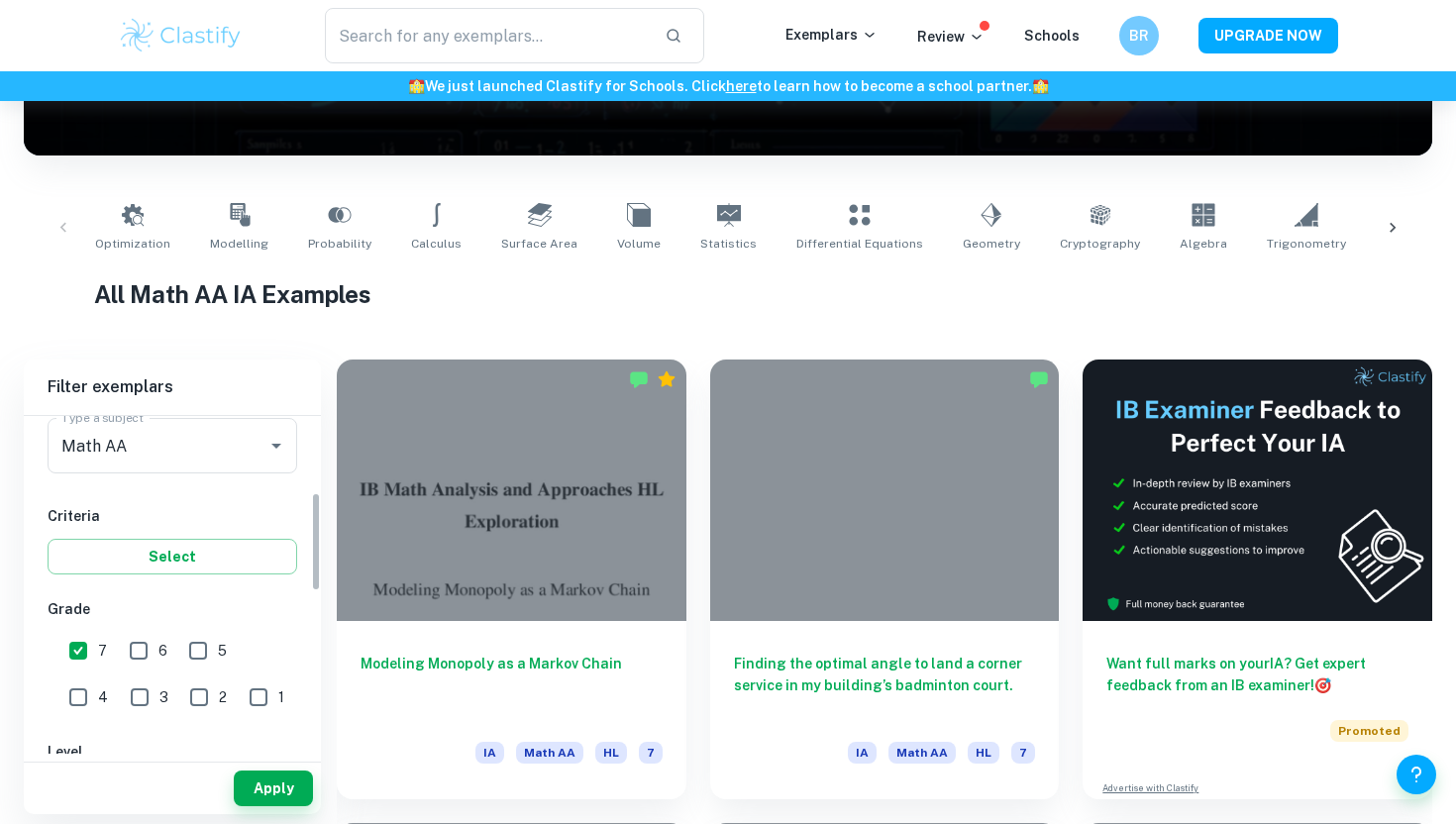 click on "7" at bounding box center [78, 651] 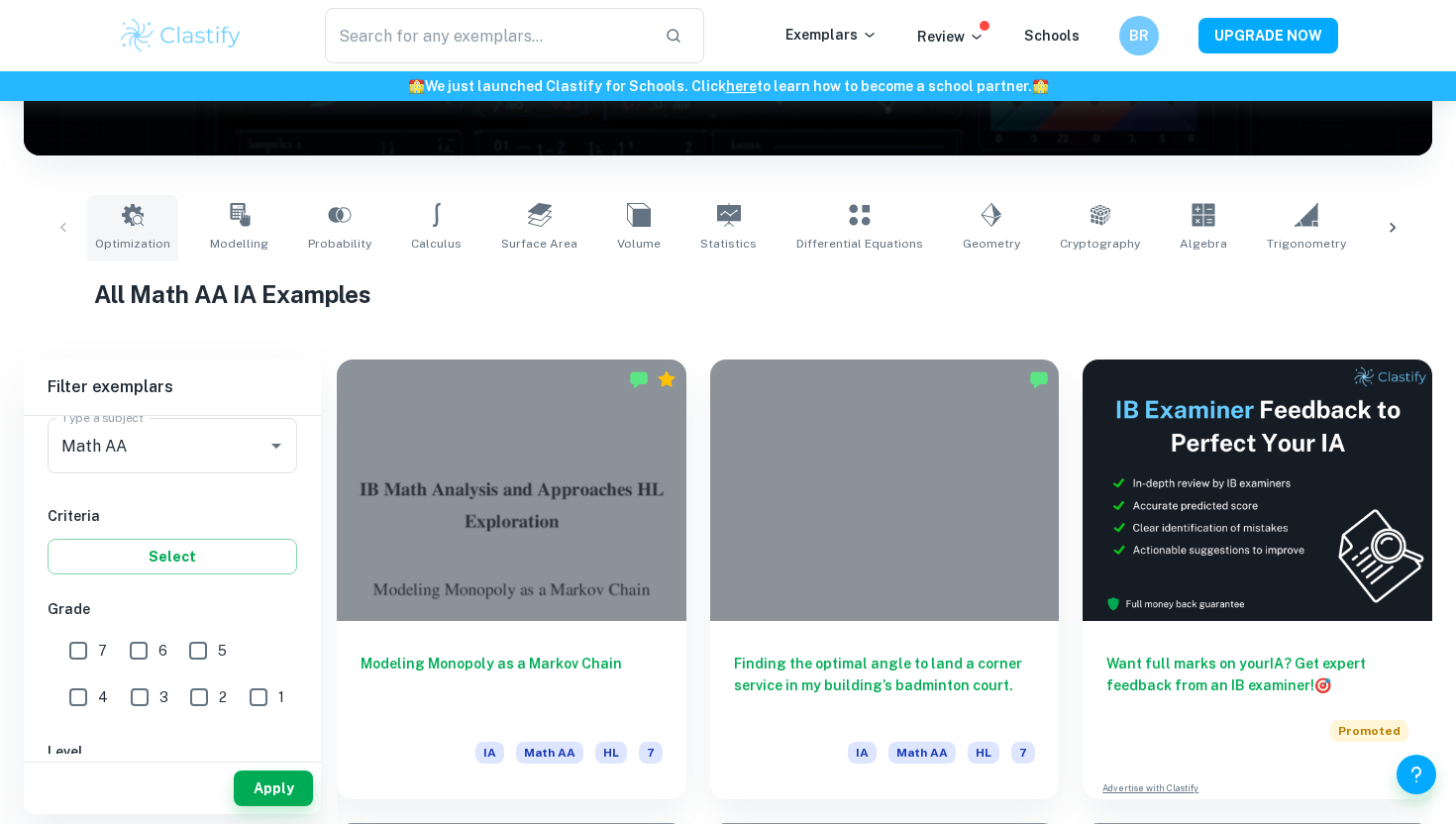 click 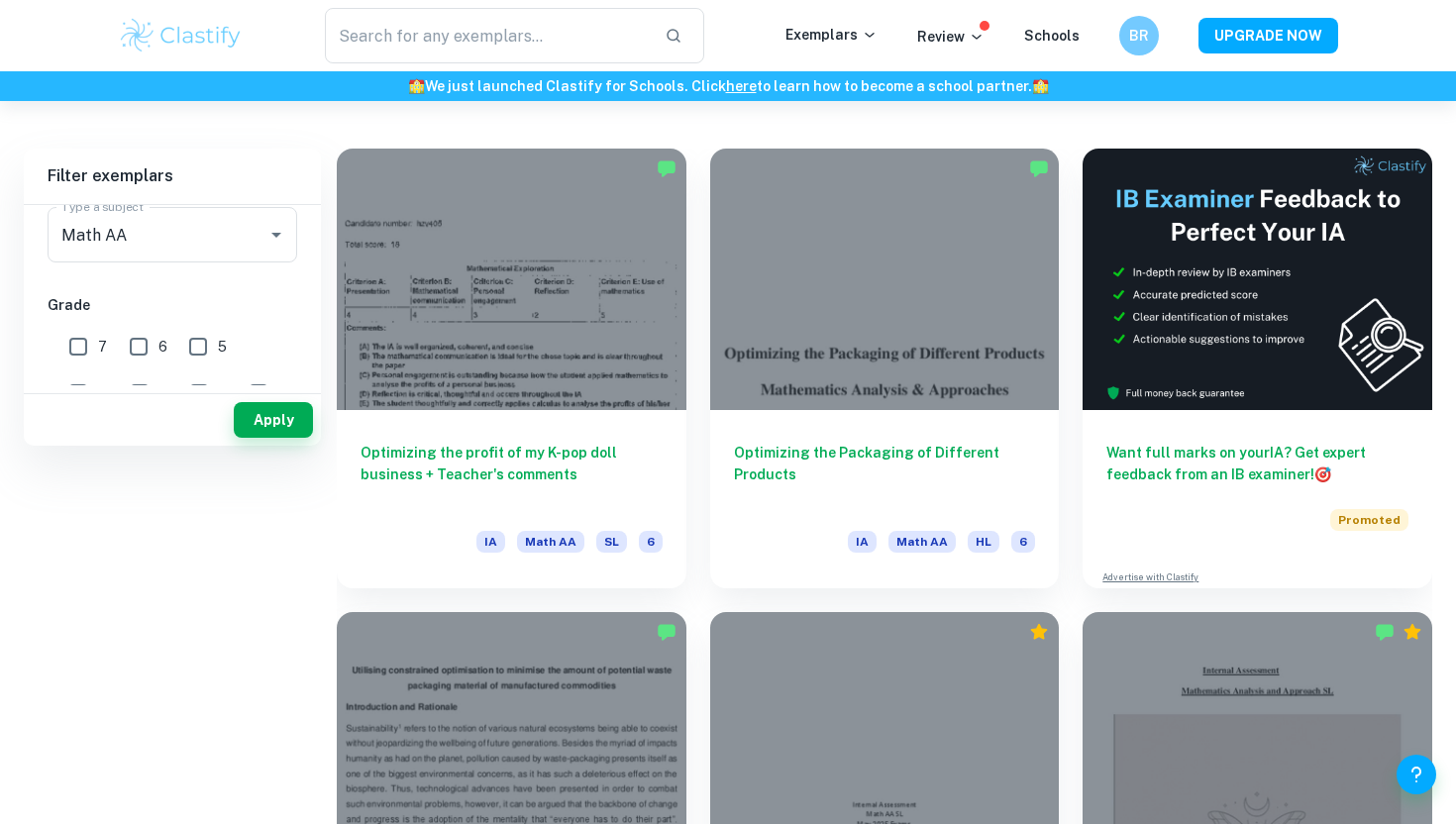 scroll, scrollTop: 0, scrollLeft: 0, axis: both 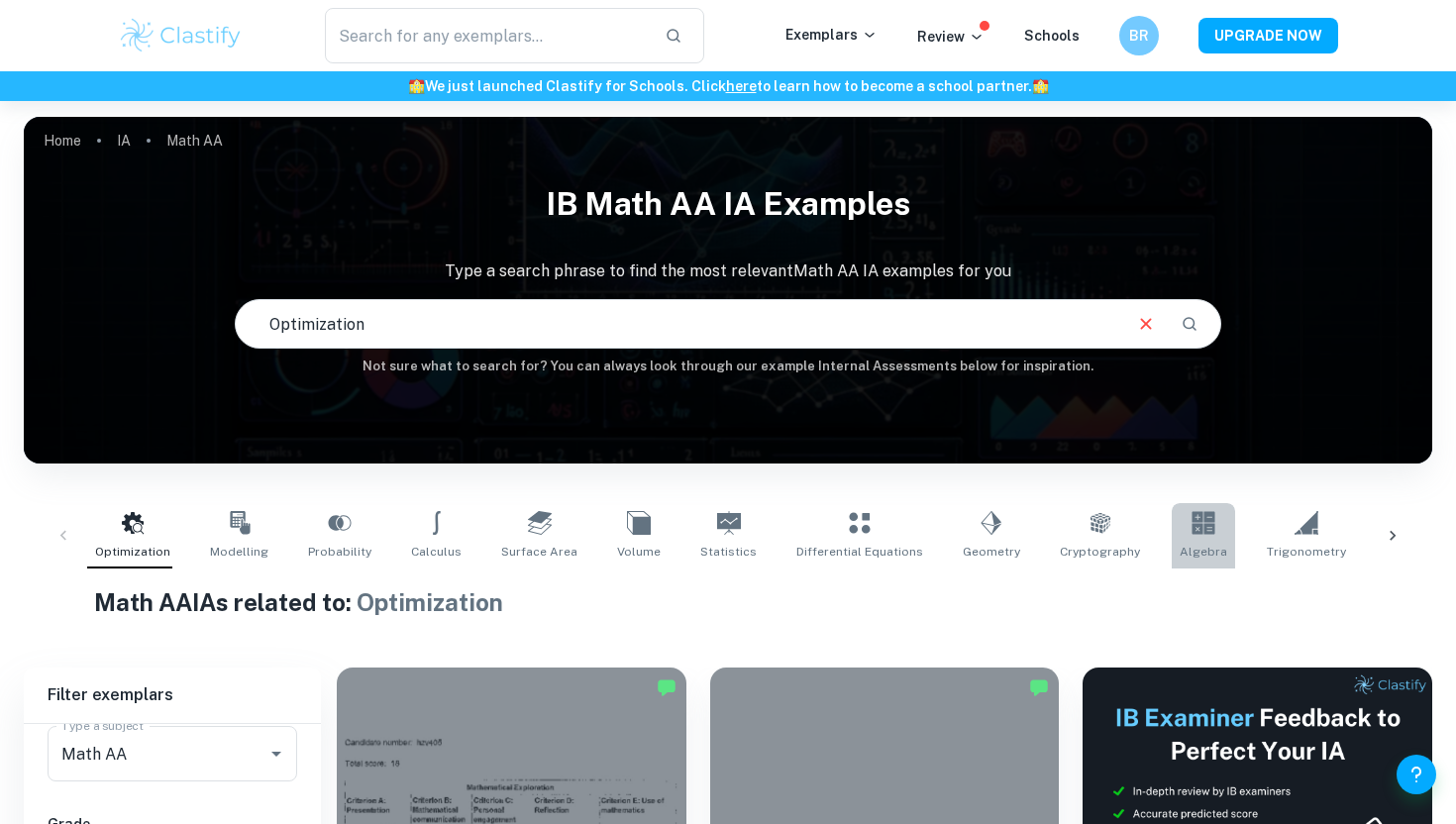 click on "Algebra" at bounding box center (1203, 536) 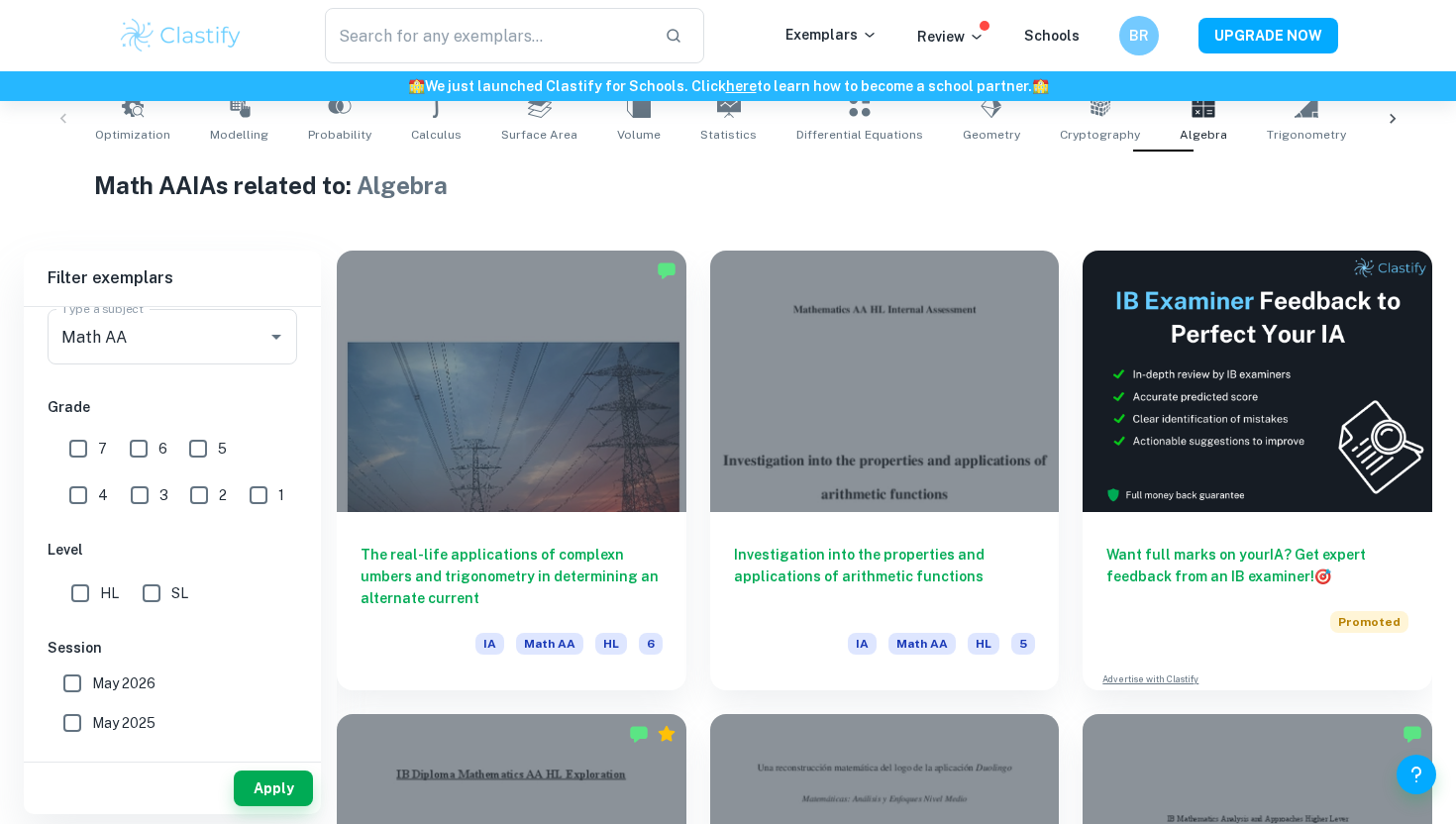 scroll, scrollTop: 767, scrollLeft: 0, axis: vertical 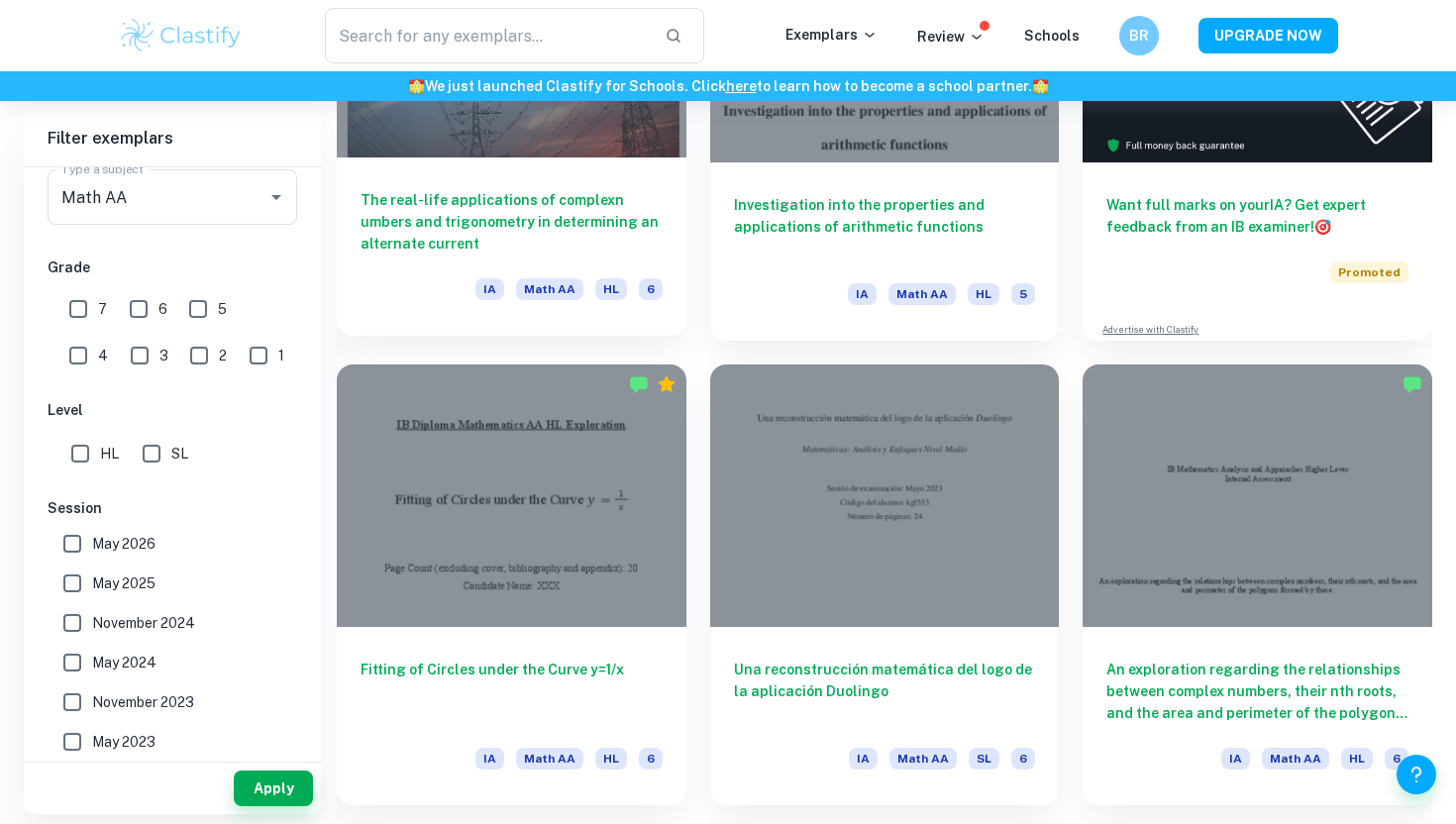 click on "The real-life applications of complexn umbers and trigonometry in determining an alternate current IA Math AA HL 6" at bounding box center (511, 247) 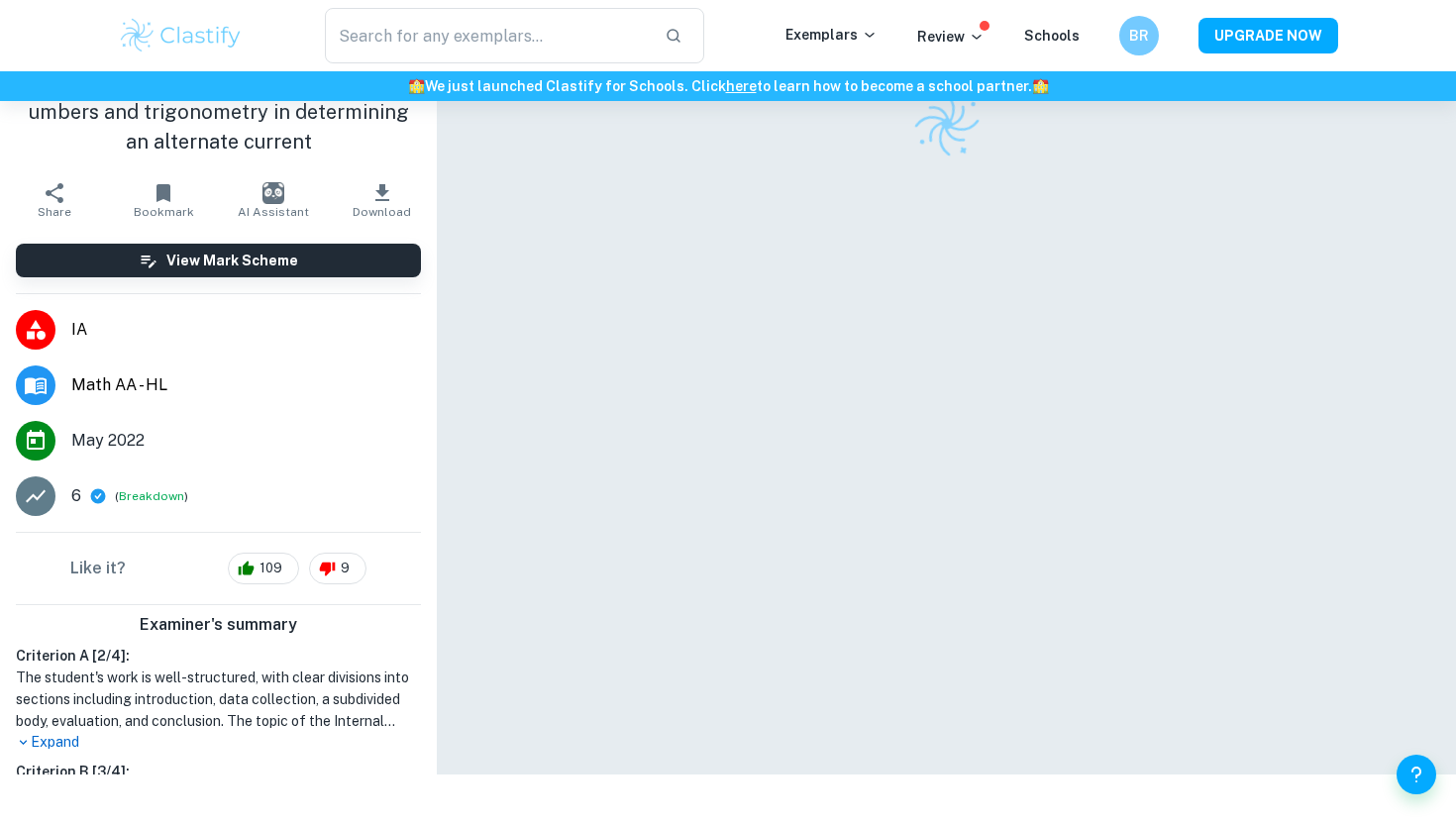 scroll, scrollTop: 0, scrollLeft: 0, axis: both 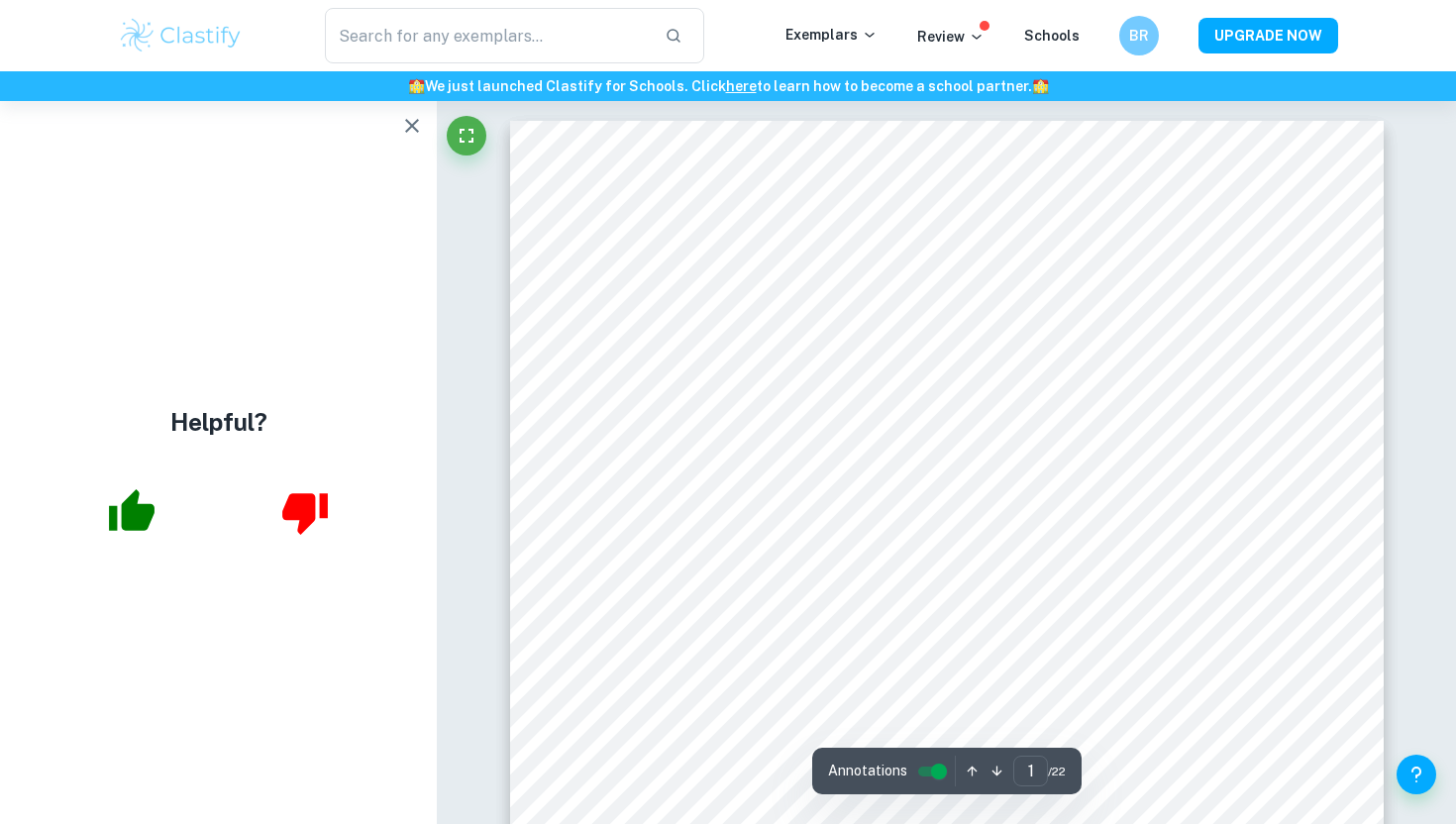 click at bounding box center [412, 126] 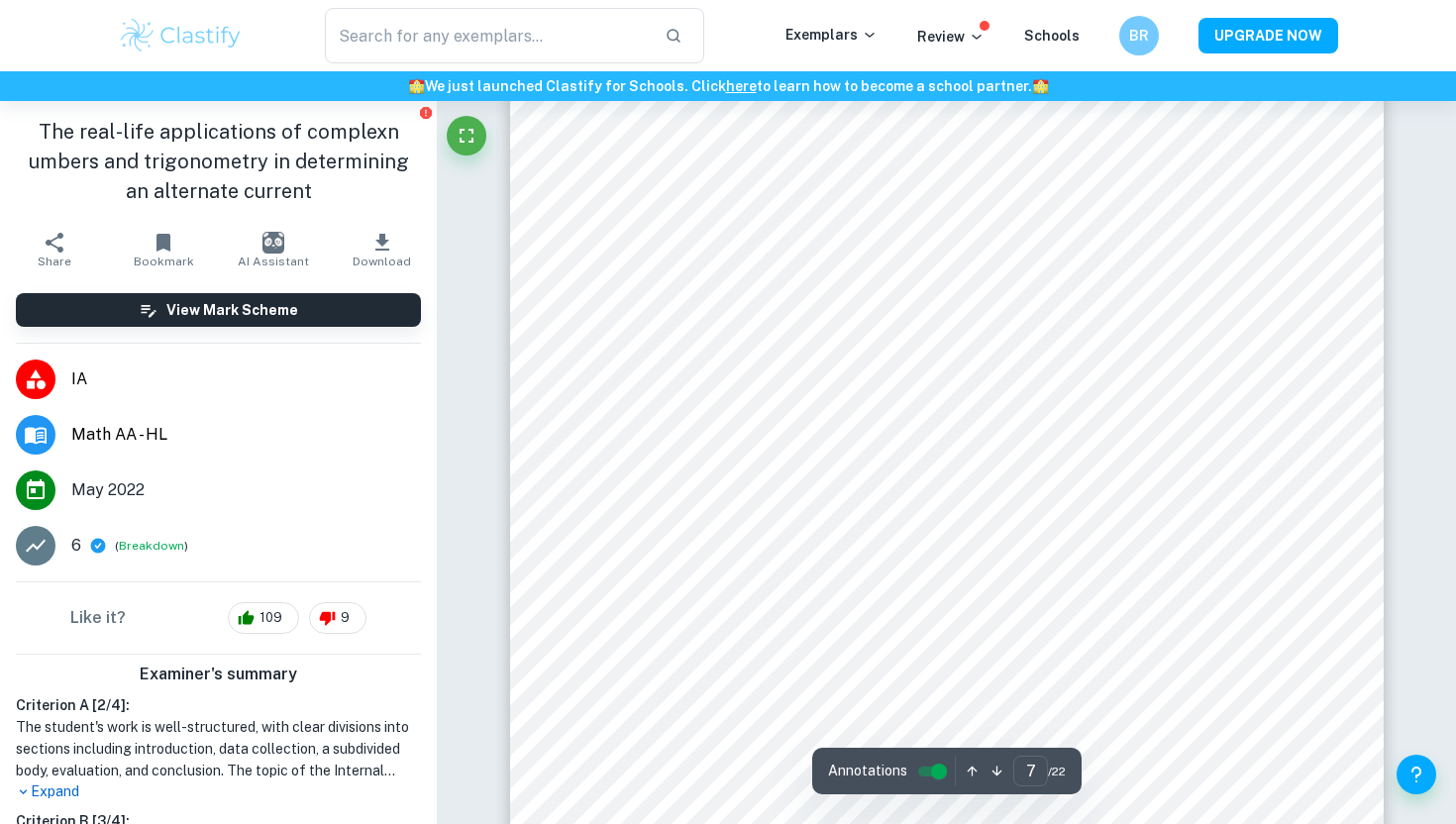 scroll, scrollTop: 8052, scrollLeft: 0, axis: vertical 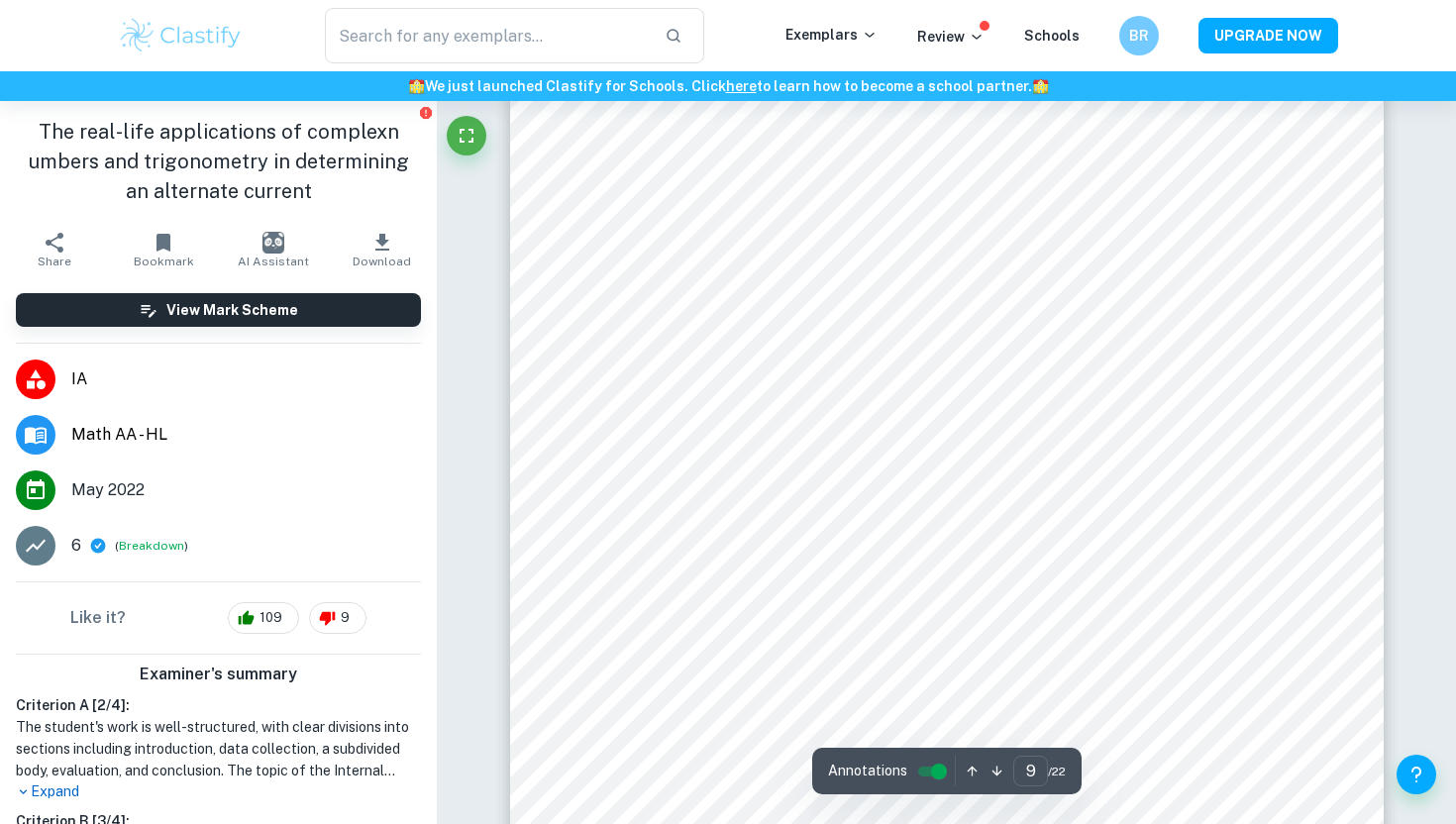 type on "10" 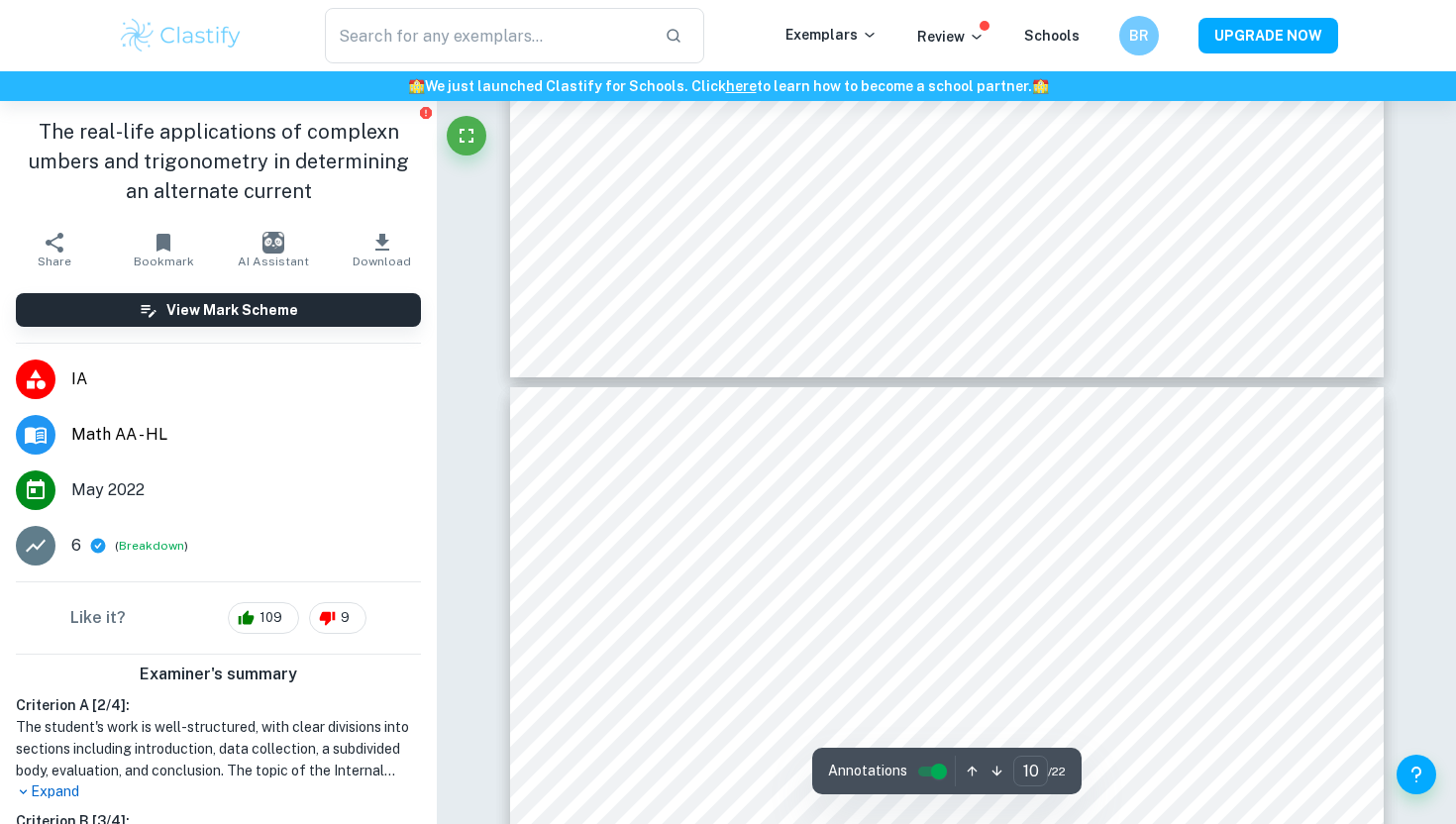 scroll, scrollTop: 11633, scrollLeft: 0, axis: vertical 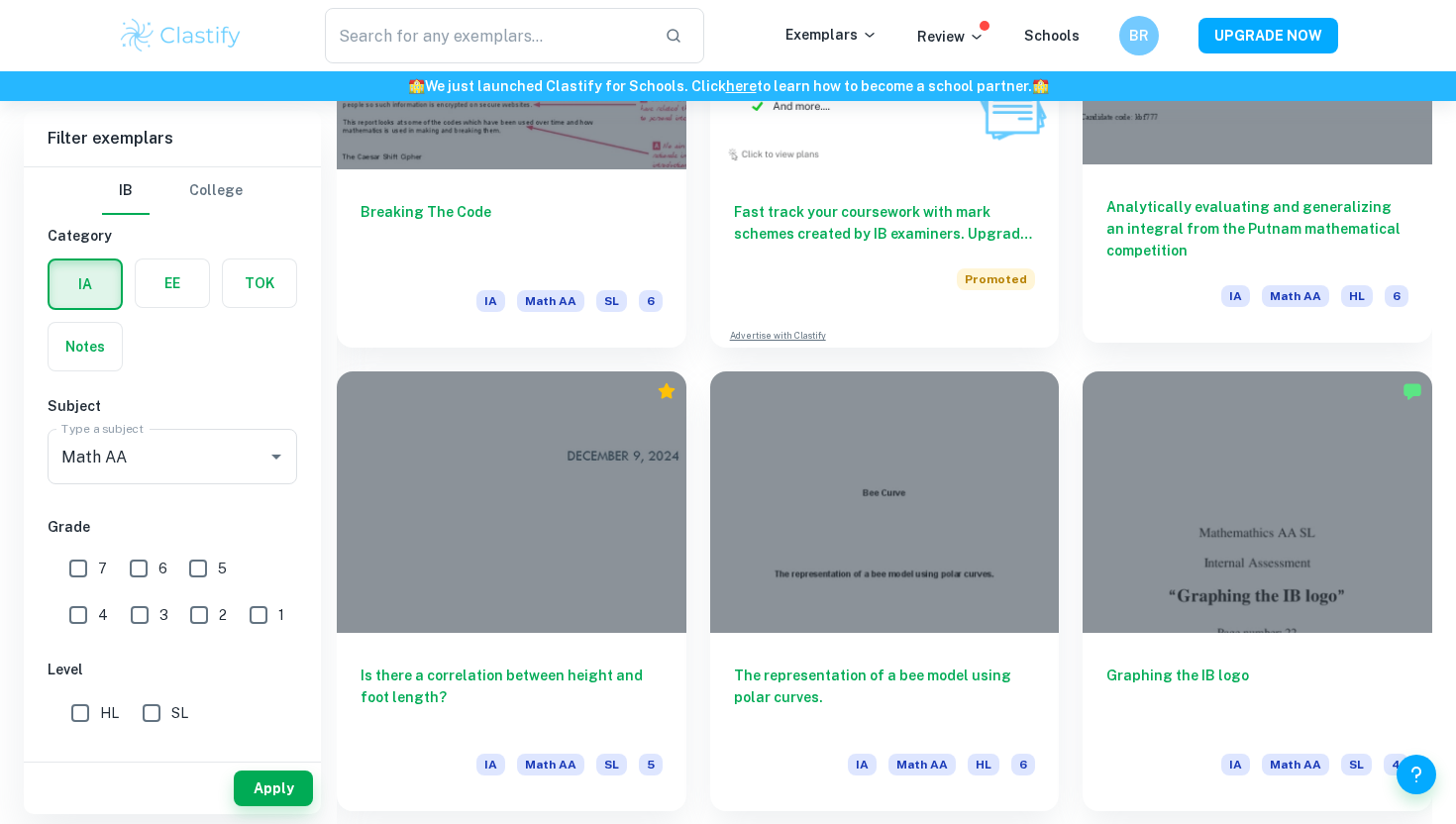 click on "Analytically evaluating and generalizing an integral from the Putnam mathematical competition" at bounding box center (1257, 229) 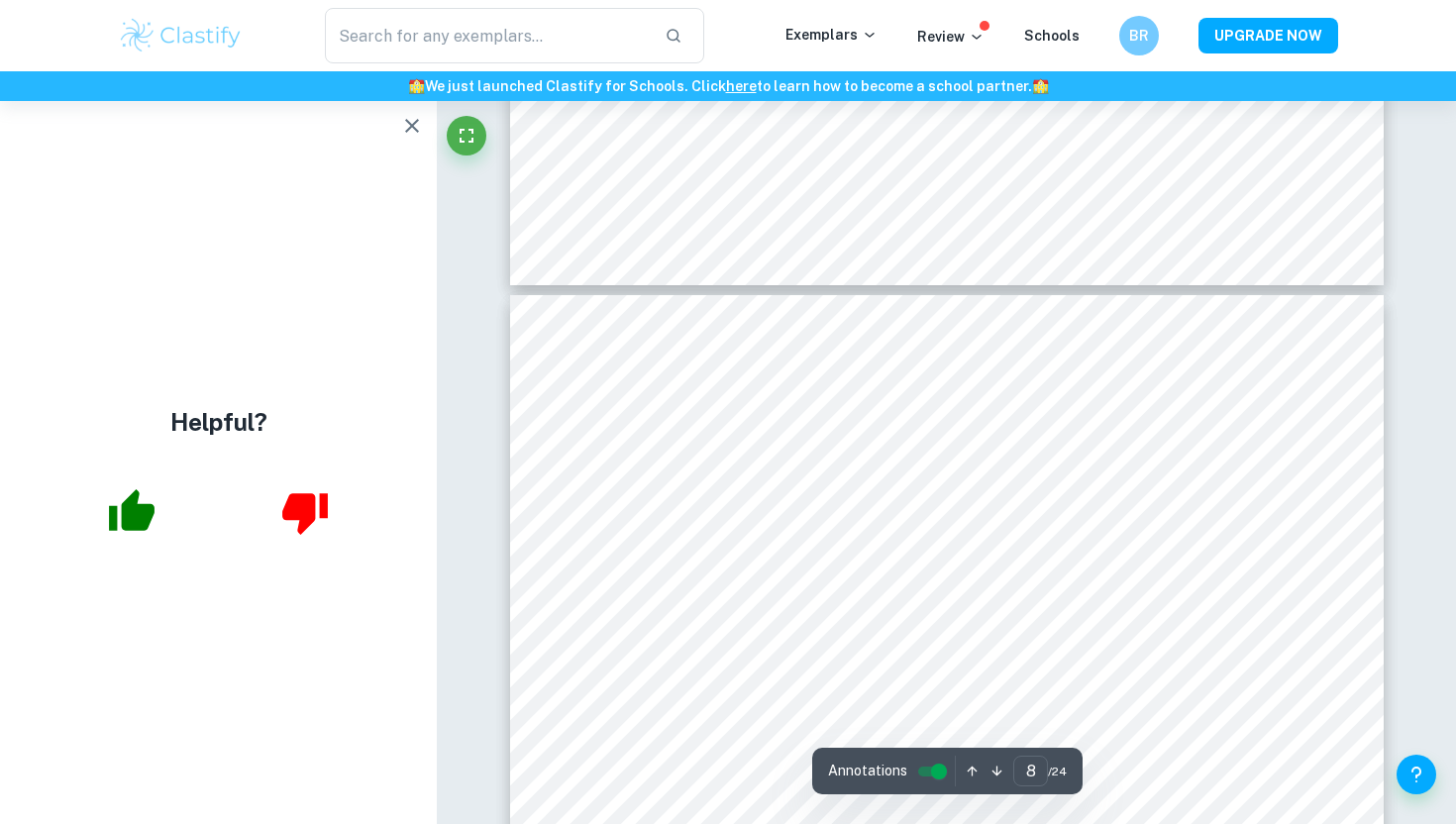 scroll, scrollTop: 9801, scrollLeft: 0, axis: vertical 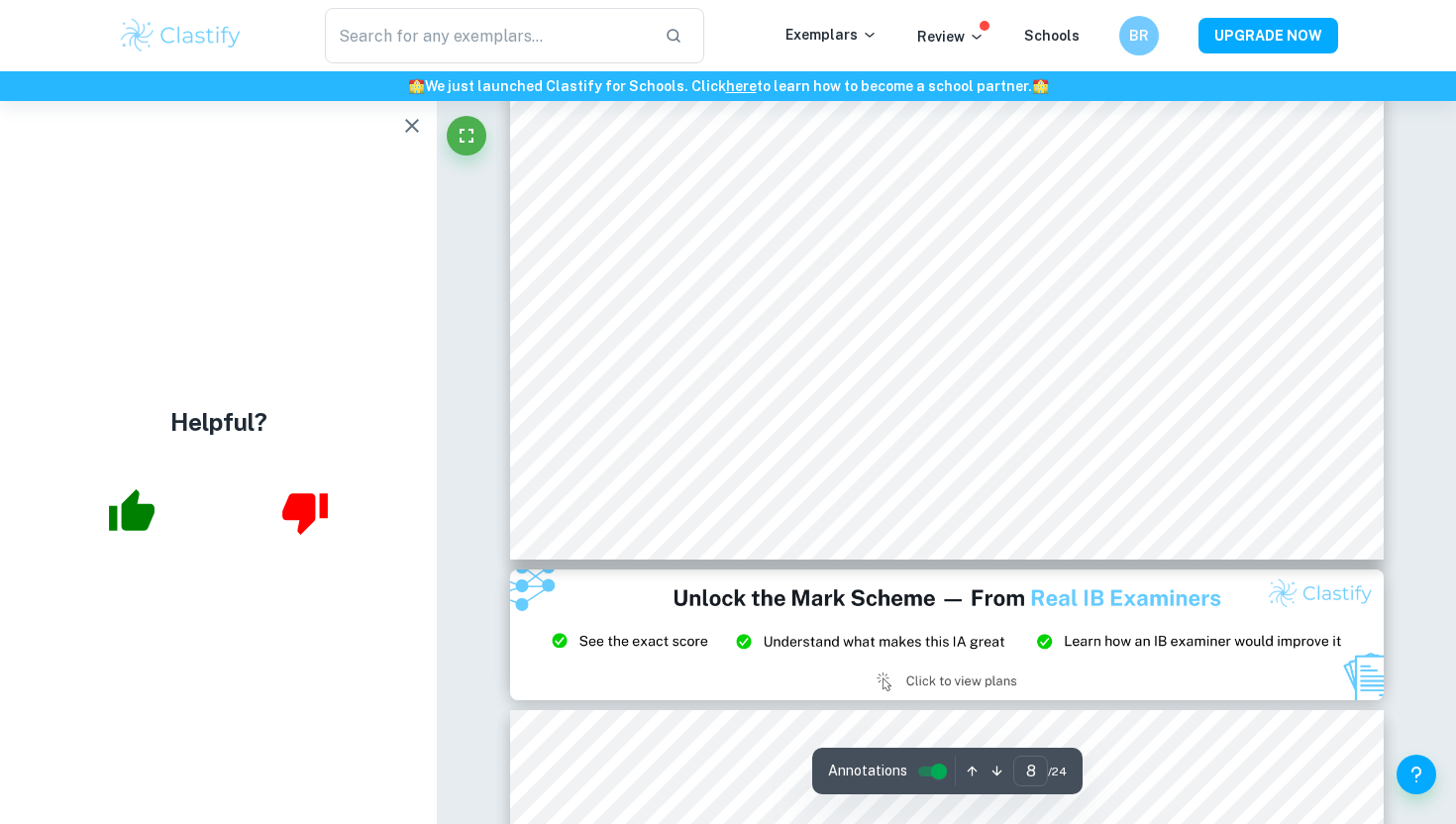 click 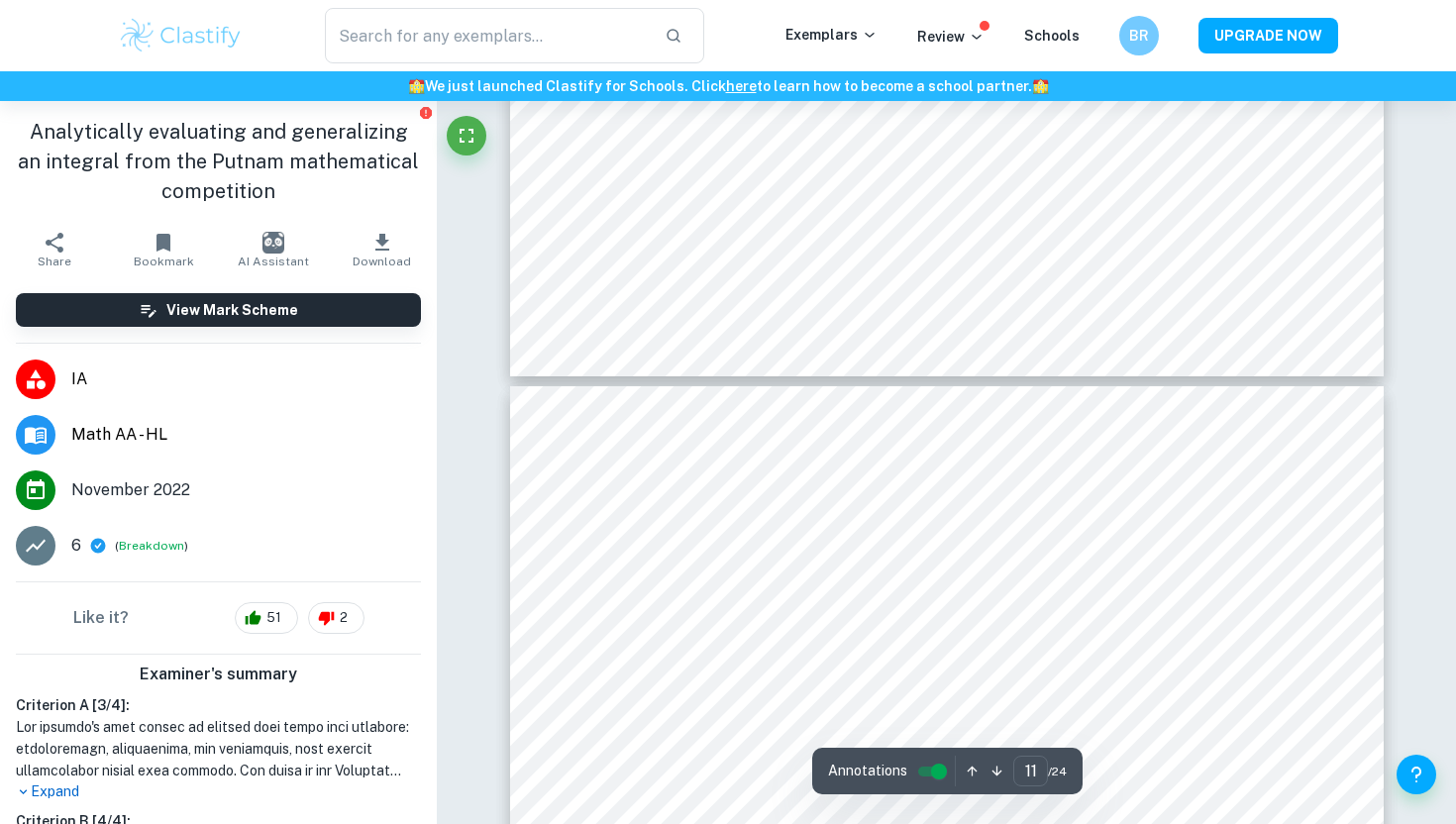 type on "12" 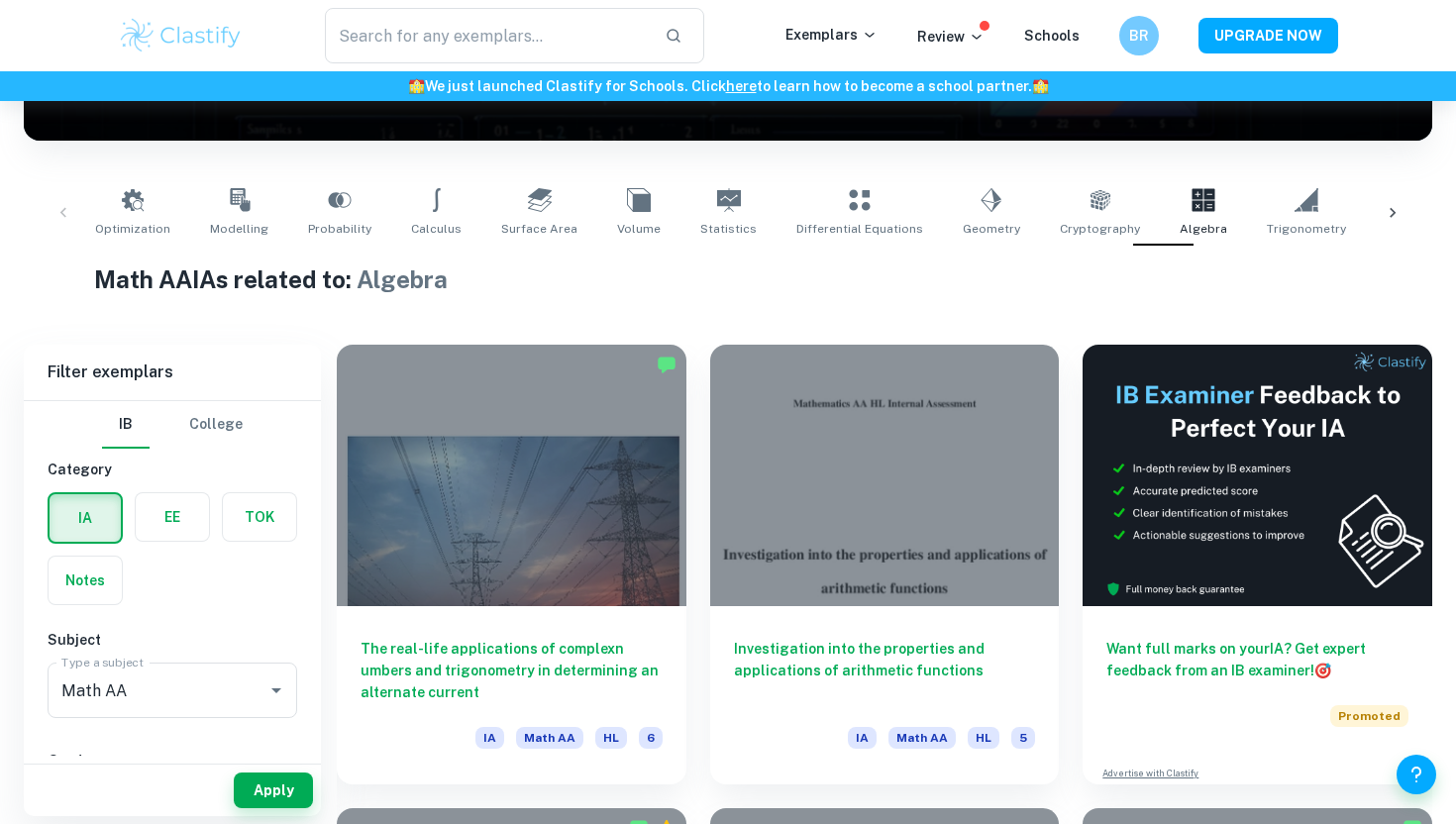 scroll, scrollTop: 325, scrollLeft: 0, axis: vertical 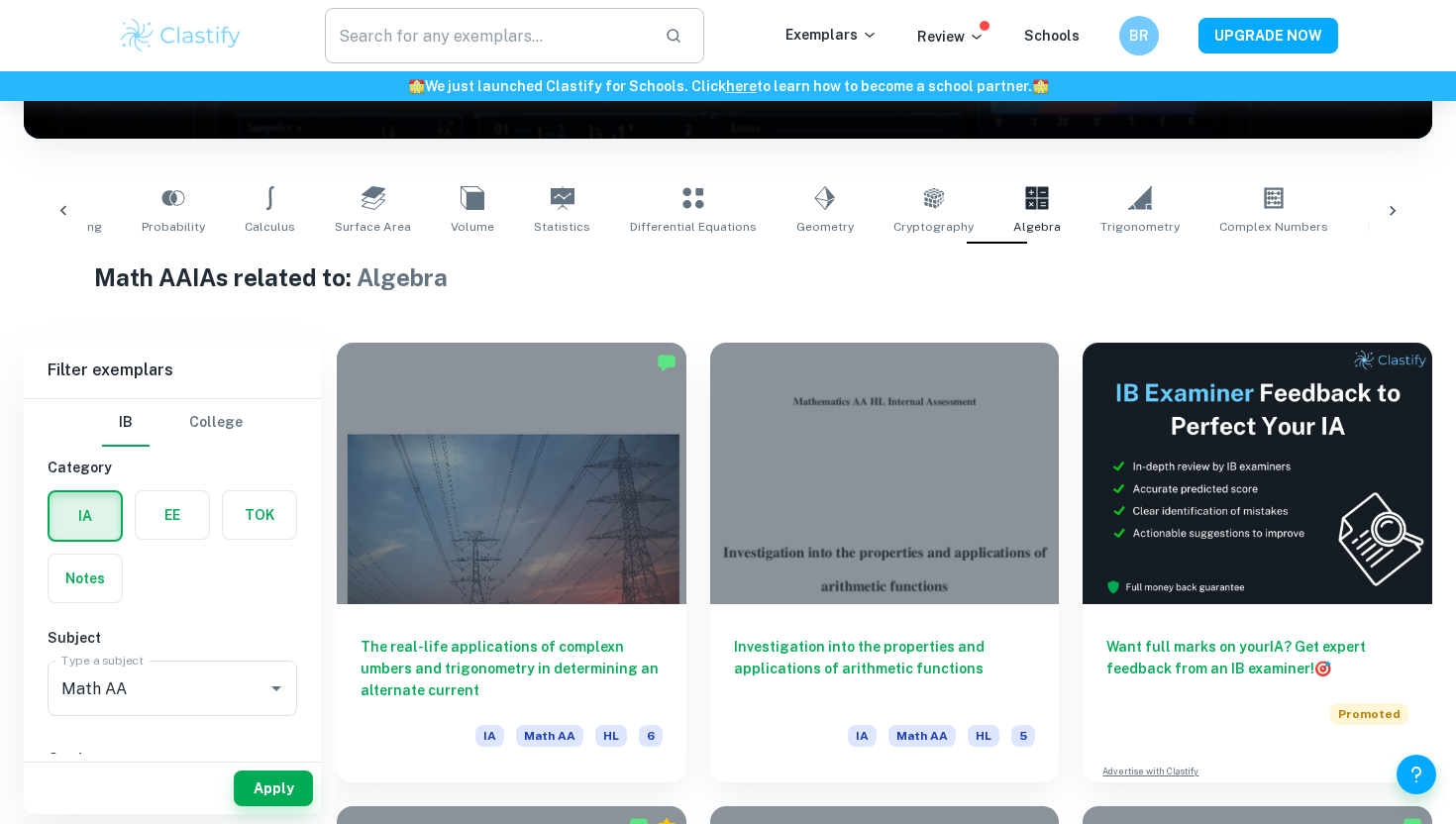 click at bounding box center (486, 36) 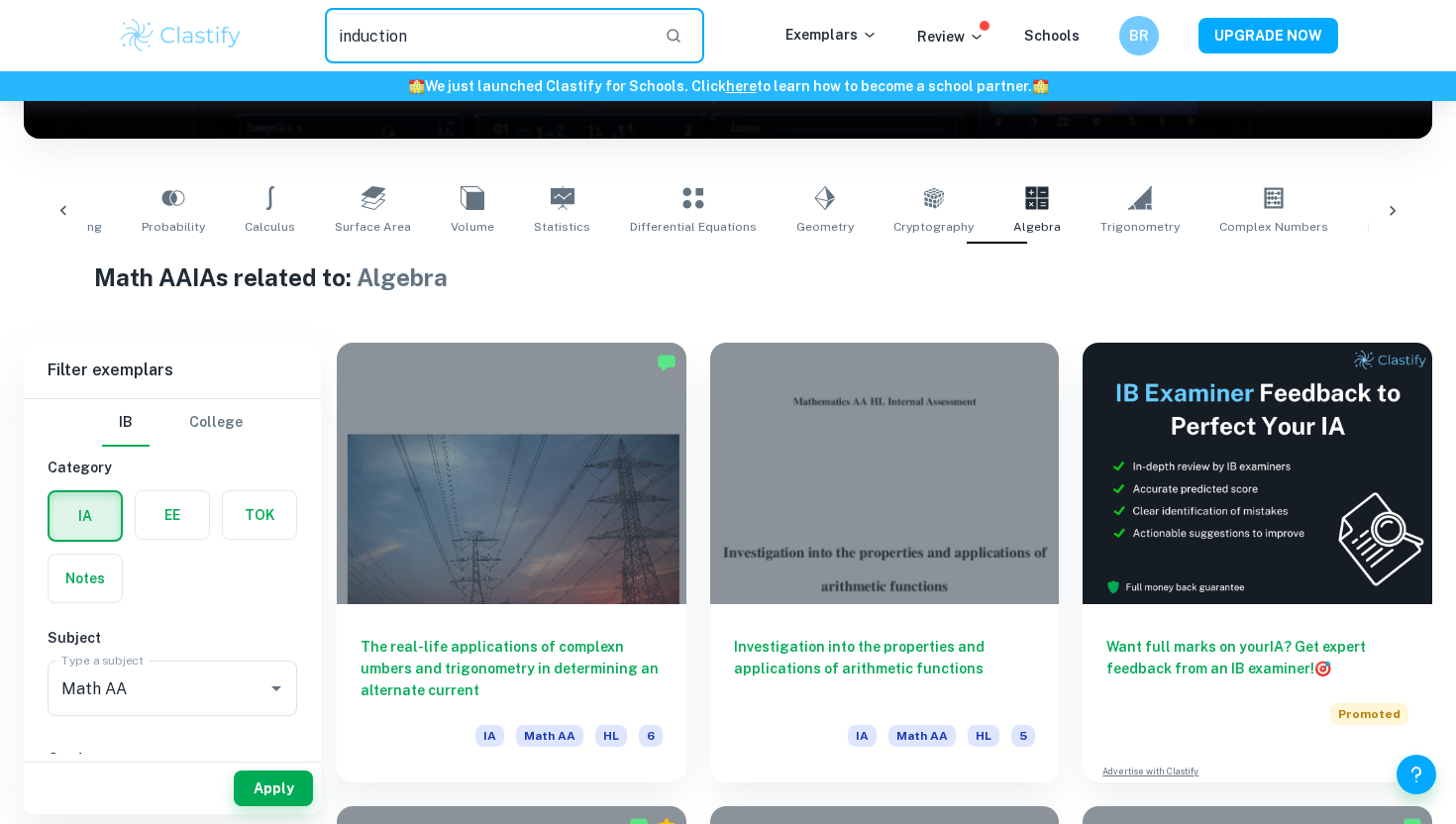 type on "induction" 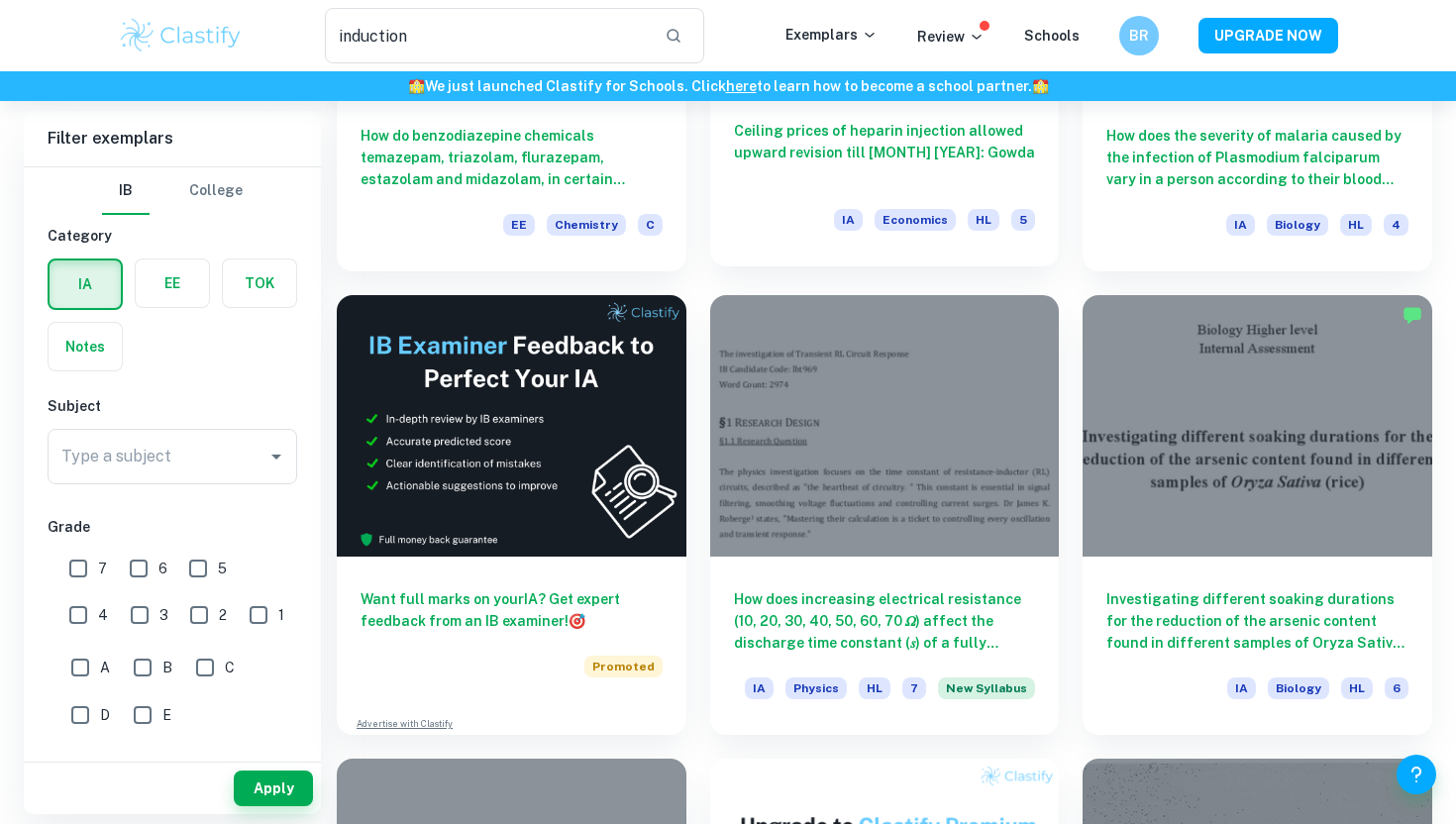 scroll, scrollTop: 2712, scrollLeft: 0, axis: vertical 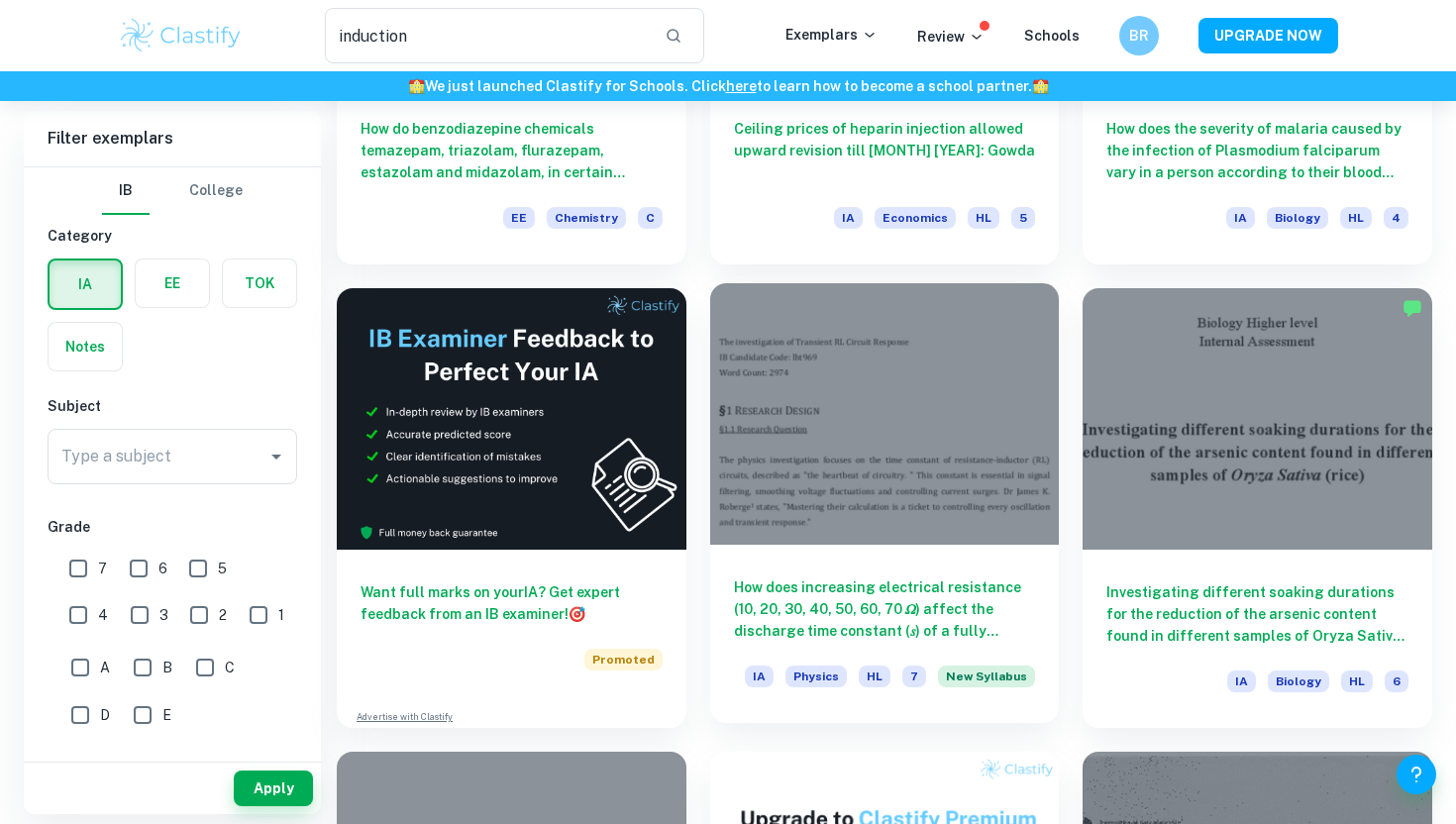 click on "How does increasing electrical resistance (10, 20, 30, 40, 50, 60, 70 𝛺) affect the discharge time constant (𝑠) of a fully charged series resistor-inductor (RL) circuit with an inductance of 1.034 𝐻 by applying Kirchhoff’s Second Law?" at bounding box center (884, 609) 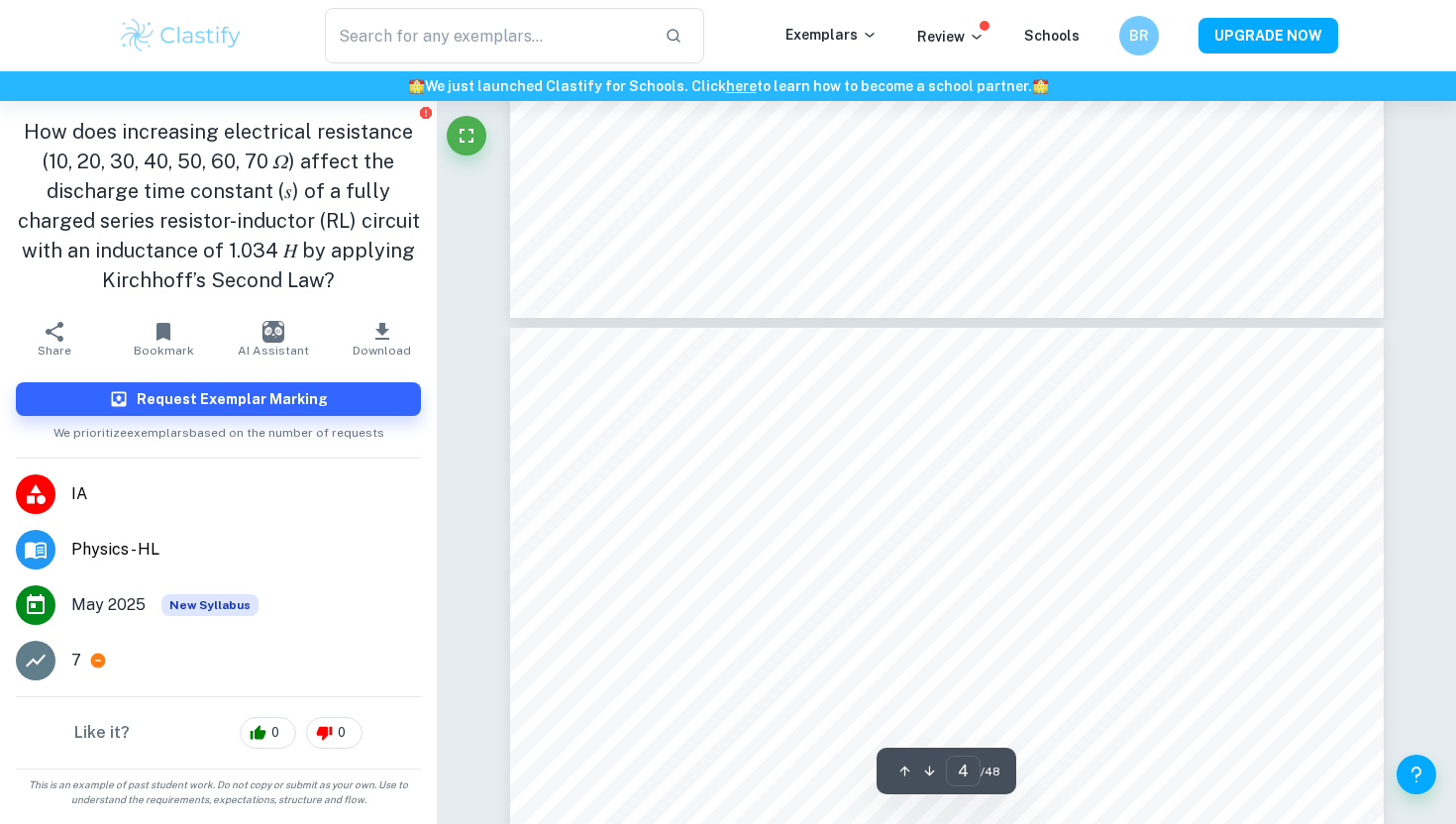 scroll, scrollTop: 4237, scrollLeft: 0, axis: vertical 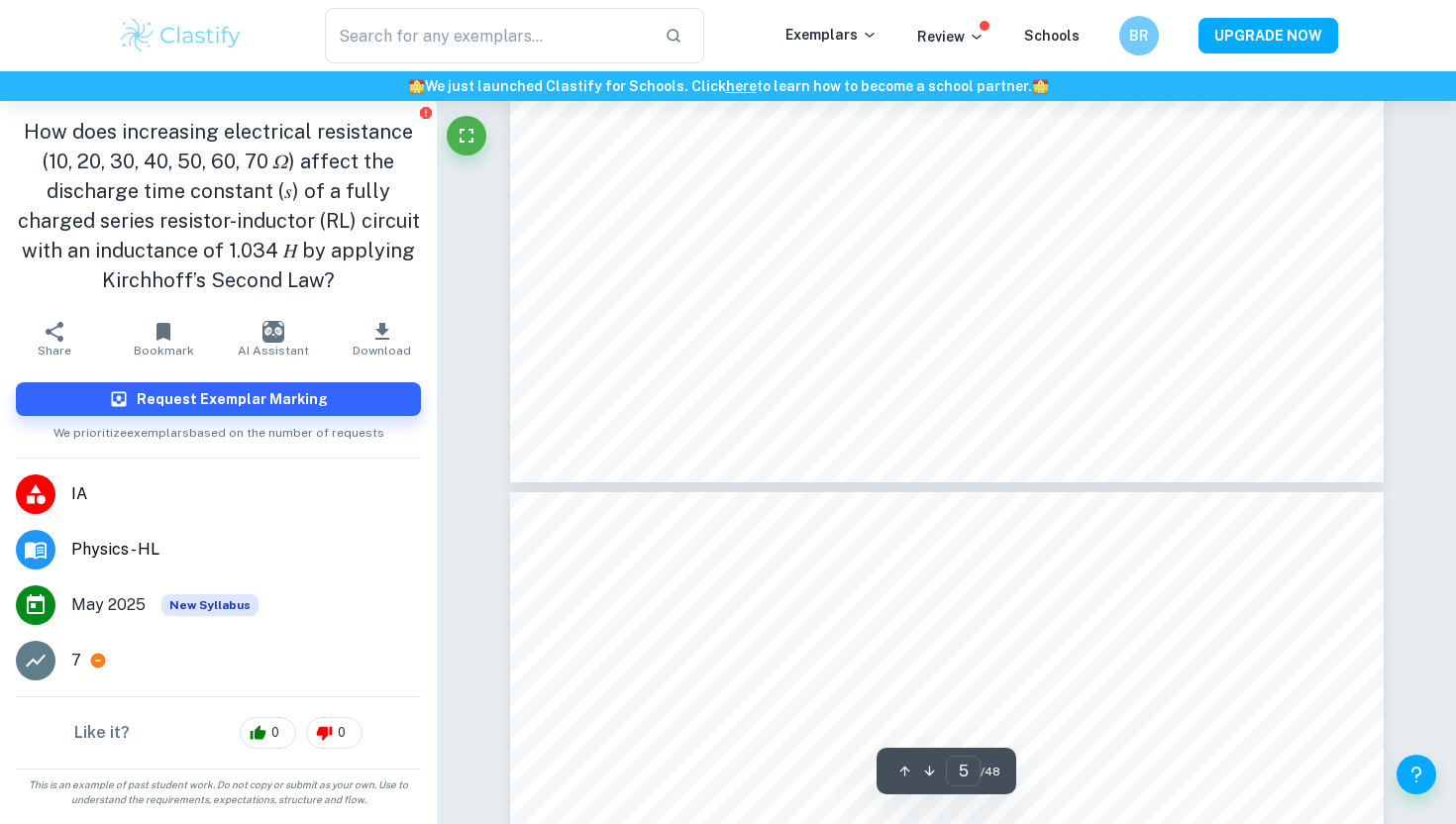 type on "6" 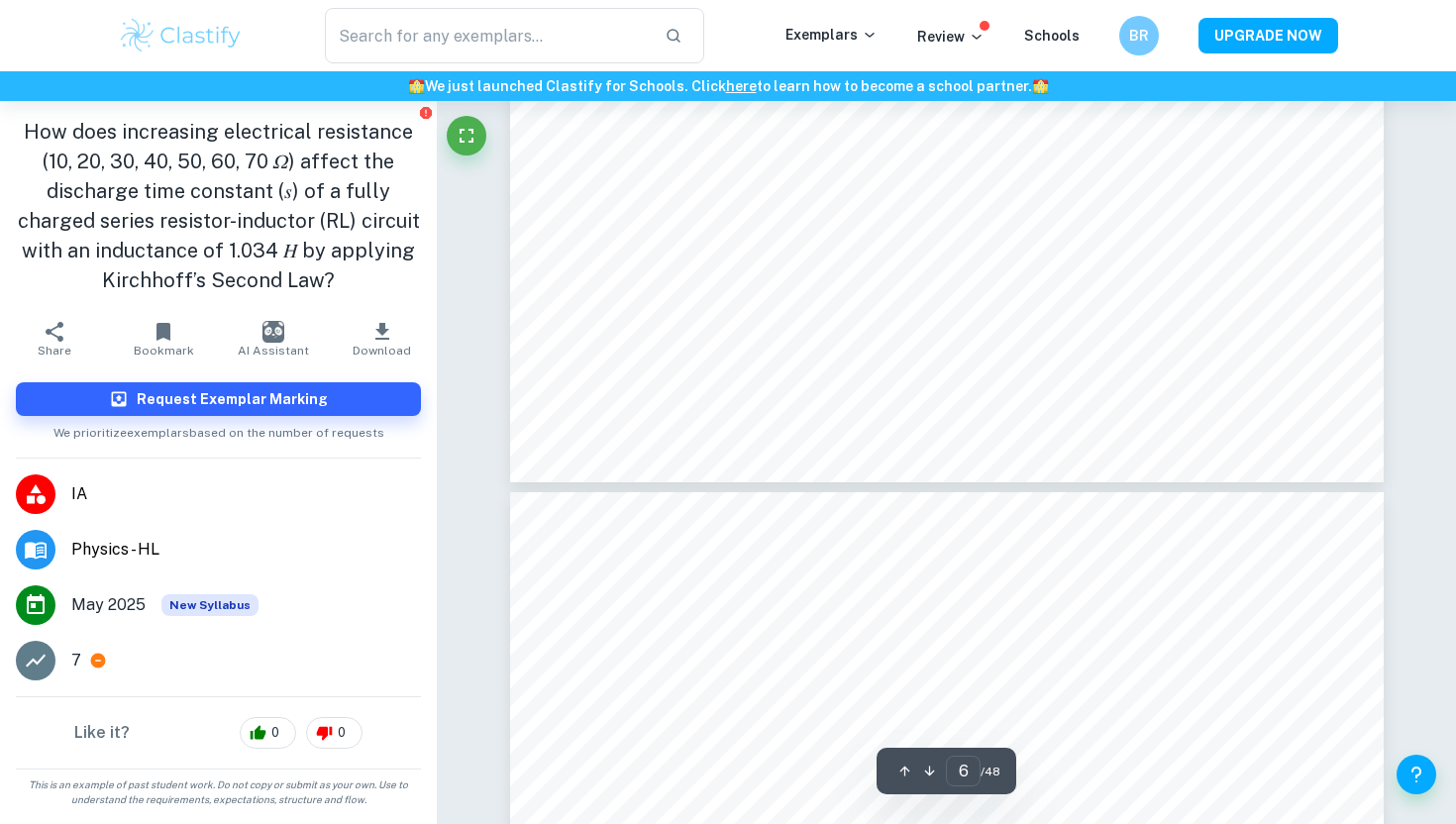 scroll, scrollTop: 6908, scrollLeft: 0, axis: vertical 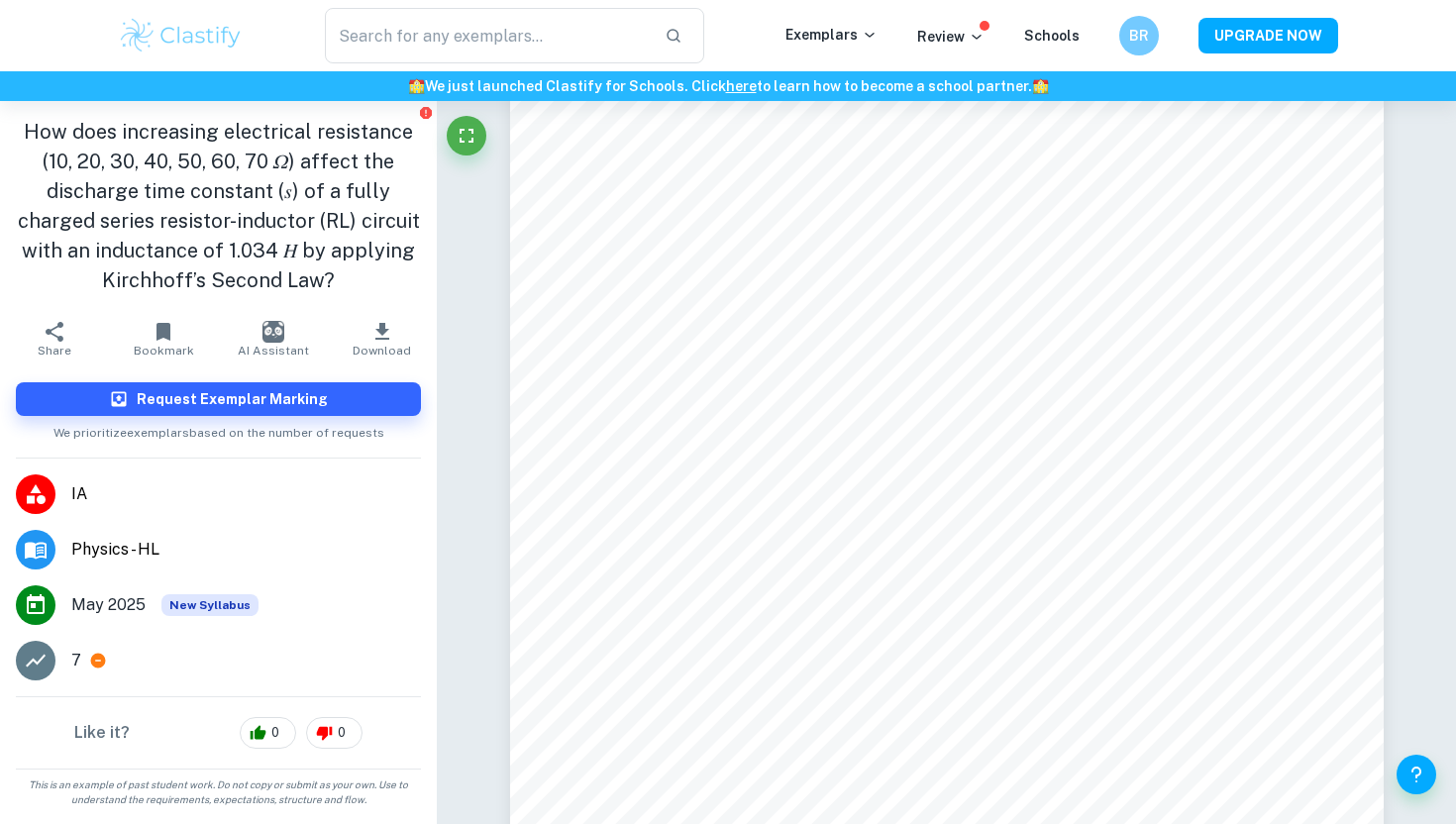 type on "induction" 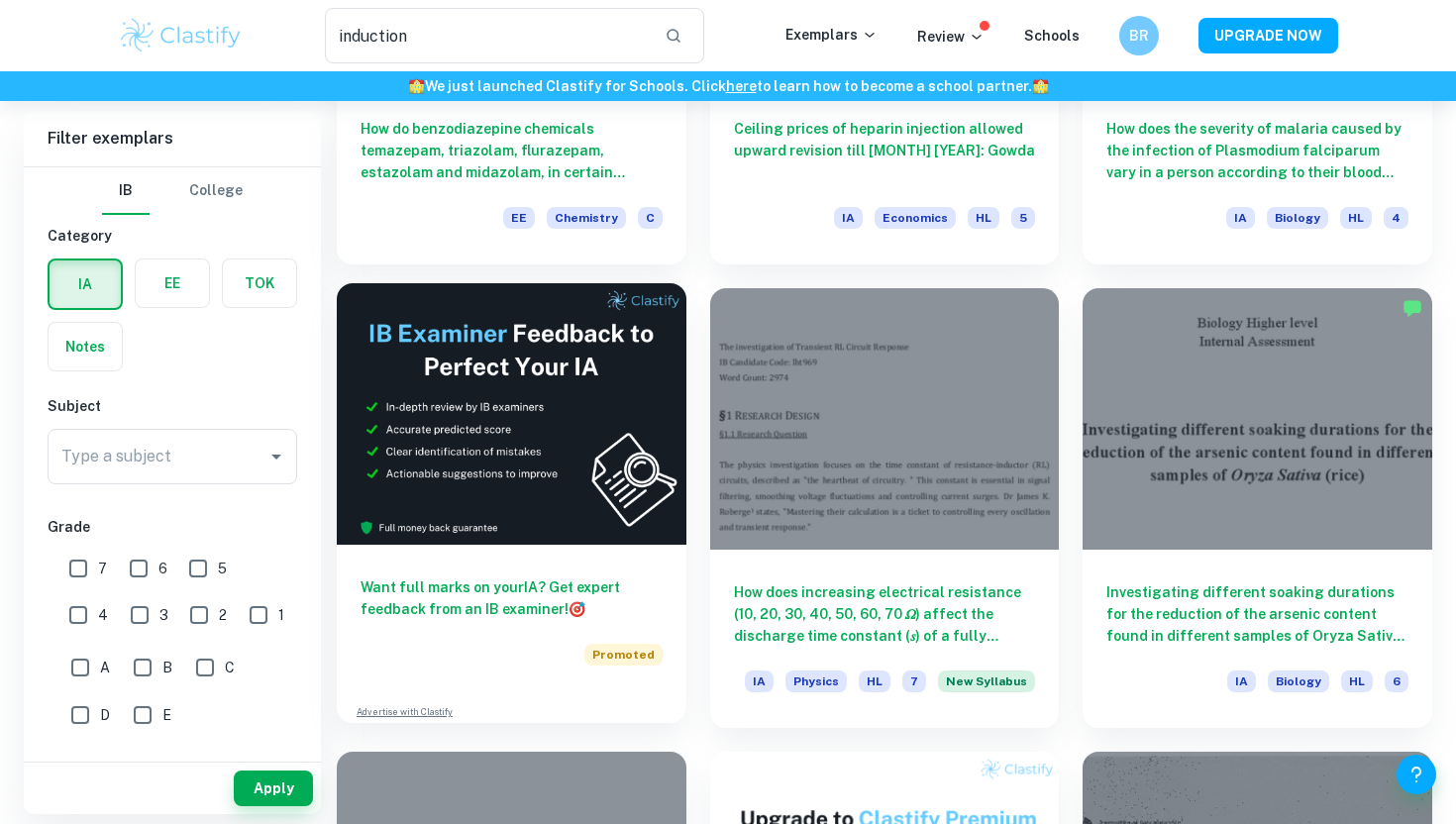 scroll, scrollTop: 3159, scrollLeft: 0, axis: vertical 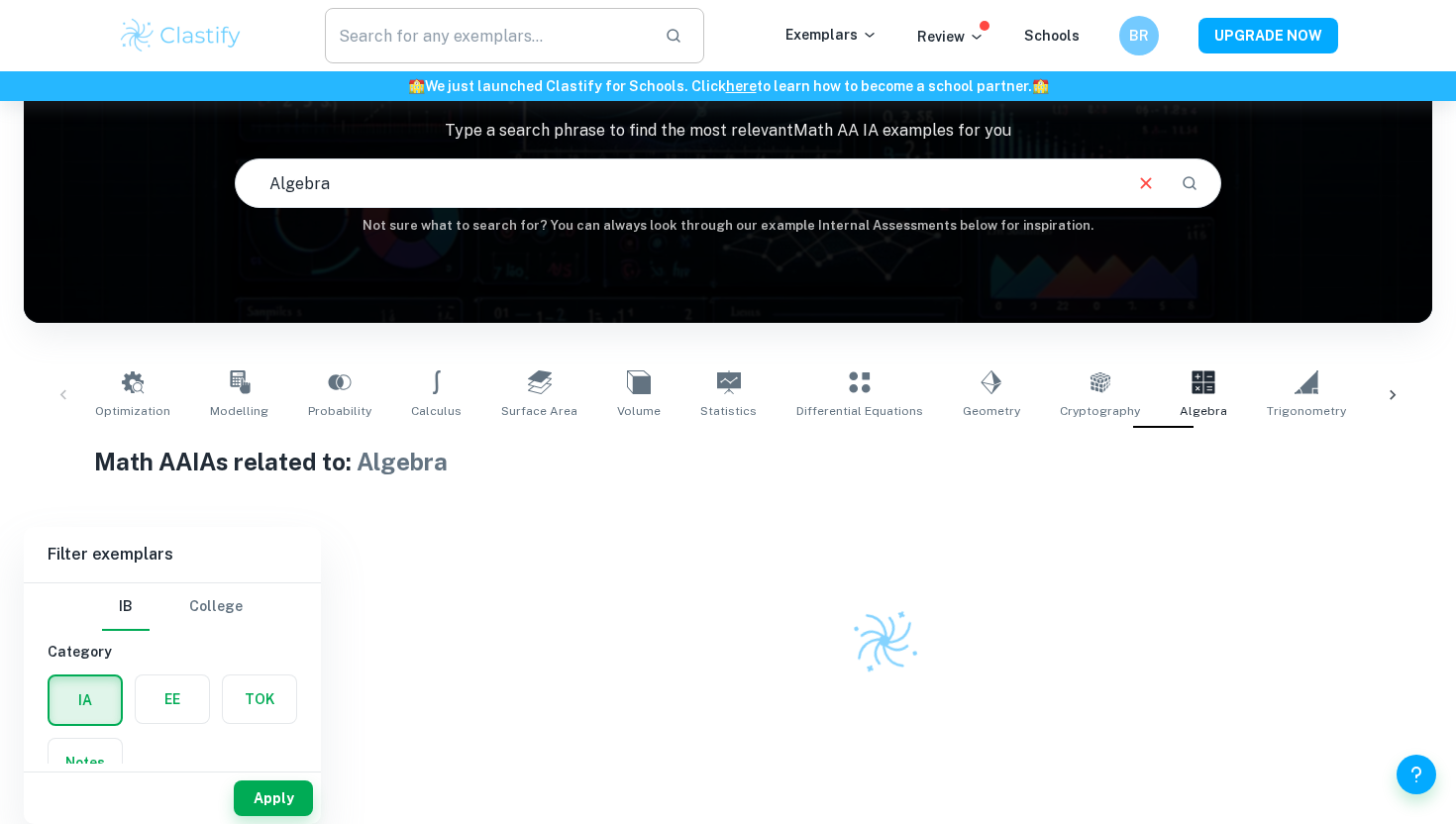 click on "​ Exemplars Review Schools BR UPGRADE NOW" at bounding box center (728, 36) 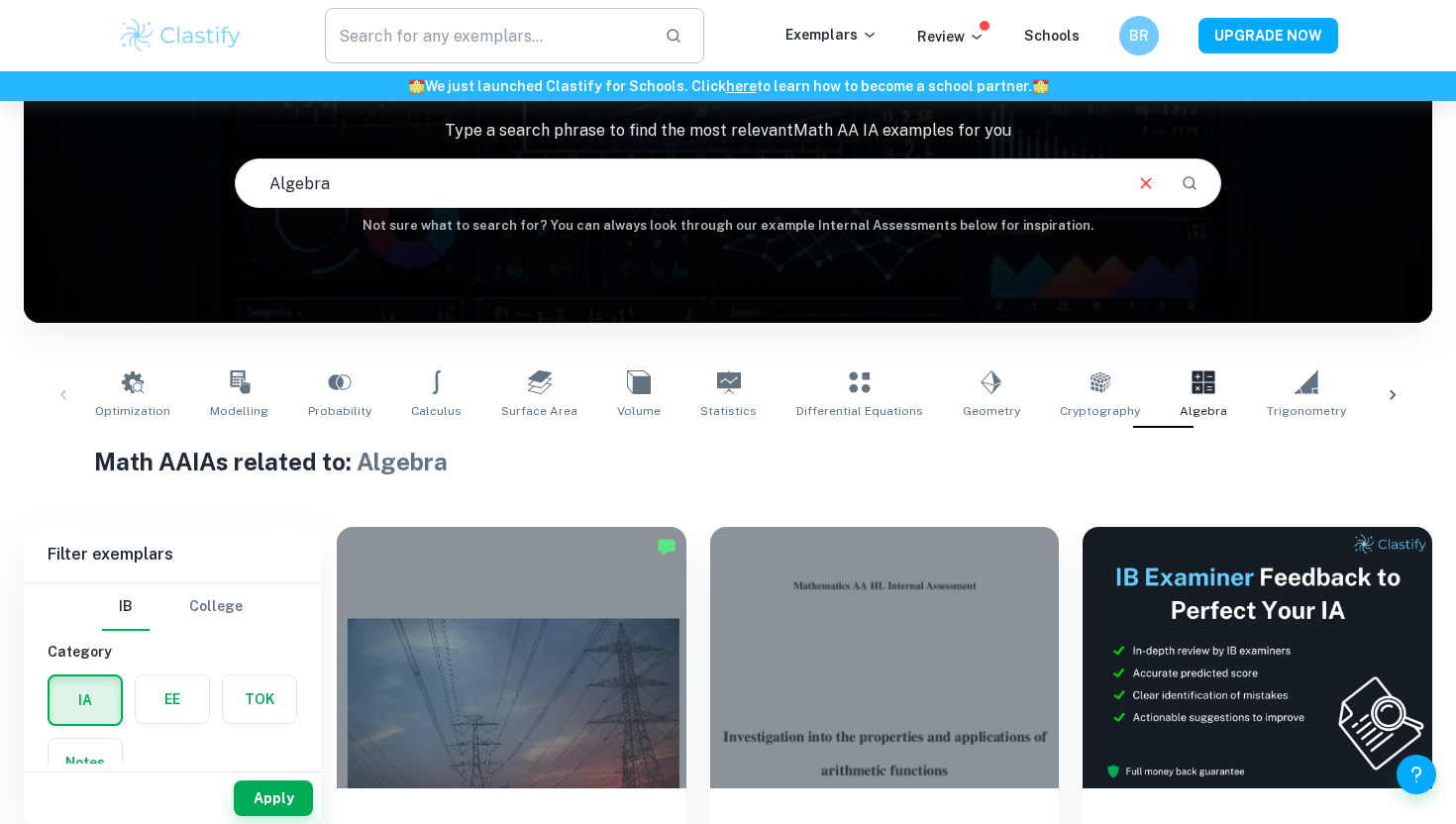 click at bounding box center (486, 36) 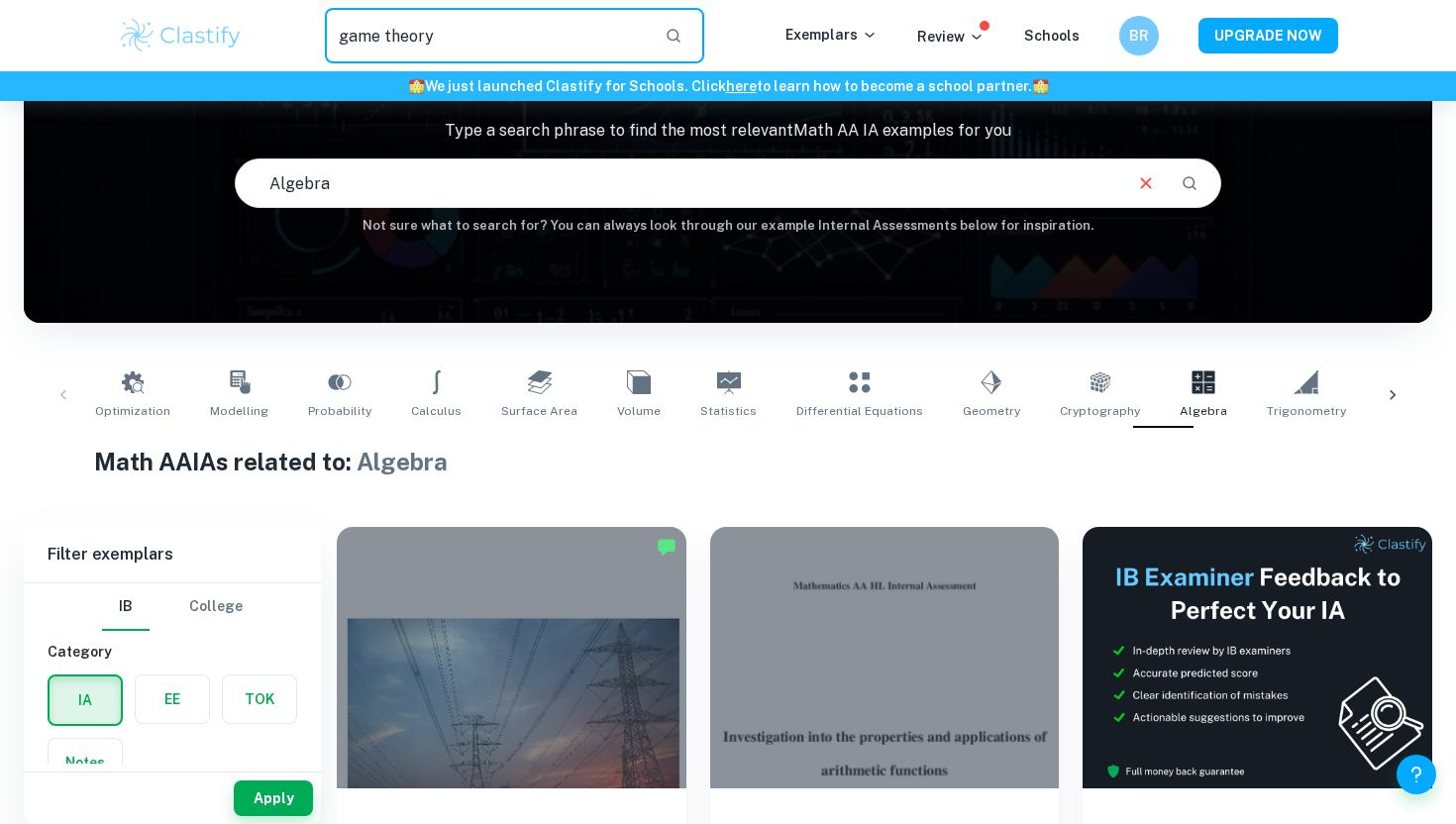 type on "game theory" 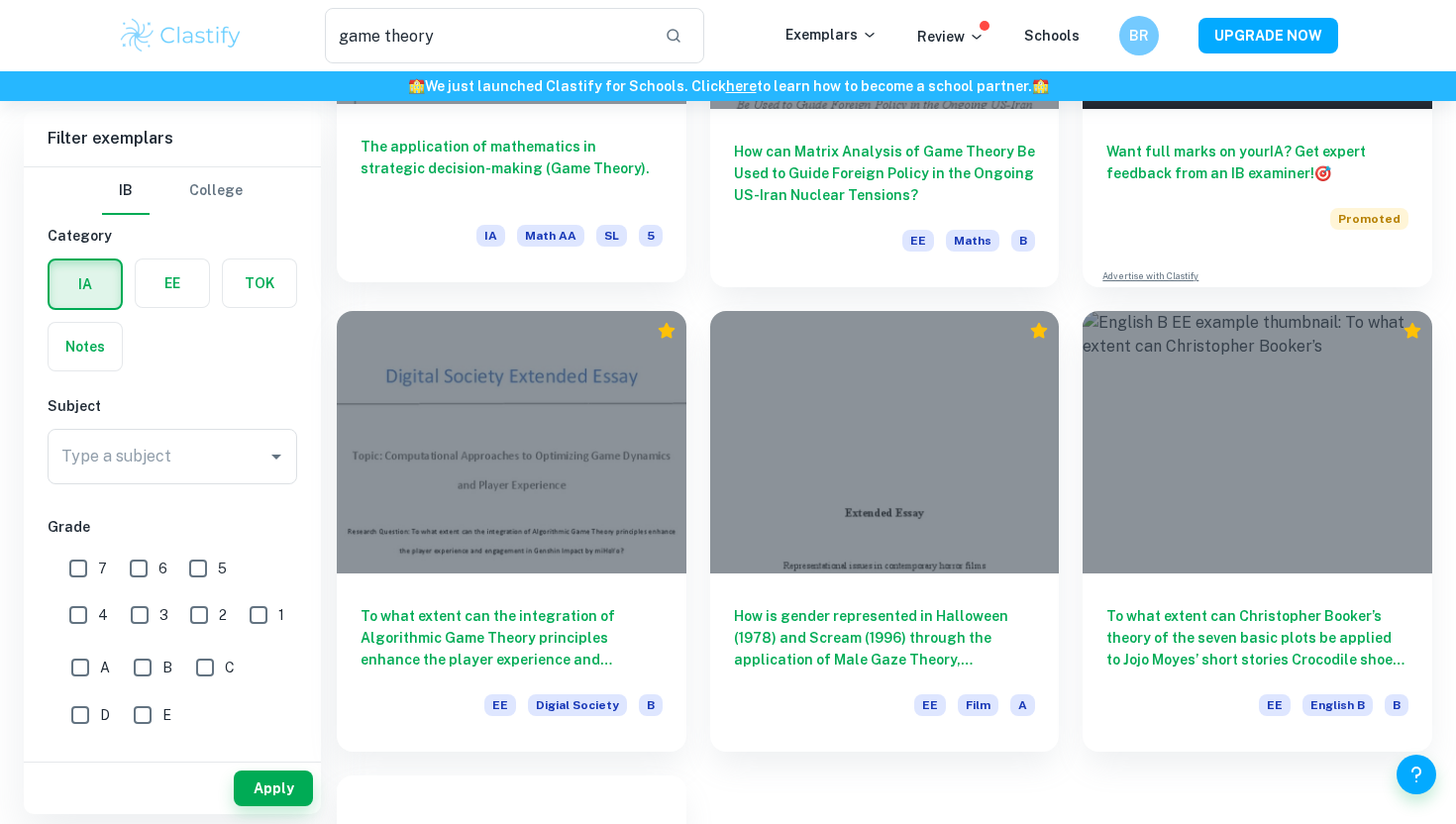 scroll, scrollTop: 374, scrollLeft: 0, axis: vertical 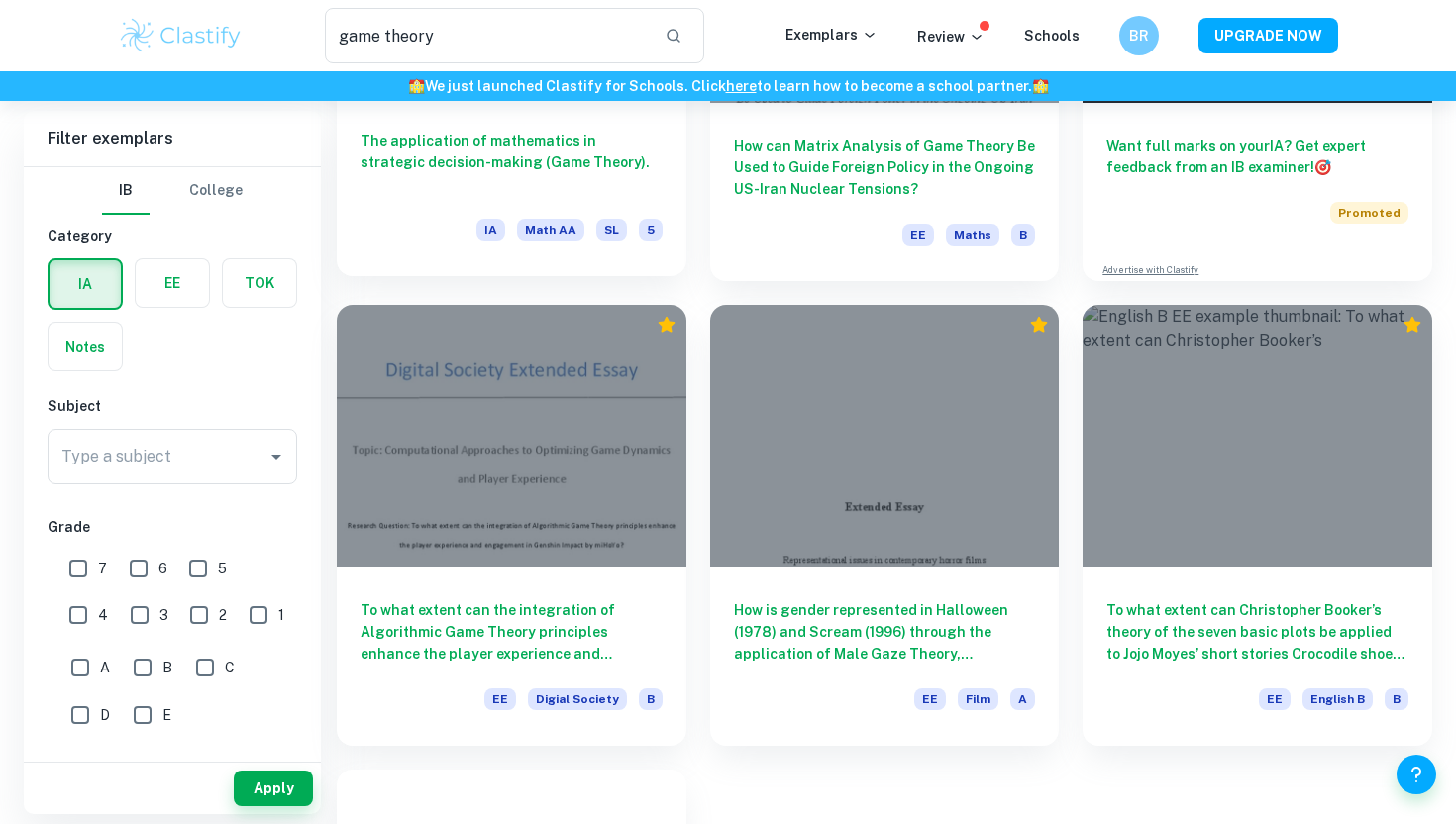 click on "The application of mathematics in strategic decision-making (Game Theory)." at bounding box center [511, 162] 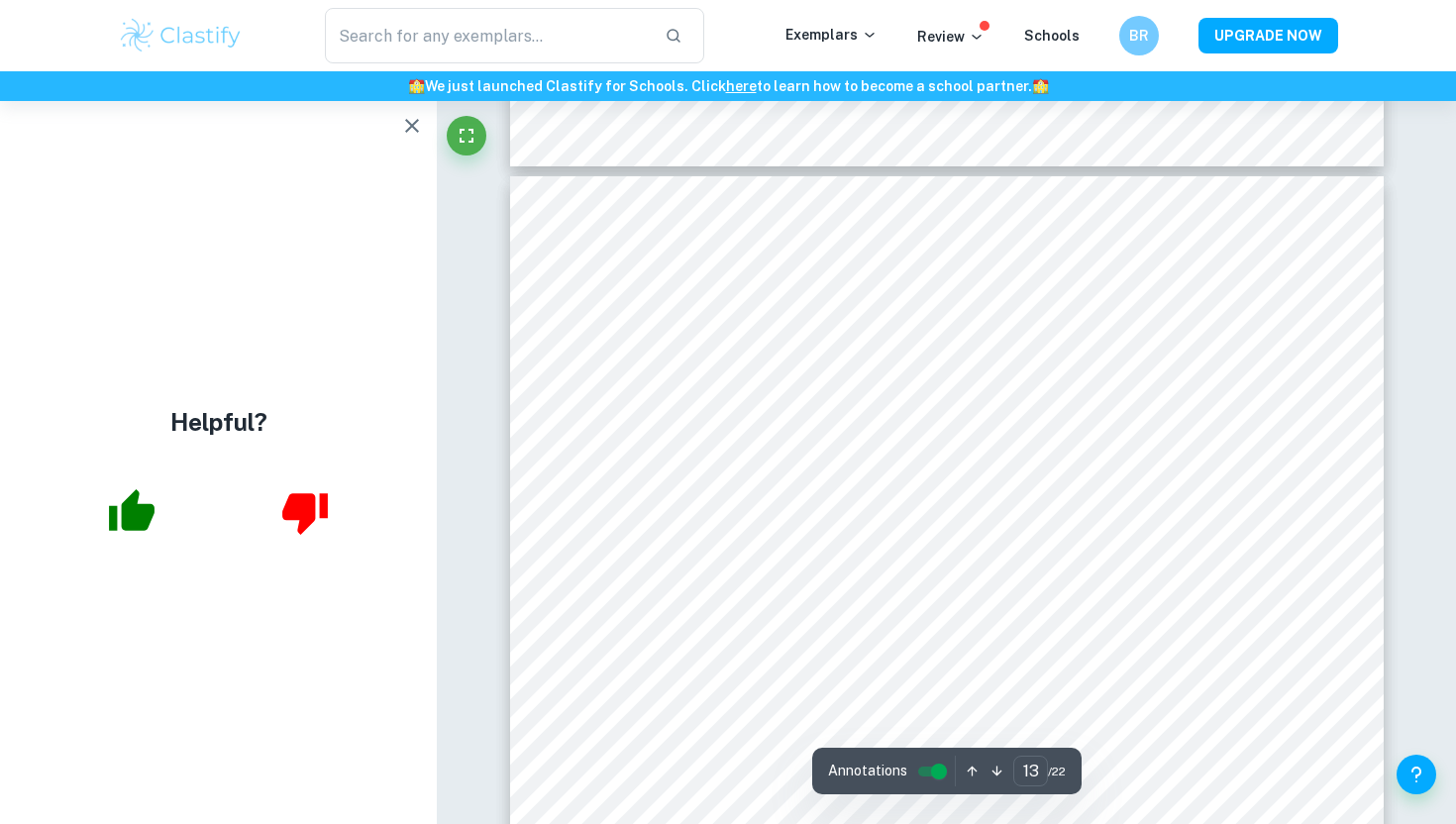 scroll, scrollTop: 15370, scrollLeft: 0, axis: vertical 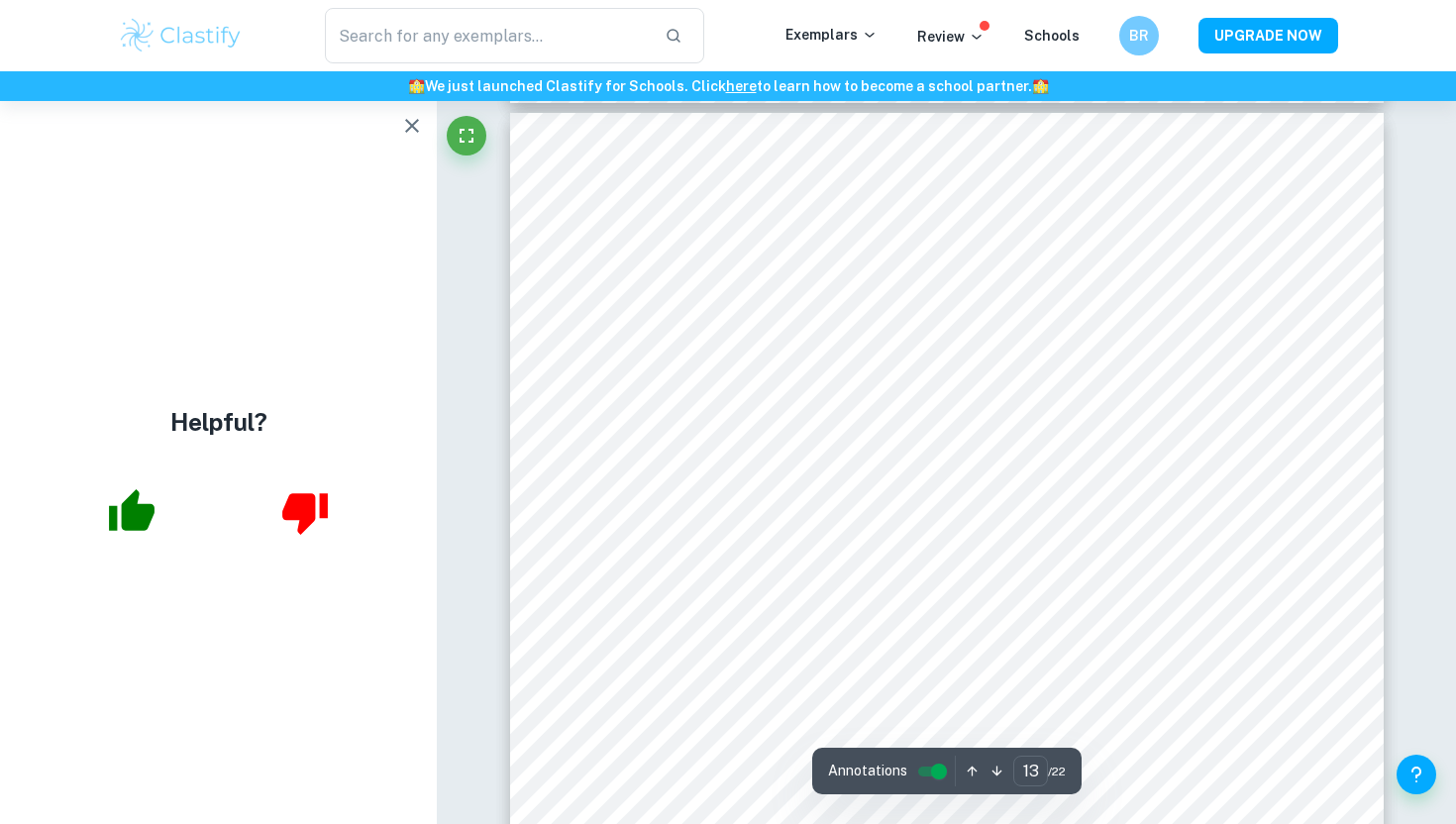 click at bounding box center [412, 126] 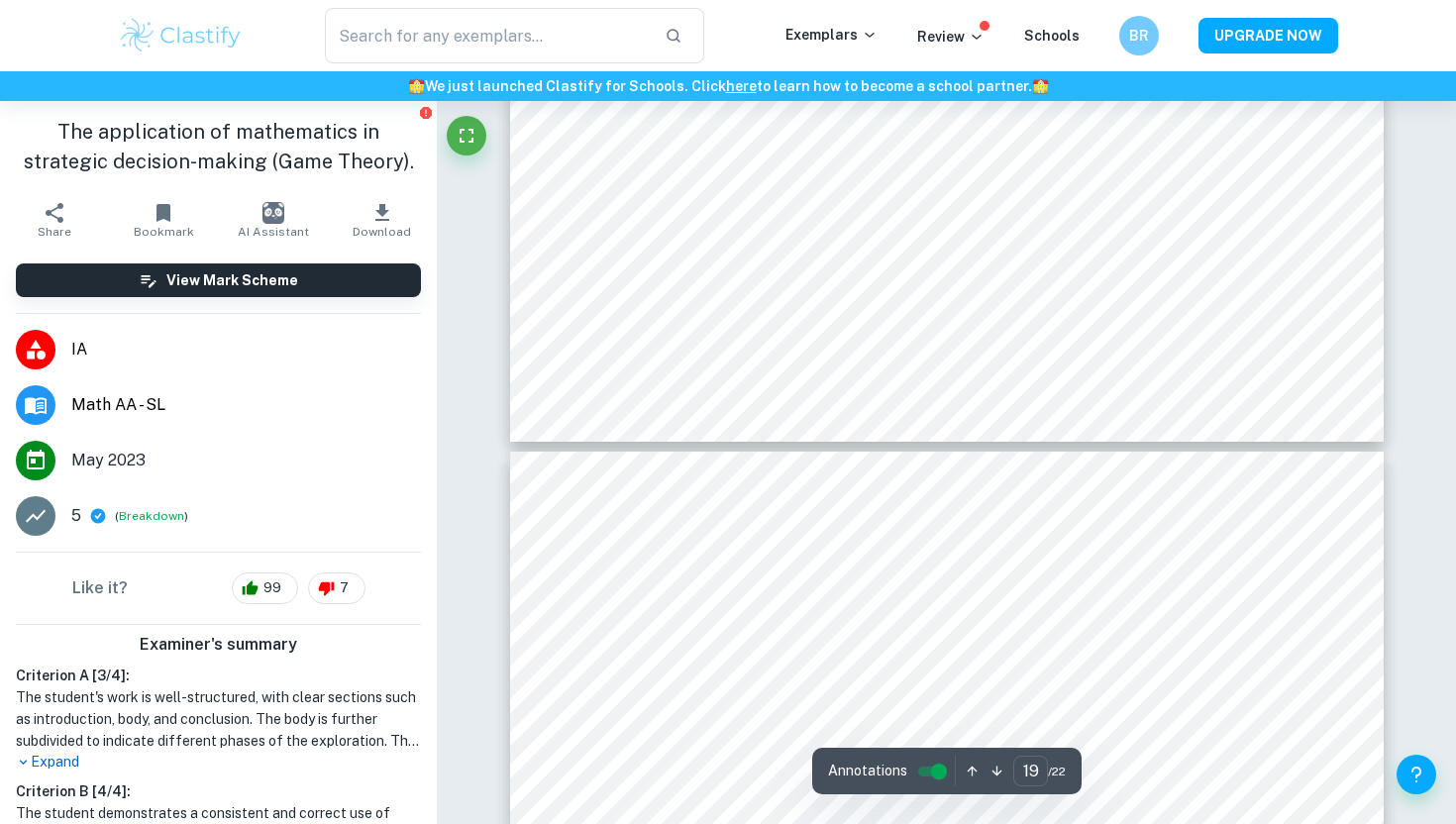 type on "20" 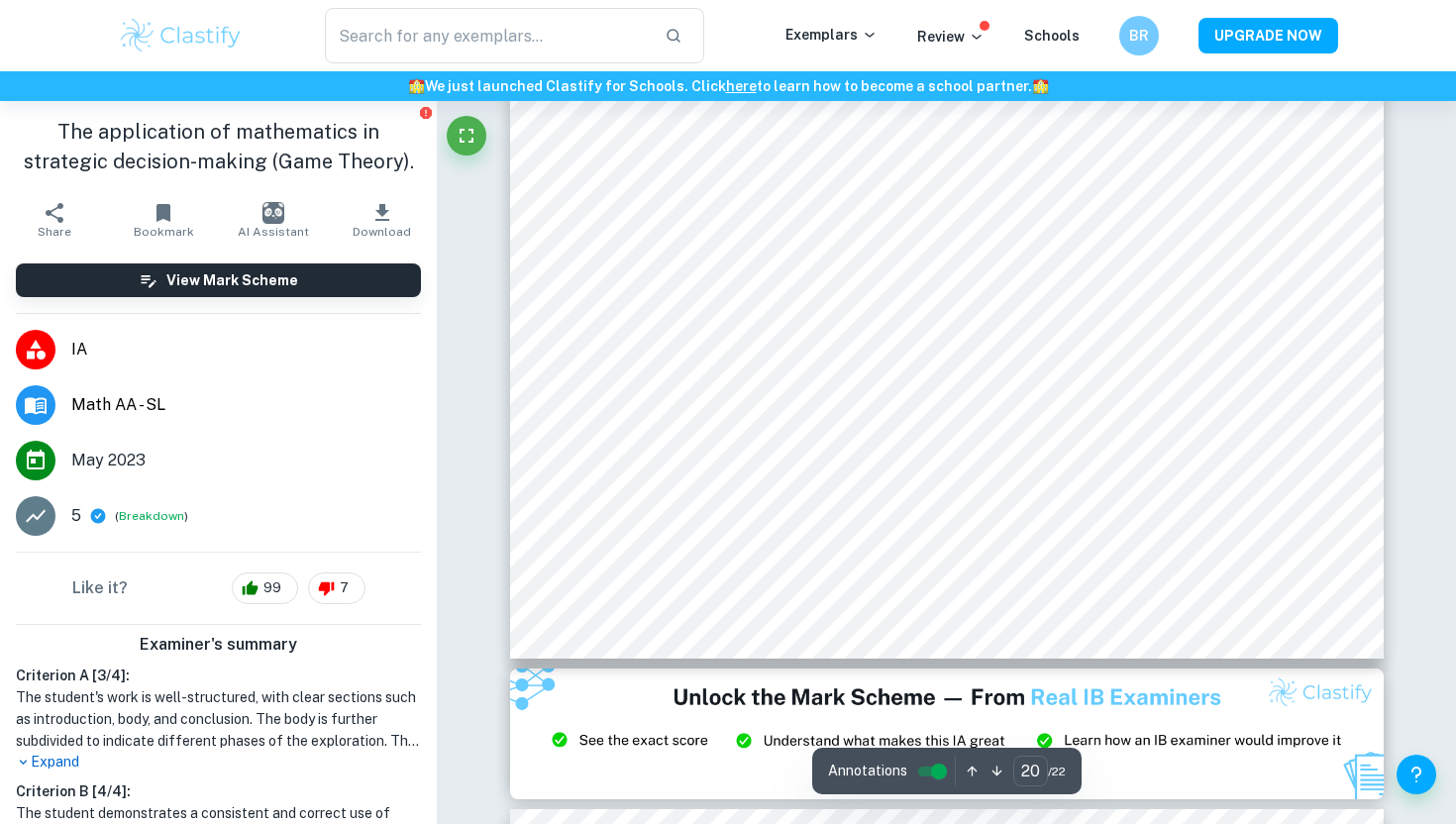 scroll, scrollTop: 25185, scrollLeft: 0, axis: vertical 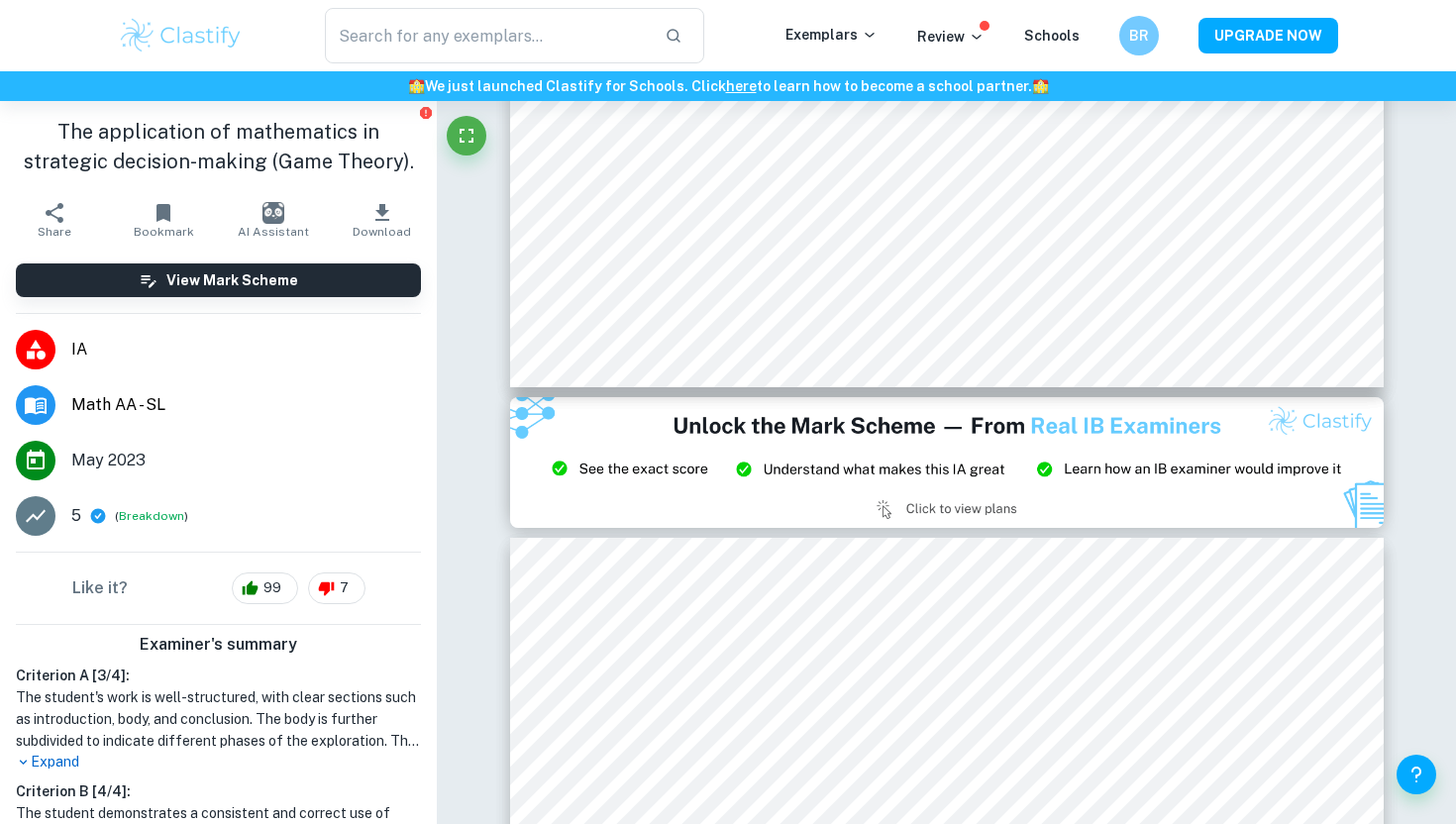 type on "game theory" 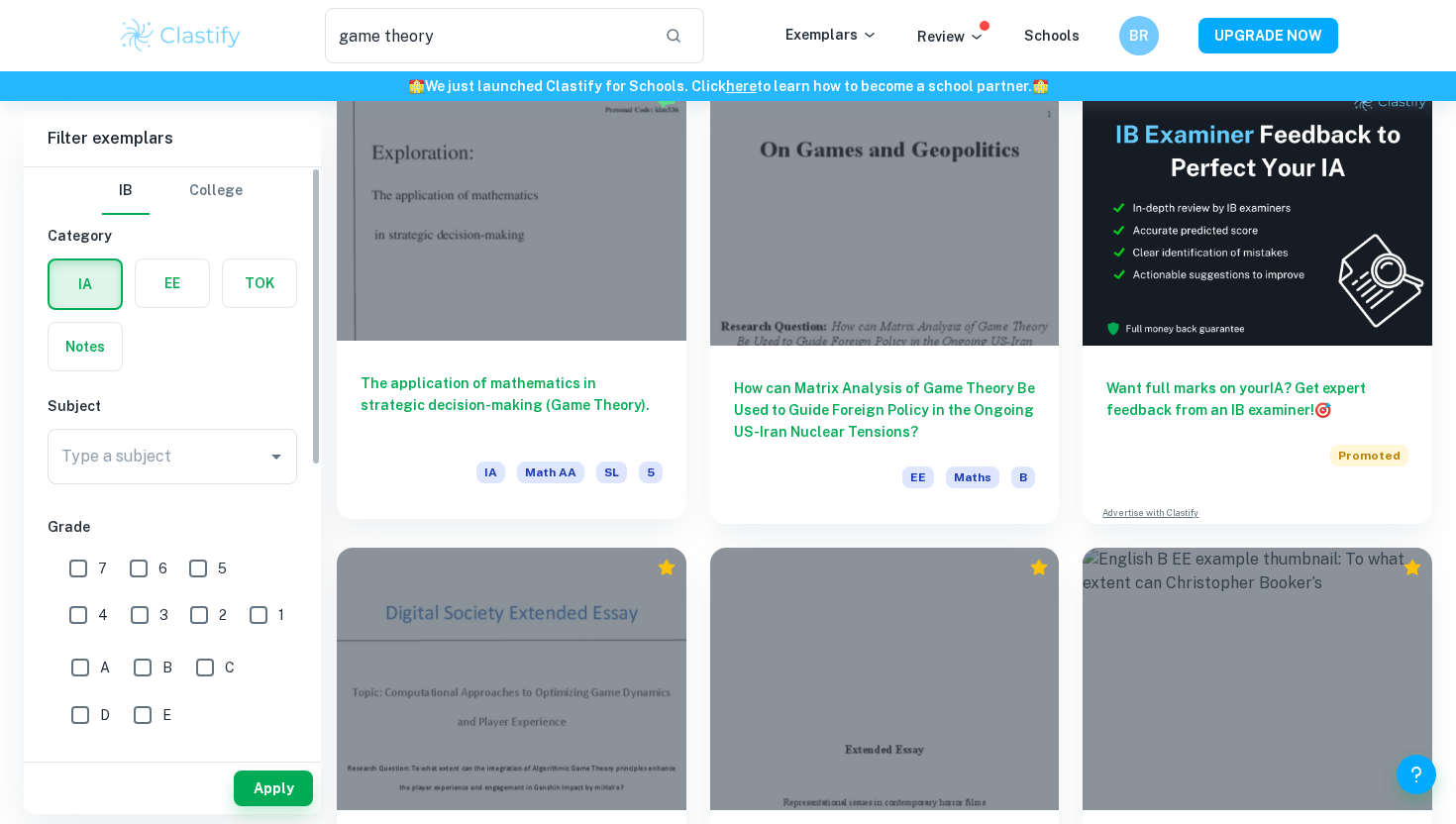 scroll, scrollTop: 0, scrollLeft: 0, axis: both 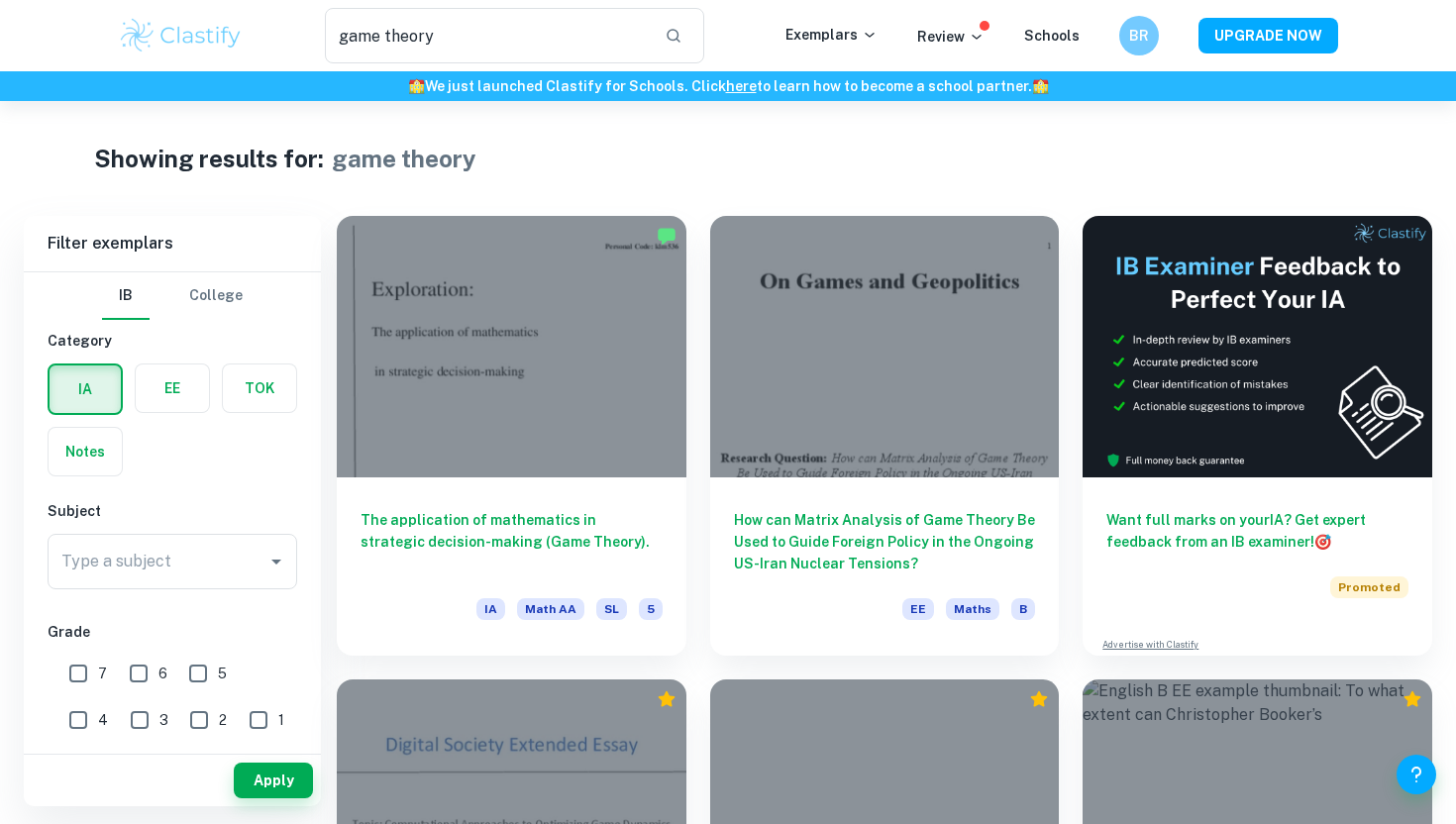 type 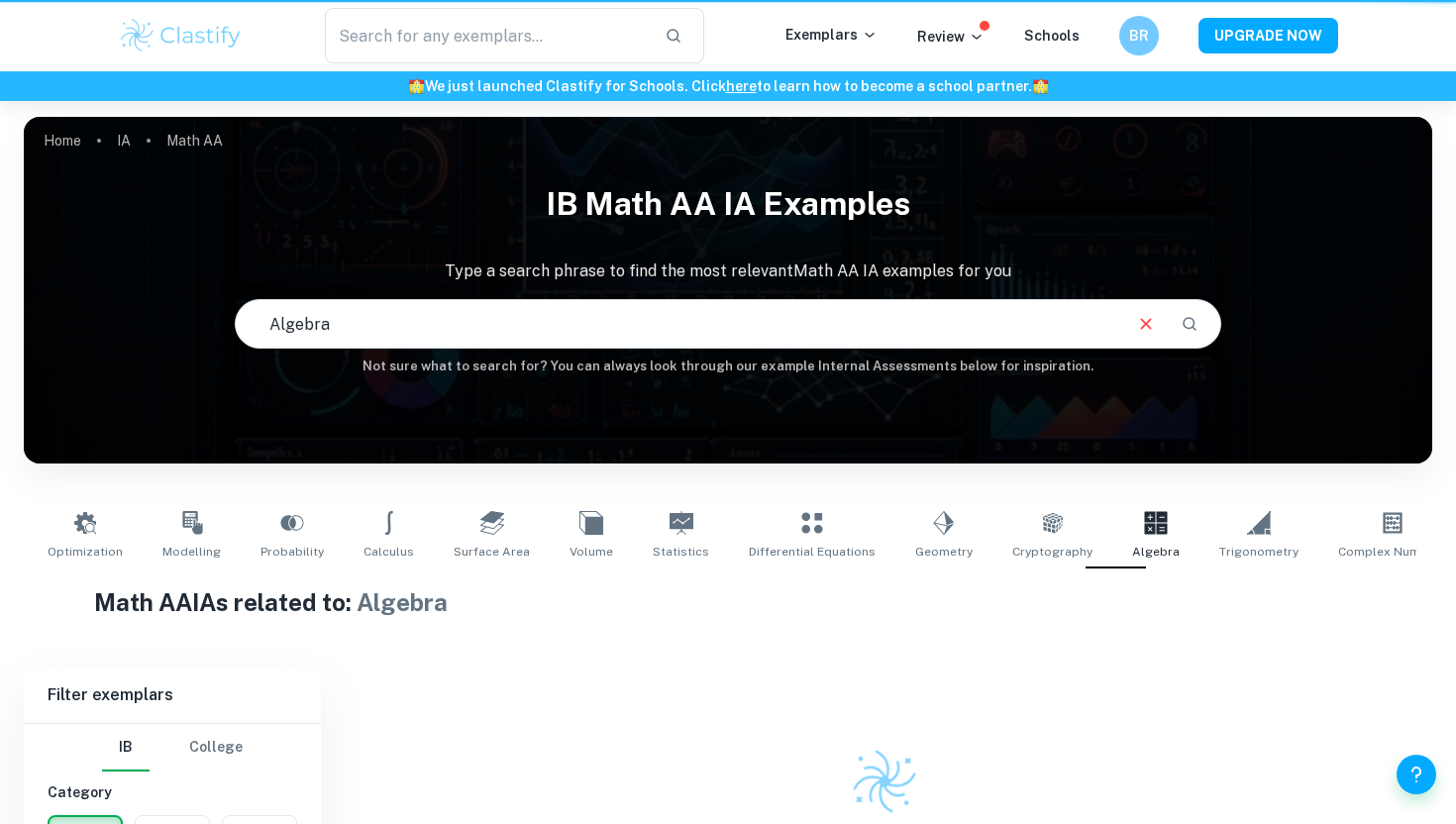 scroll, scrollTop: 141, scrollLeft: 0, axis: vertical 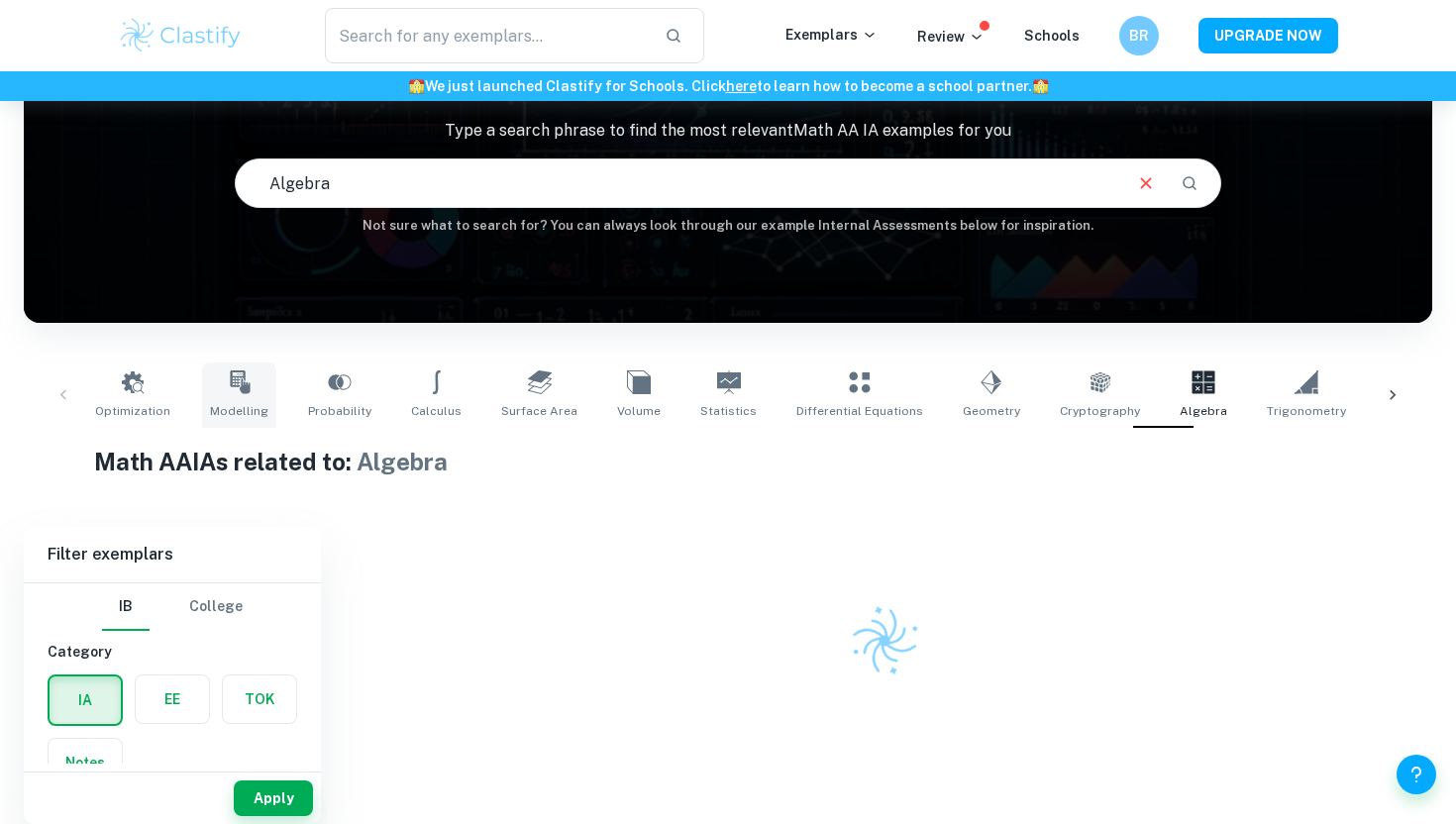 click 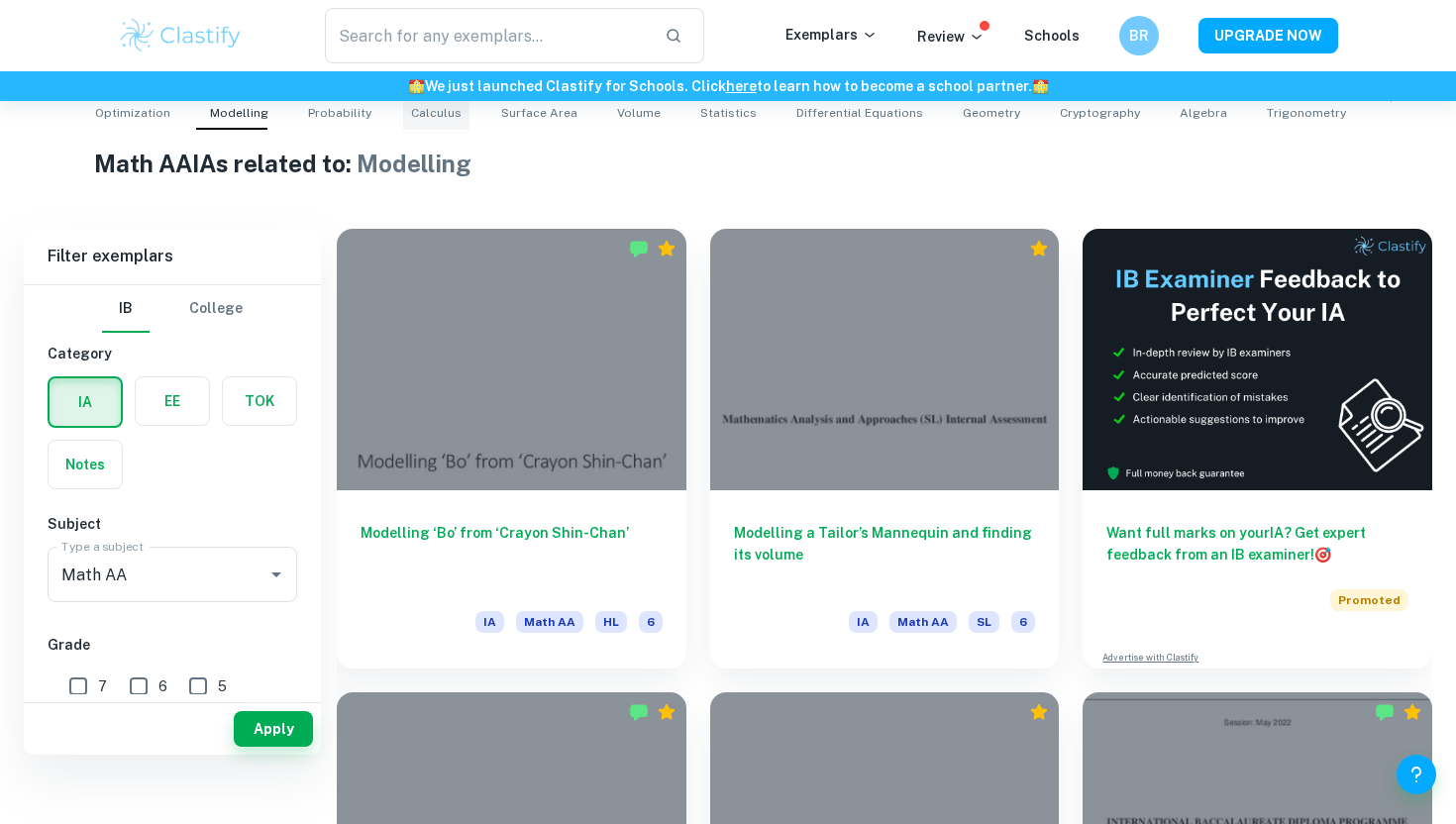 scroll, scrollTop: 465, scrollLeft: 0, axis: vertical 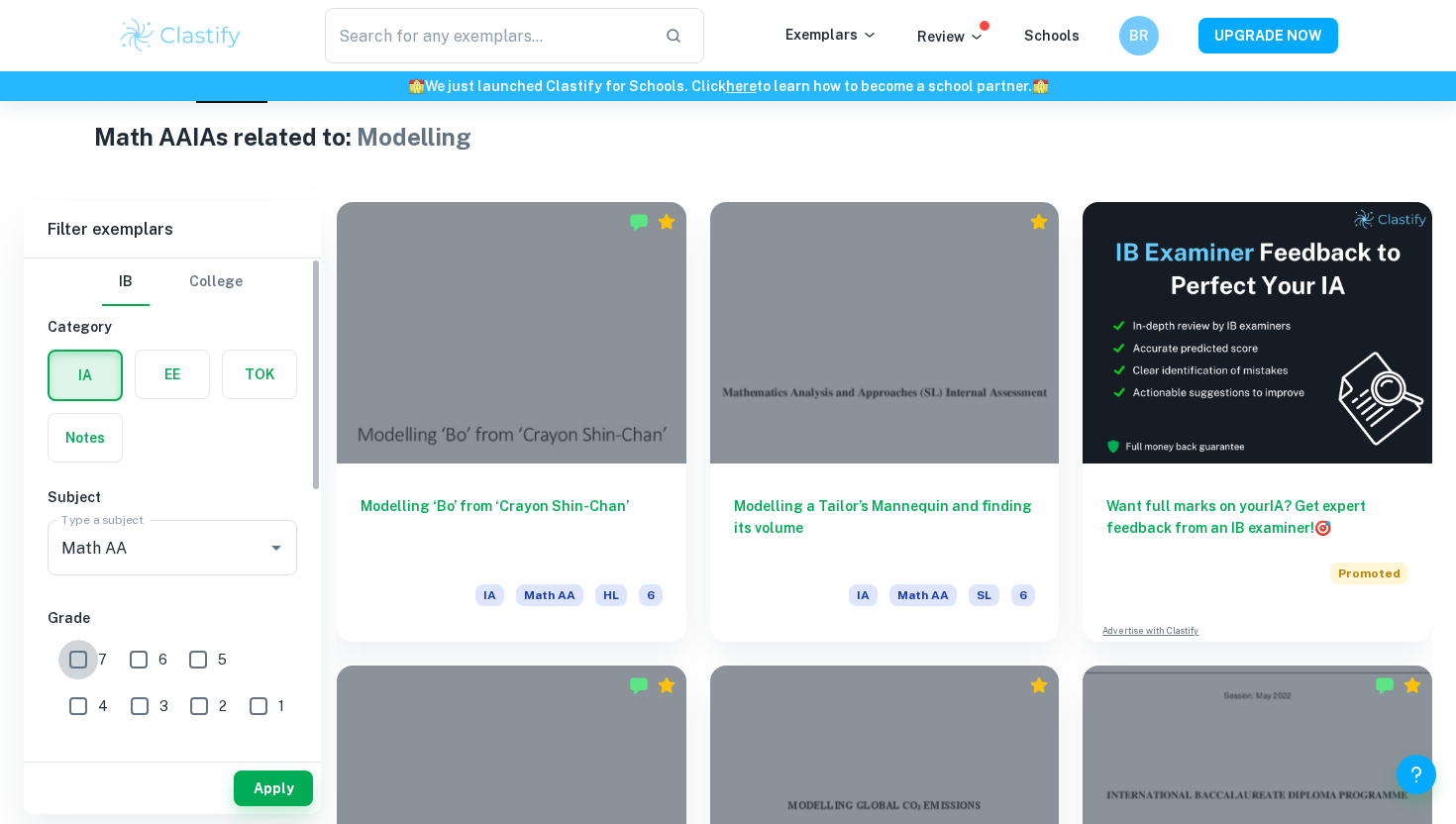 click on "7" at bounding box center (78, 660) 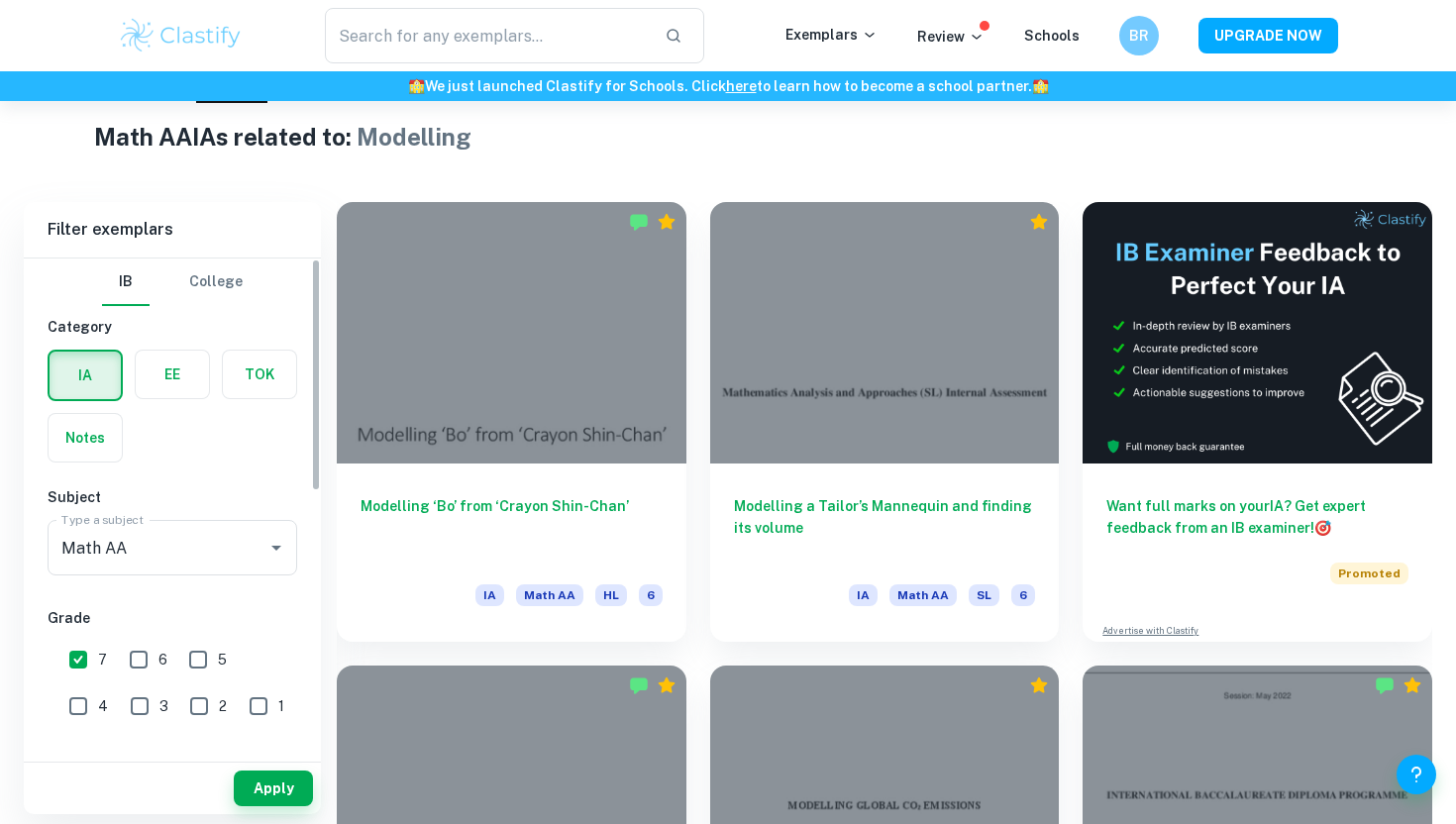 click on "6" at bounding box center [139, 660] 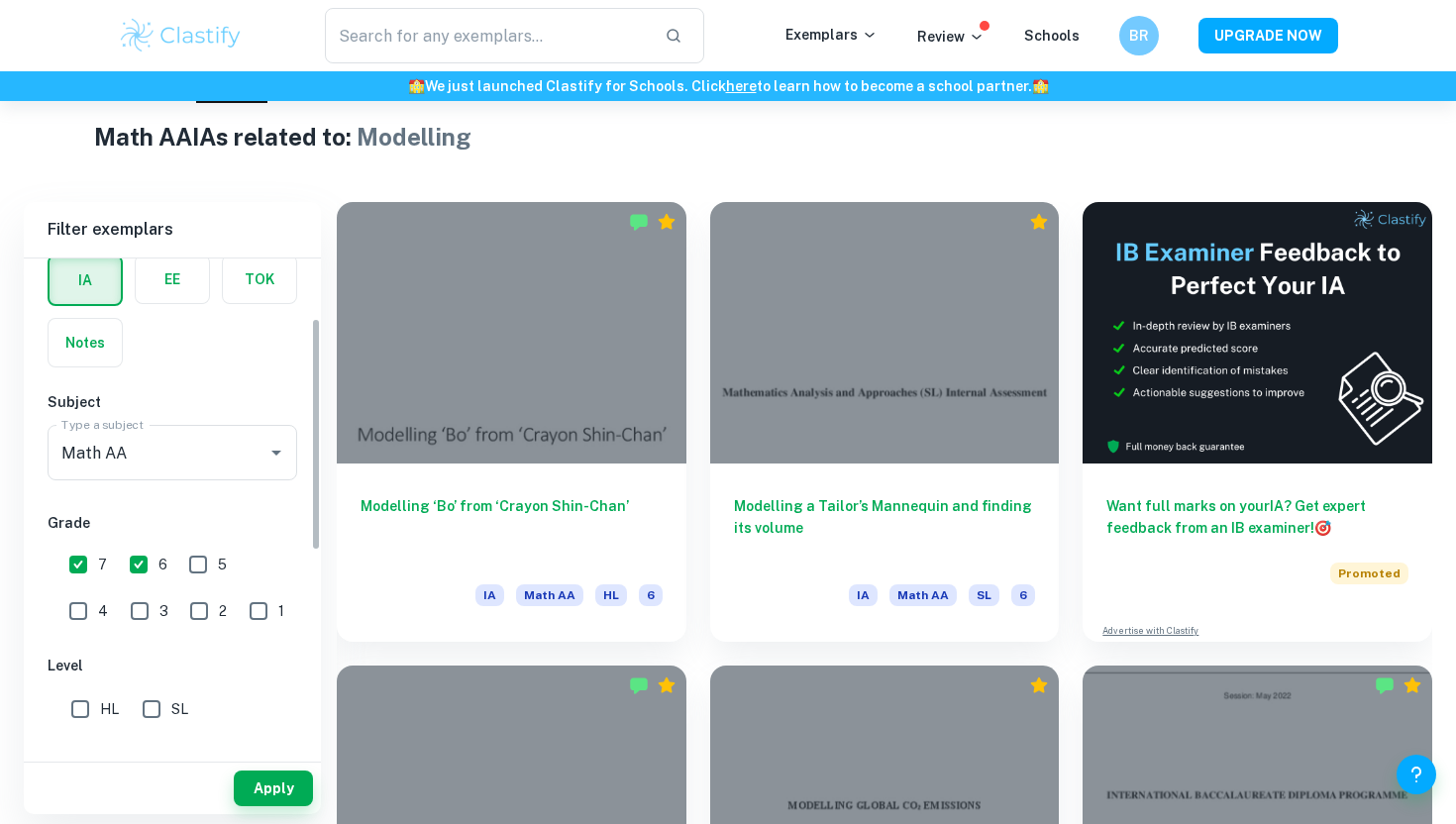 scroll, scrollTop: 162, scrollLeft: 0, axis: vertical 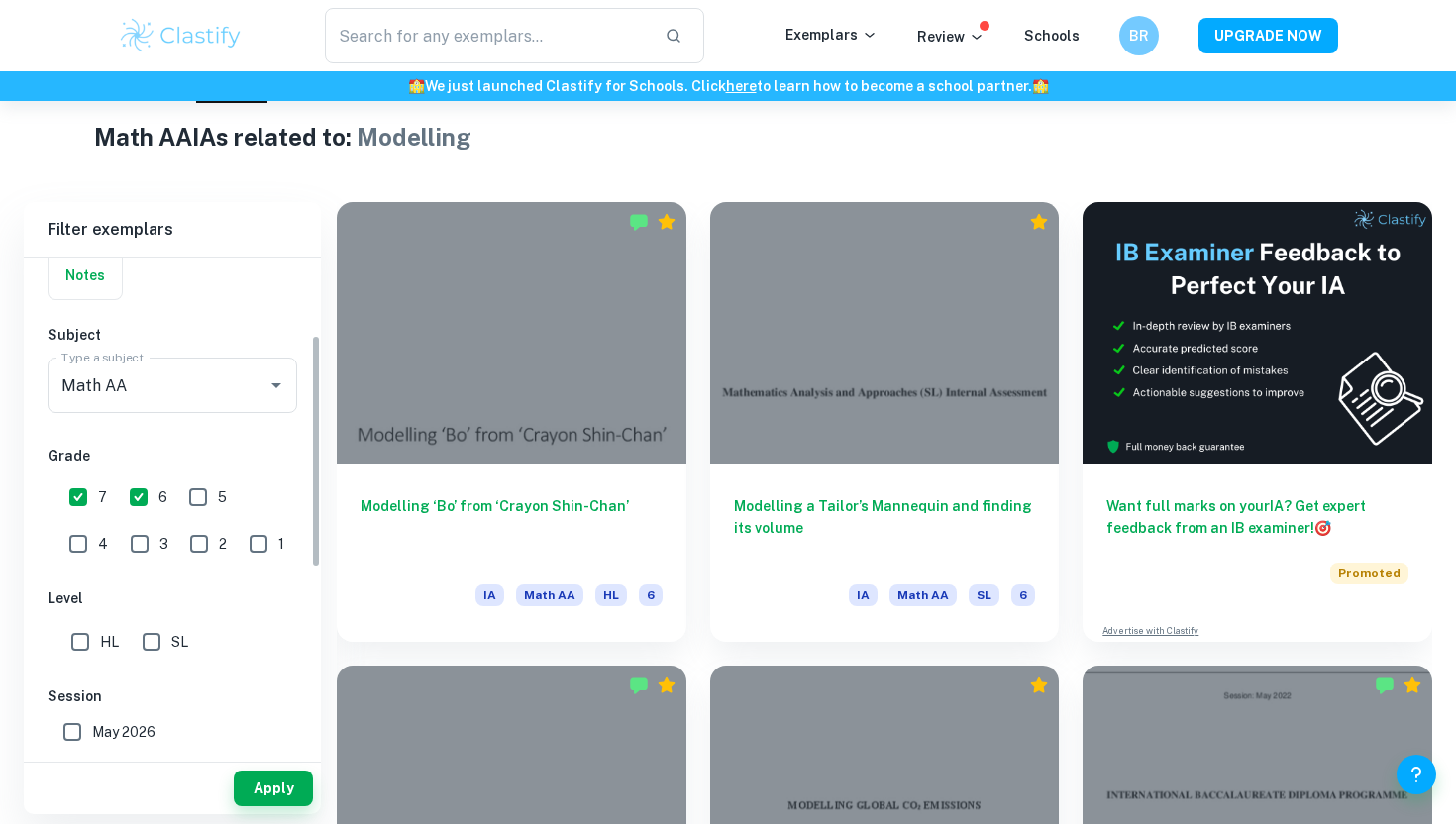 click on "HL" at bounding box center [80, 642] 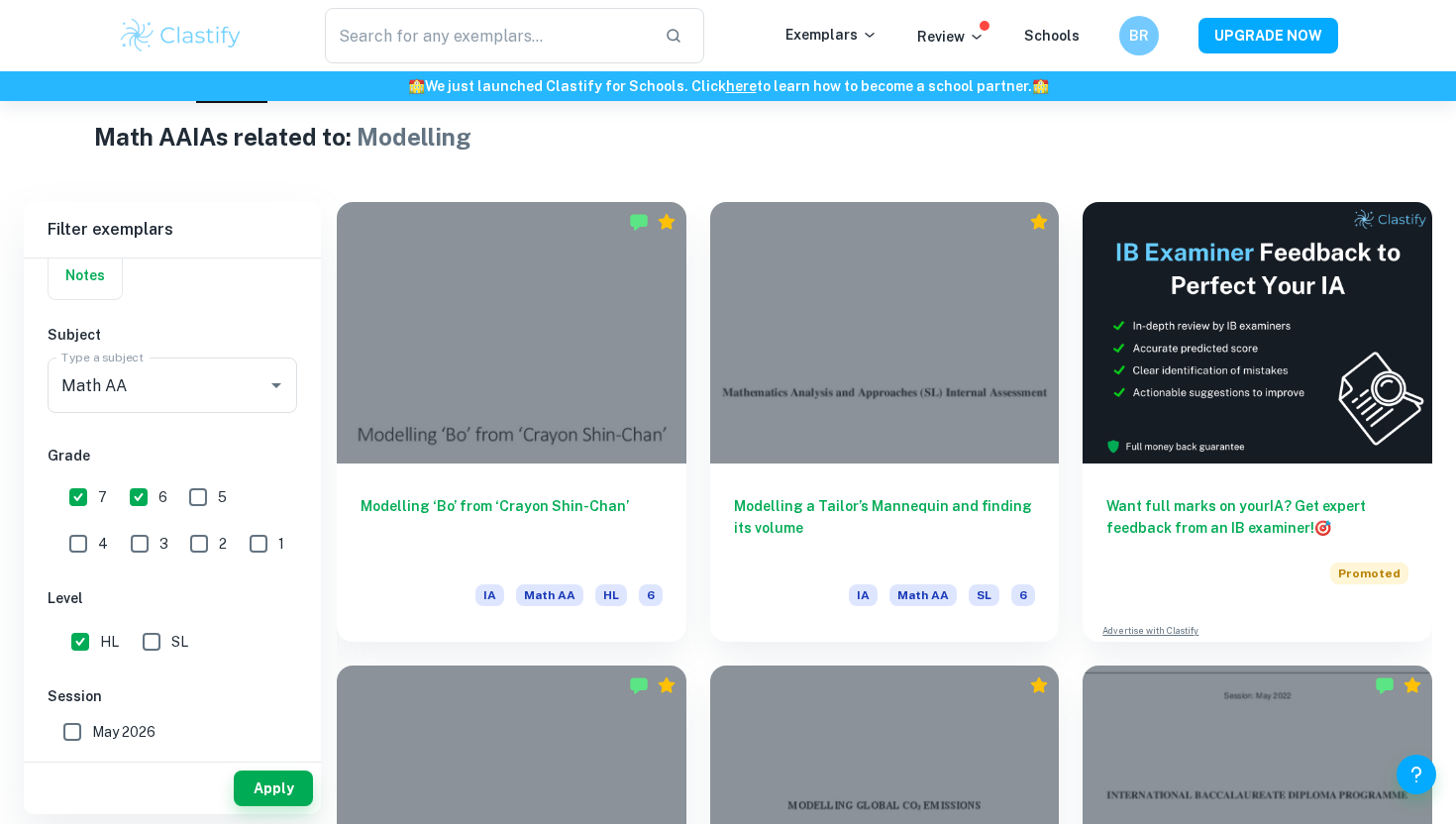 click on "HL" at bounding box center [80, 642] 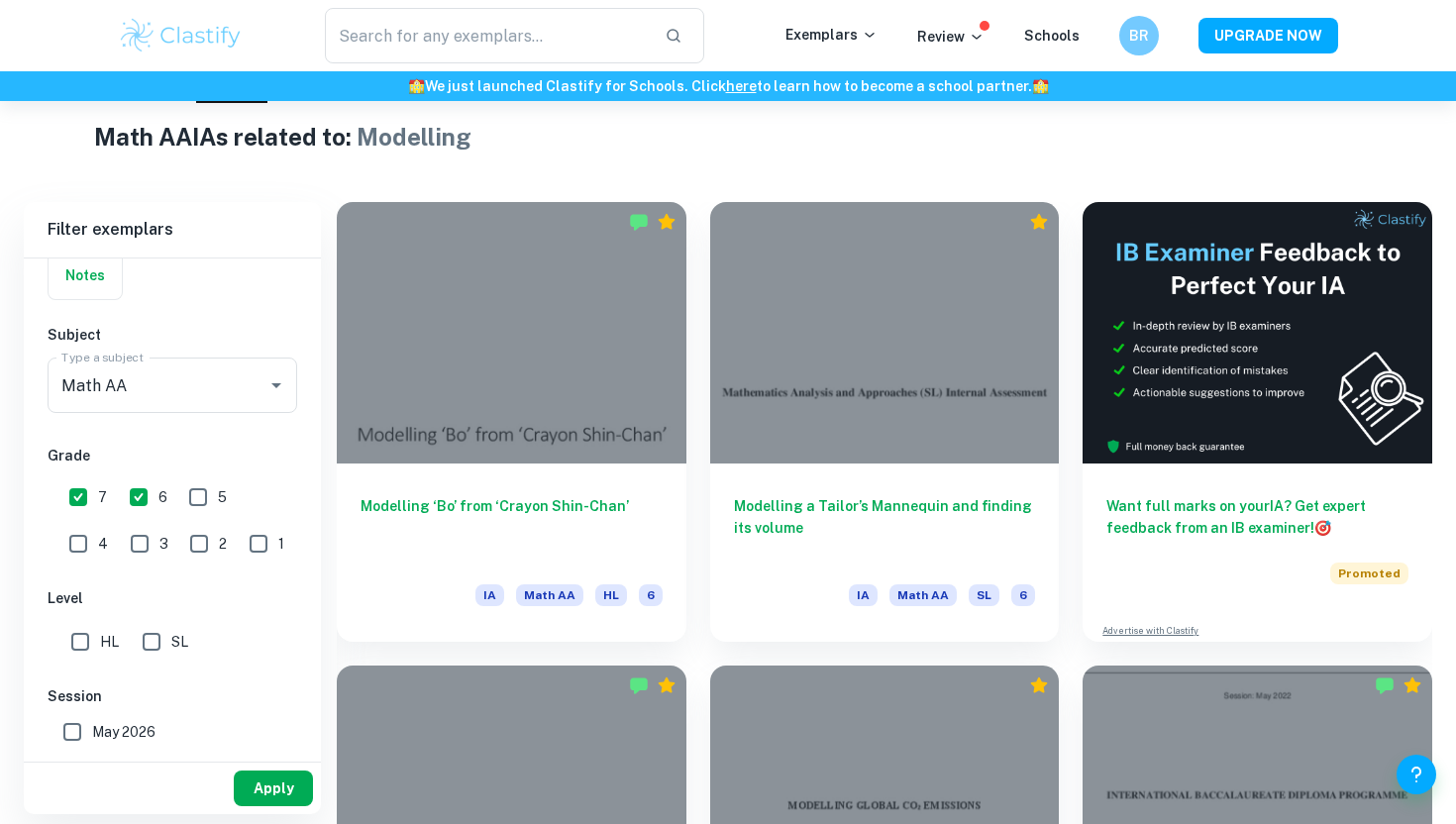 click on "Apply" at bounding box center [273, 788] 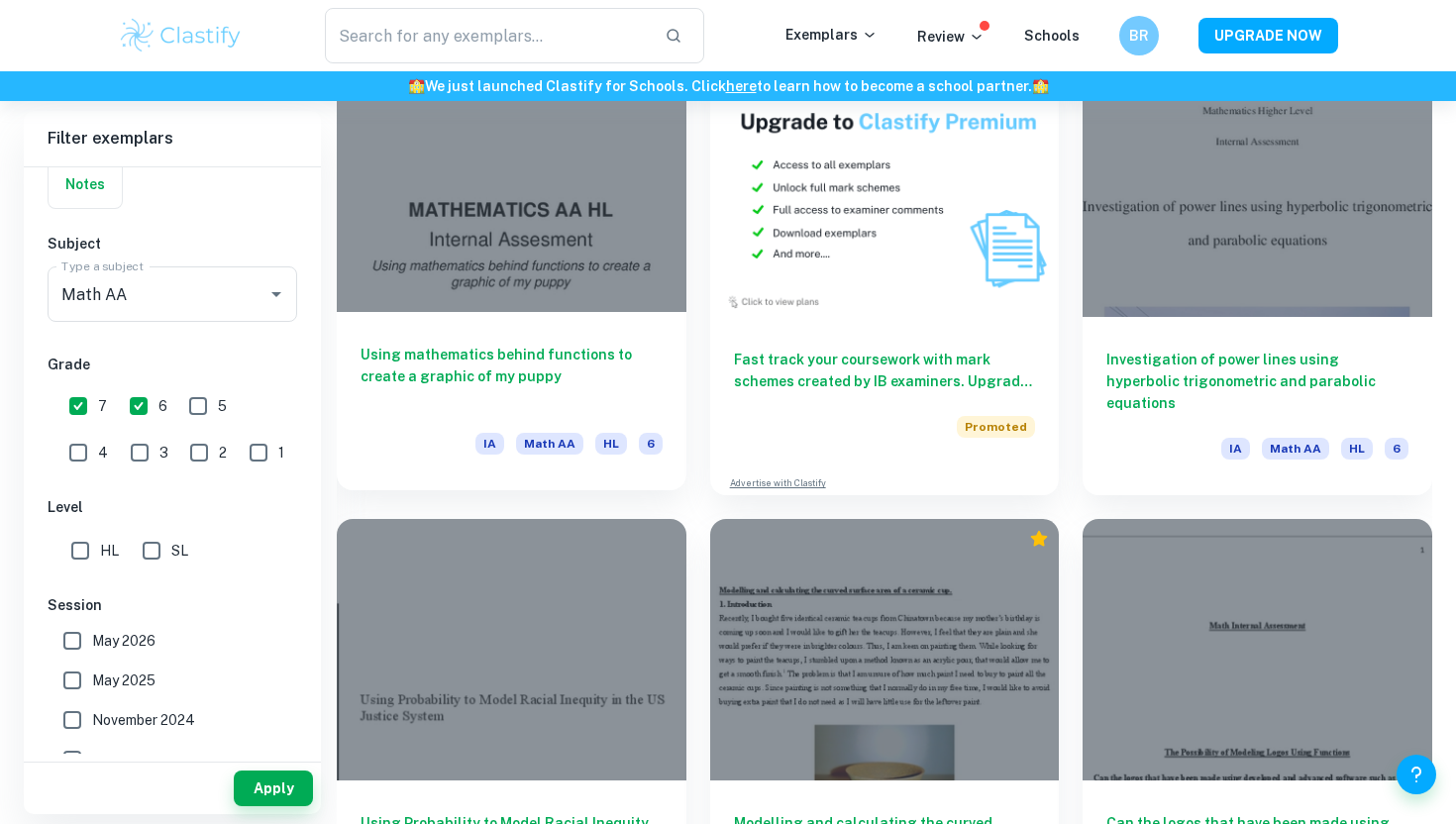 scroll, scrollTop: 11387, scrollLeft: 0, axis: vertical 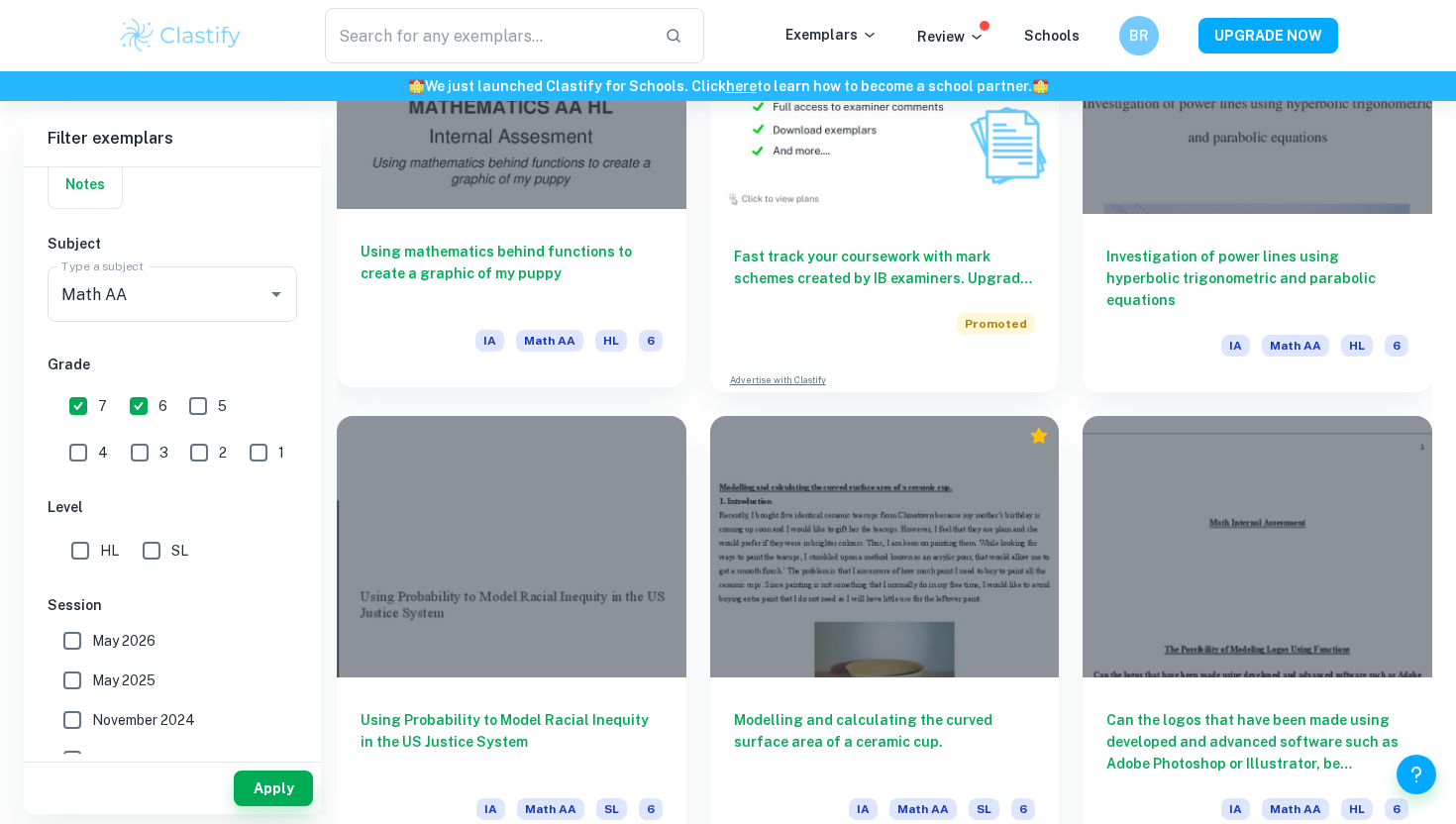 click on "Using mathematics behind functions to create a  graphic of my puppy" at bounding box center (511, 273) 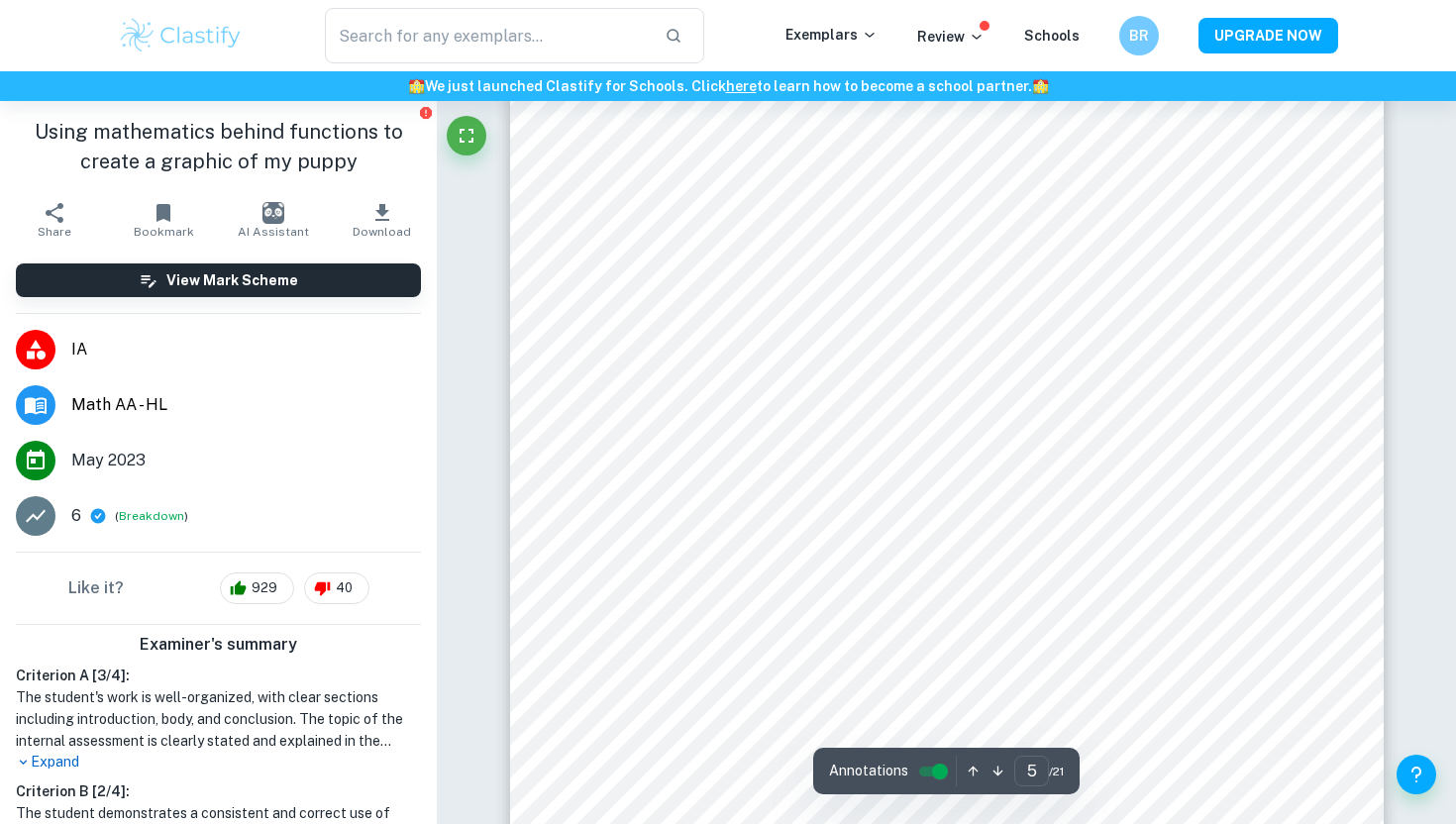 scroll, scrollTop: 5477, scrollLeft: 0, axis: vertical 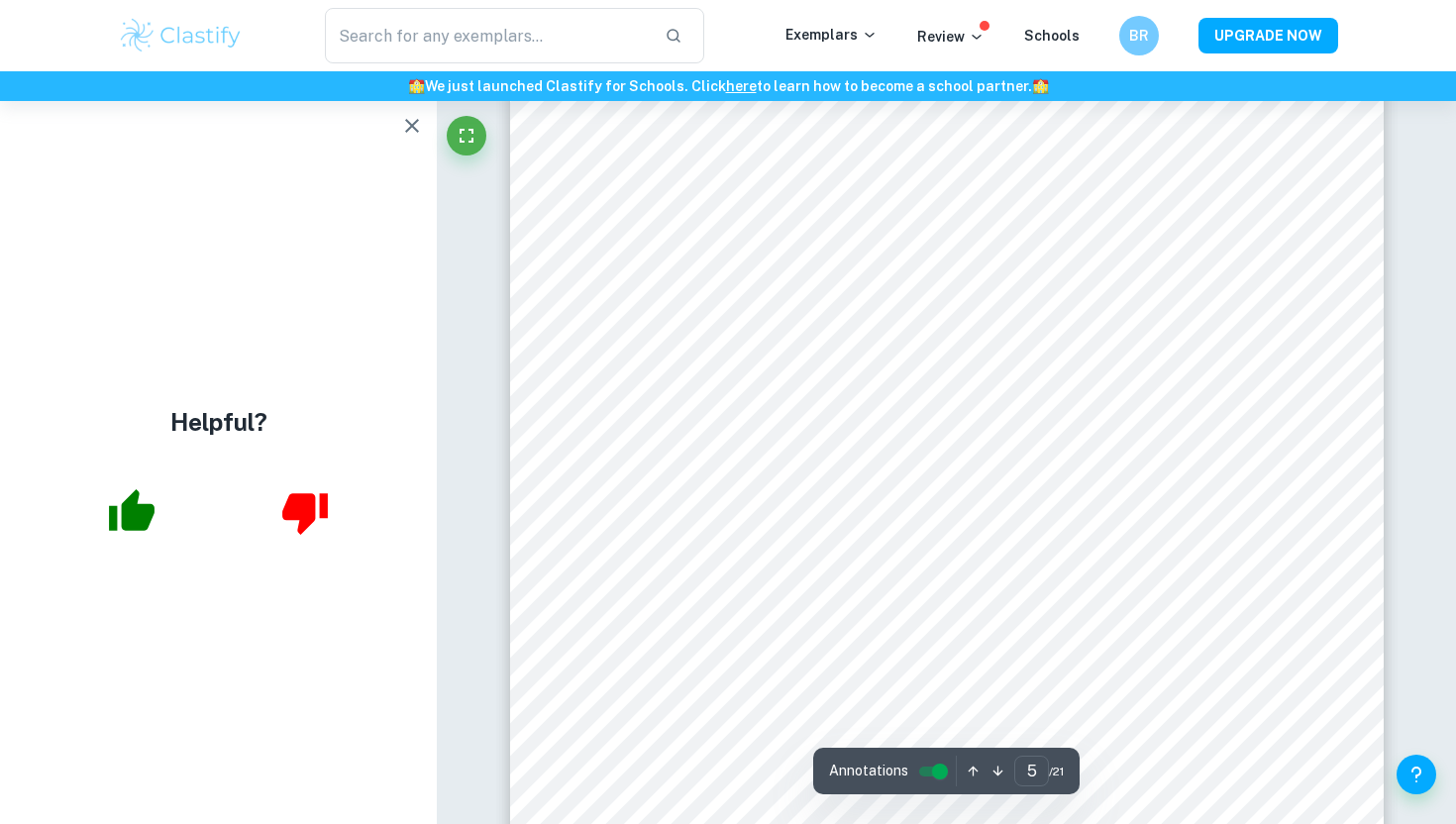 click 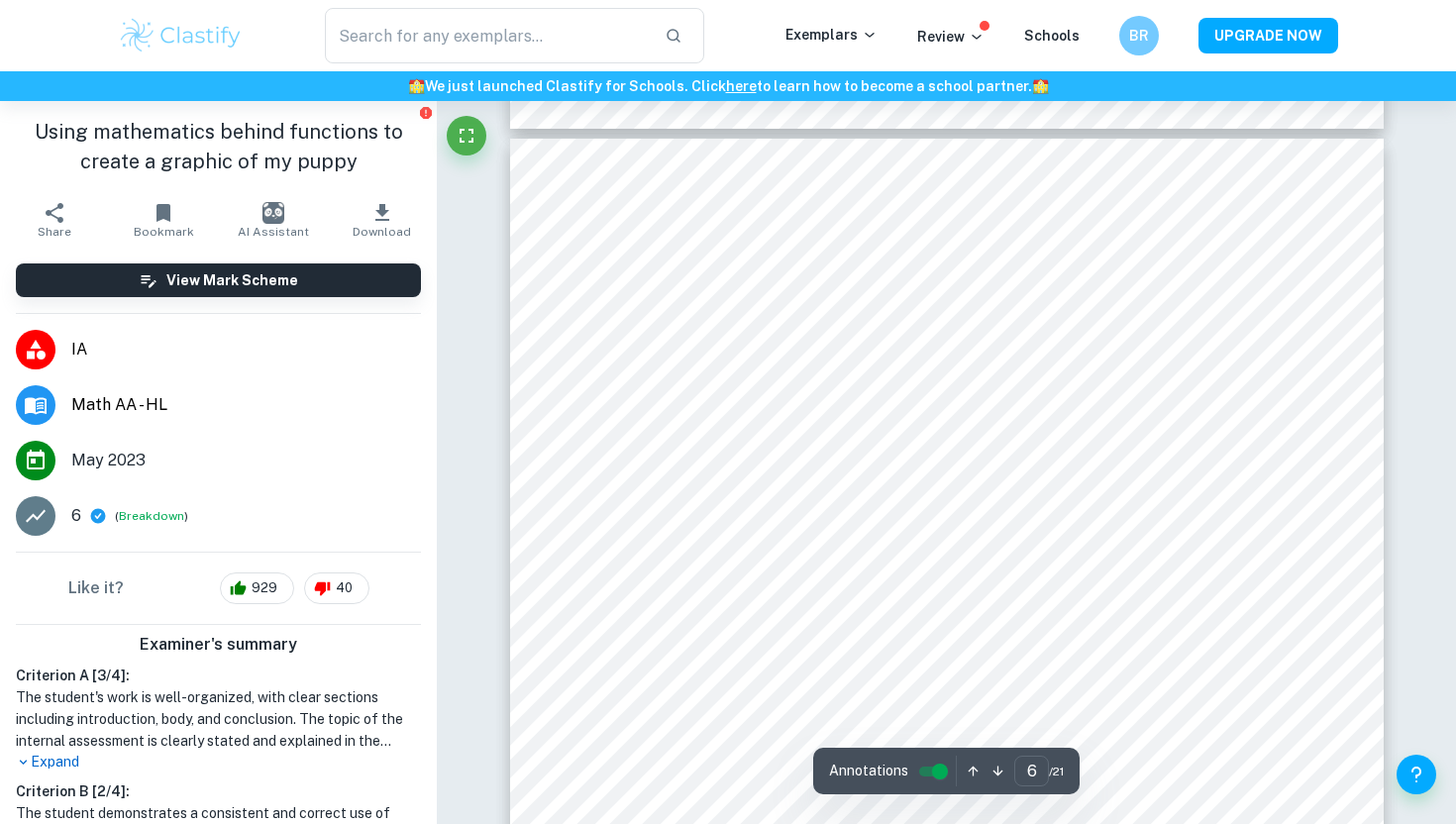 scroll, scrollTop: 6642, scrollLeft: 0, axis: vertical 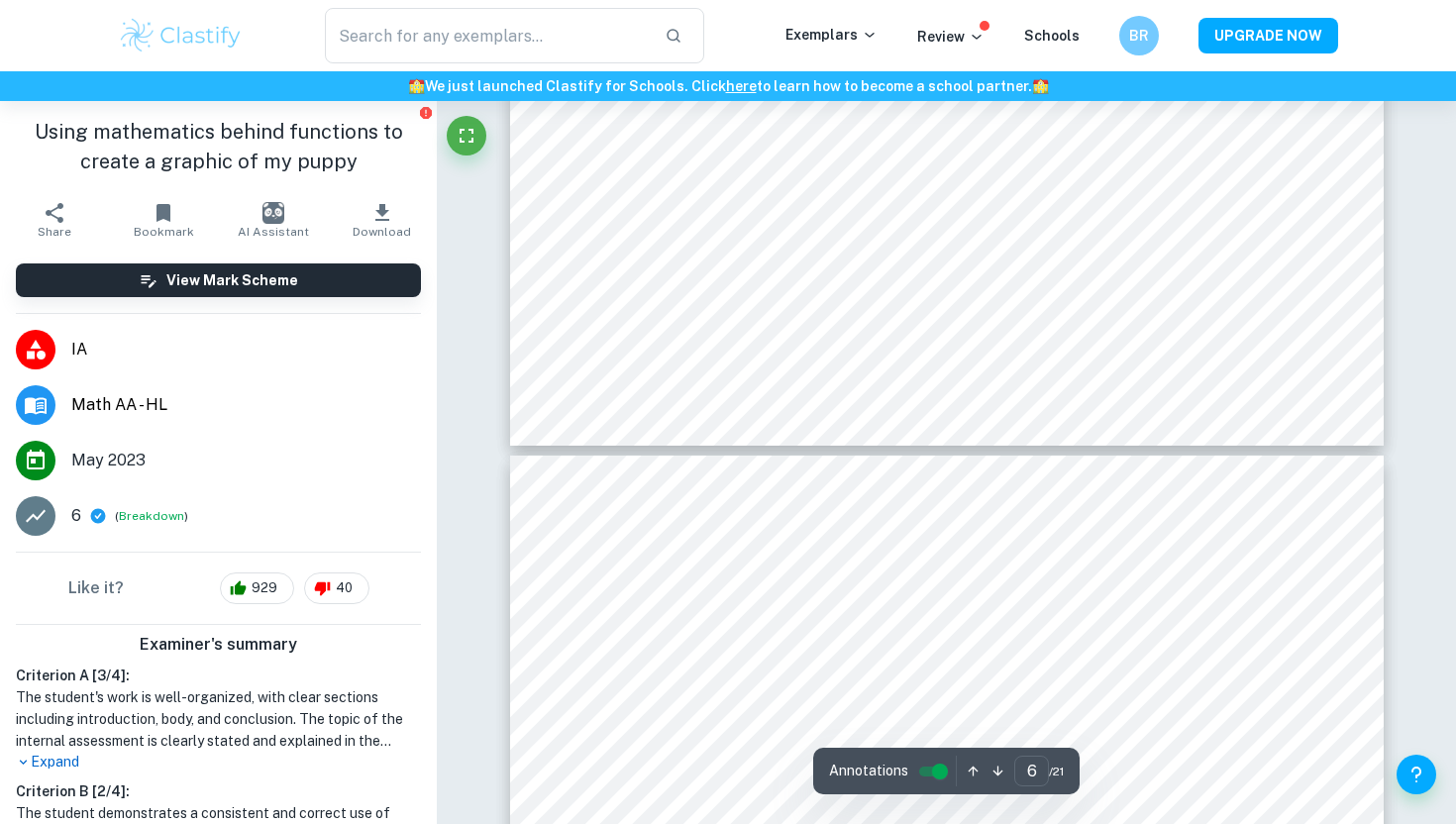 type on "7" 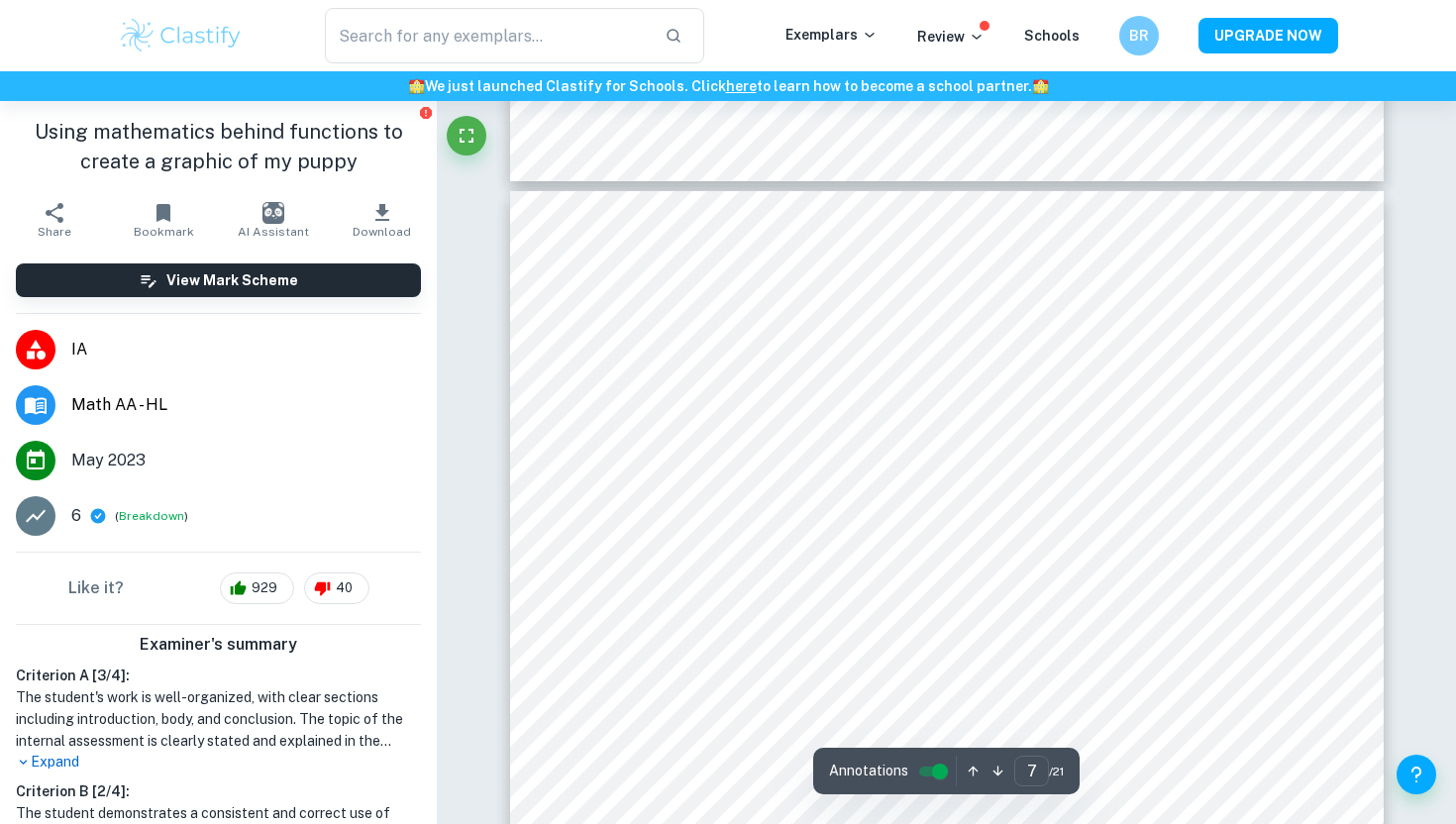 scroll, scrollTop: 8105, scrollLeft: 0, axis: vertical 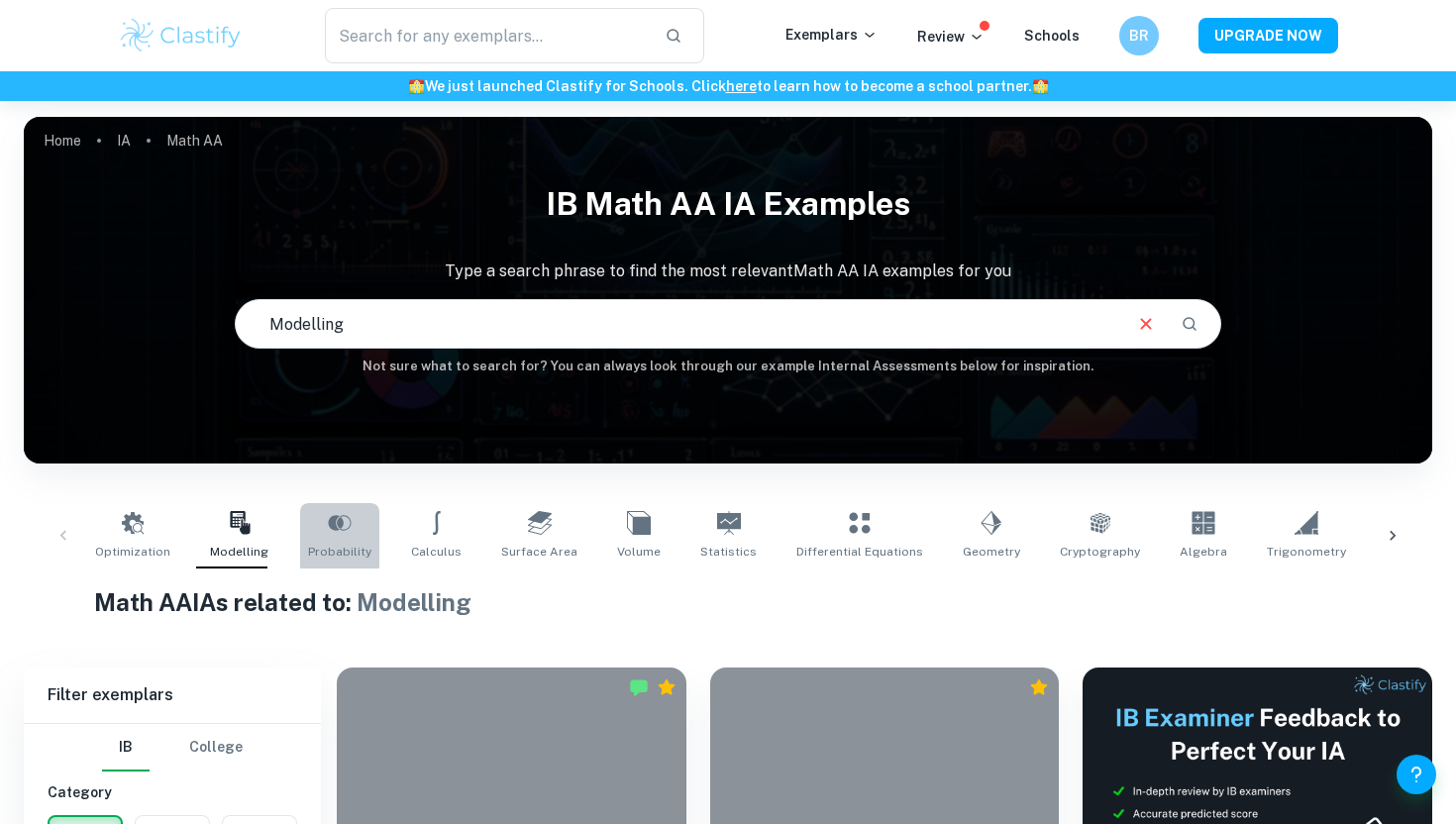 click on "Probability" at bounding box center (340, 536) 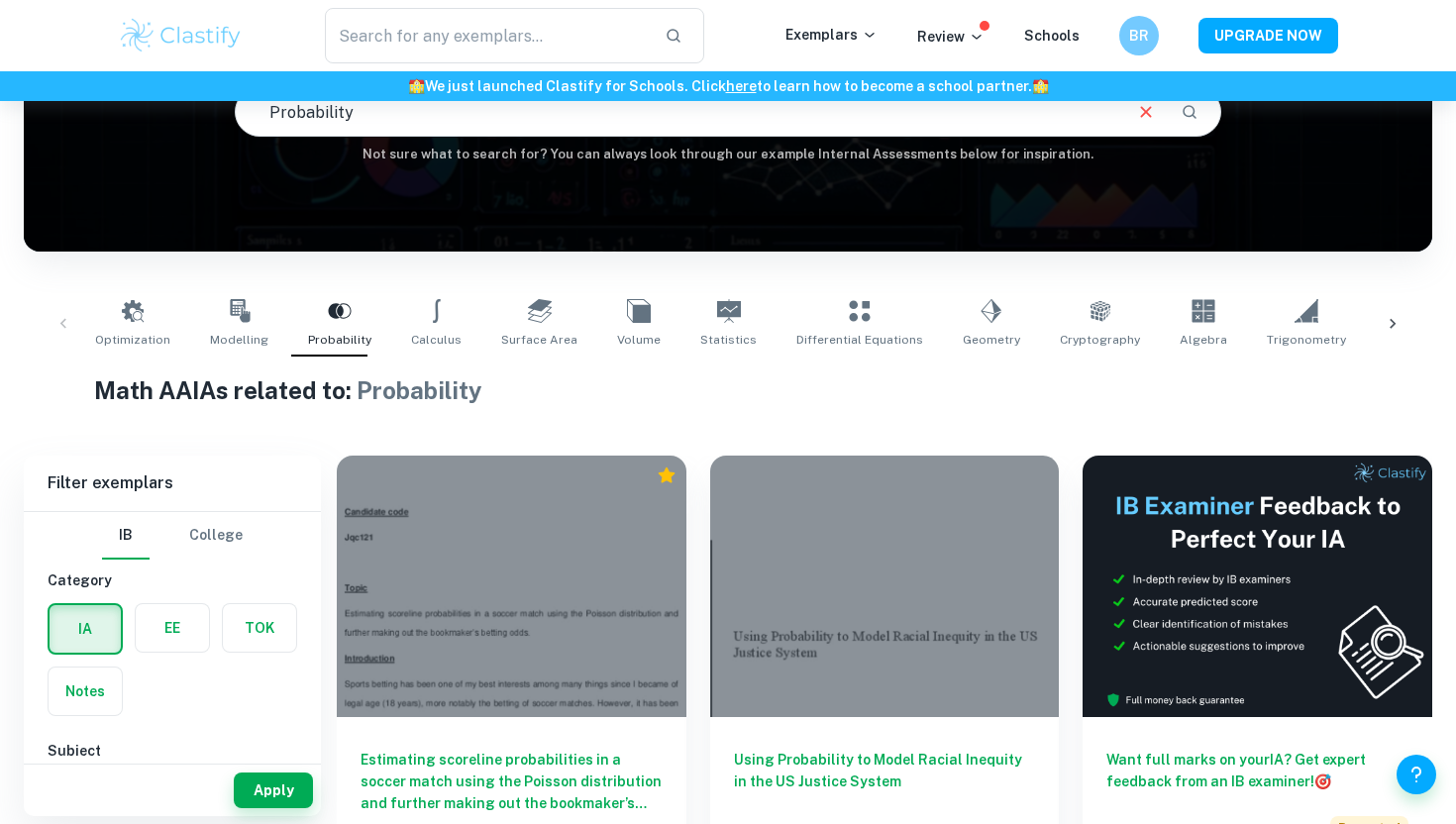 scroll, scrollTop: 213, scrollLeft: 0, axis: vertical 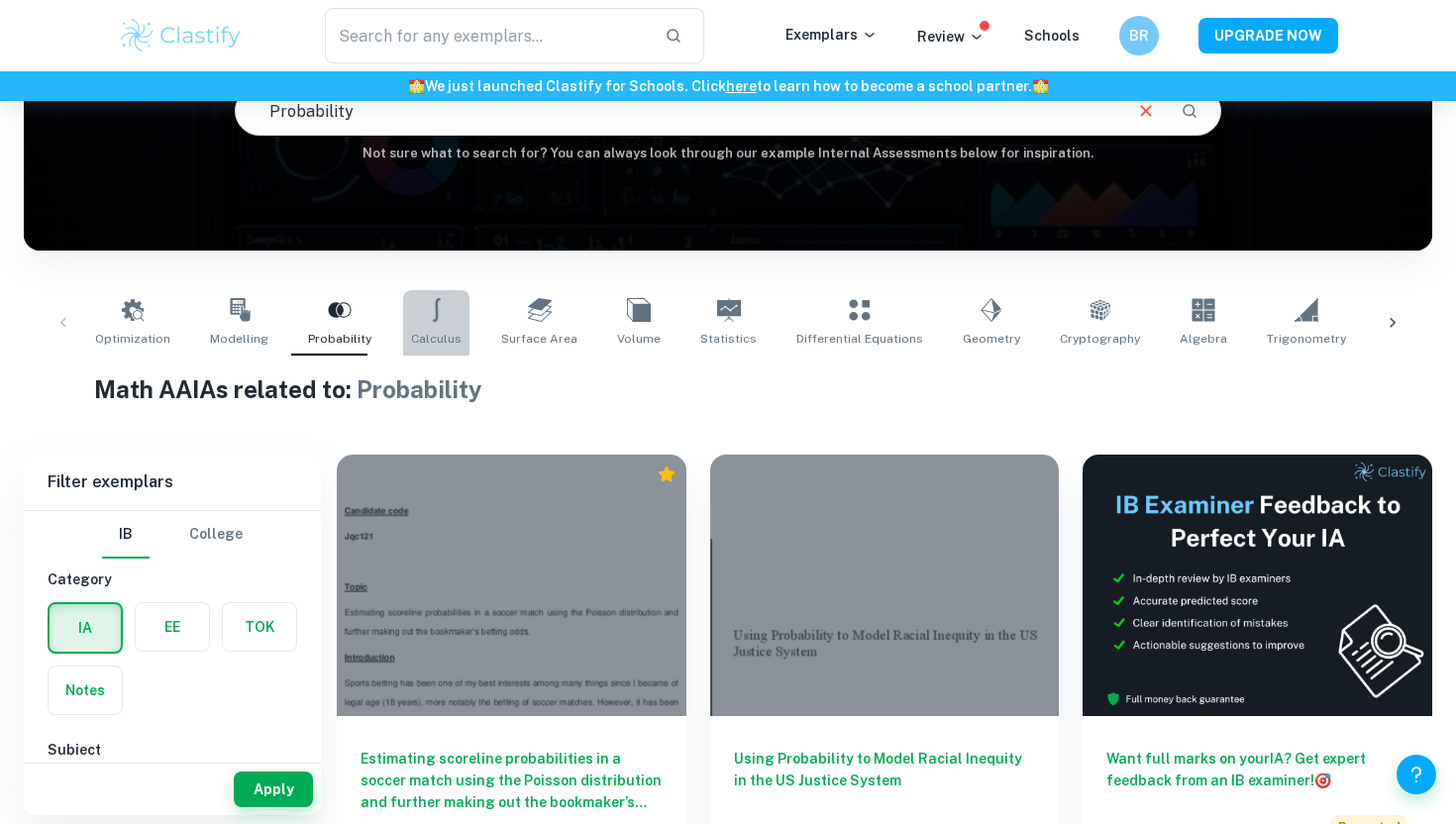 click on "Calculus" at bounding box center [436, 323] 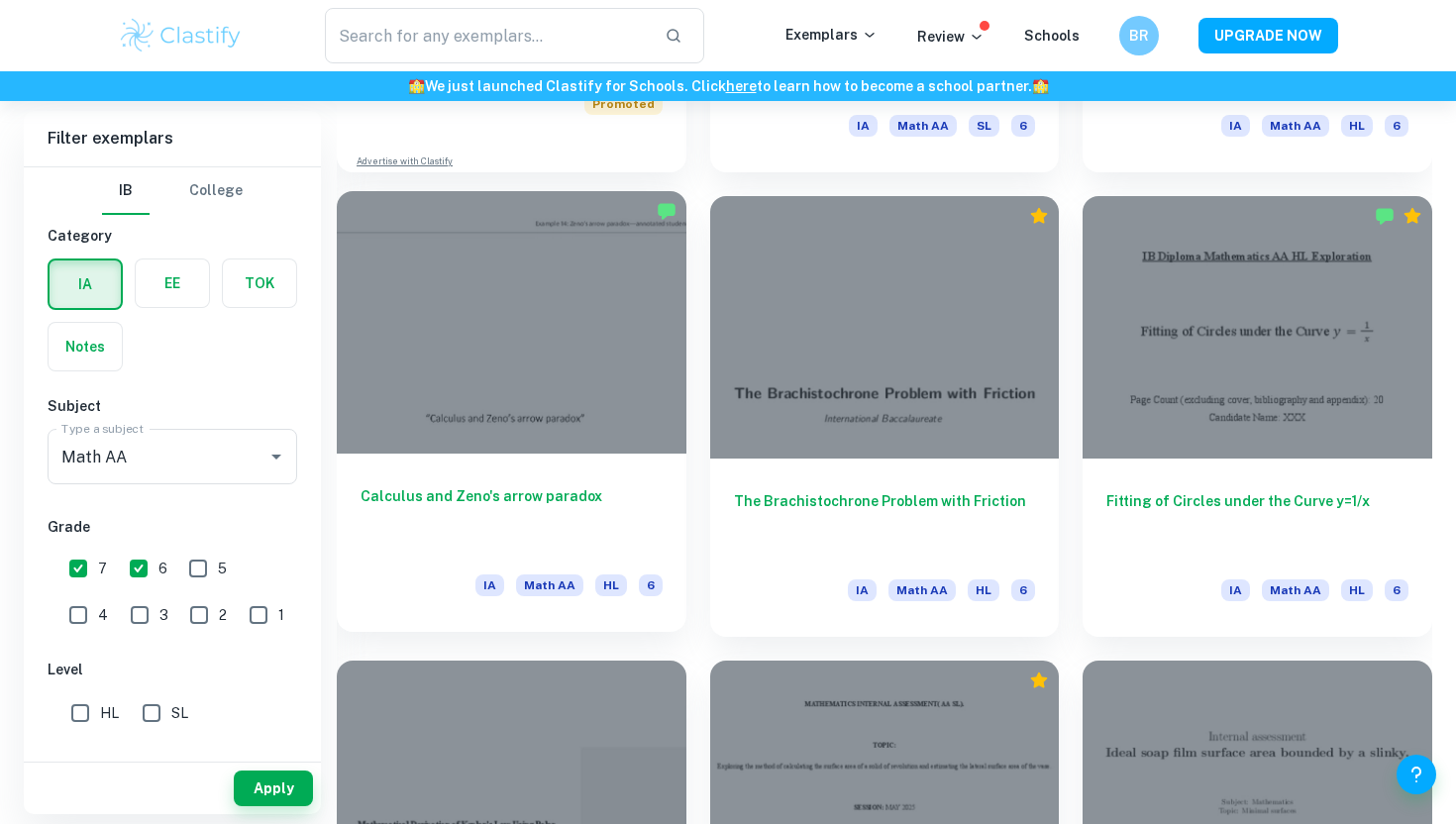 scroll, scrollTop: 2109, scrollLeft: 0, axis: vertical 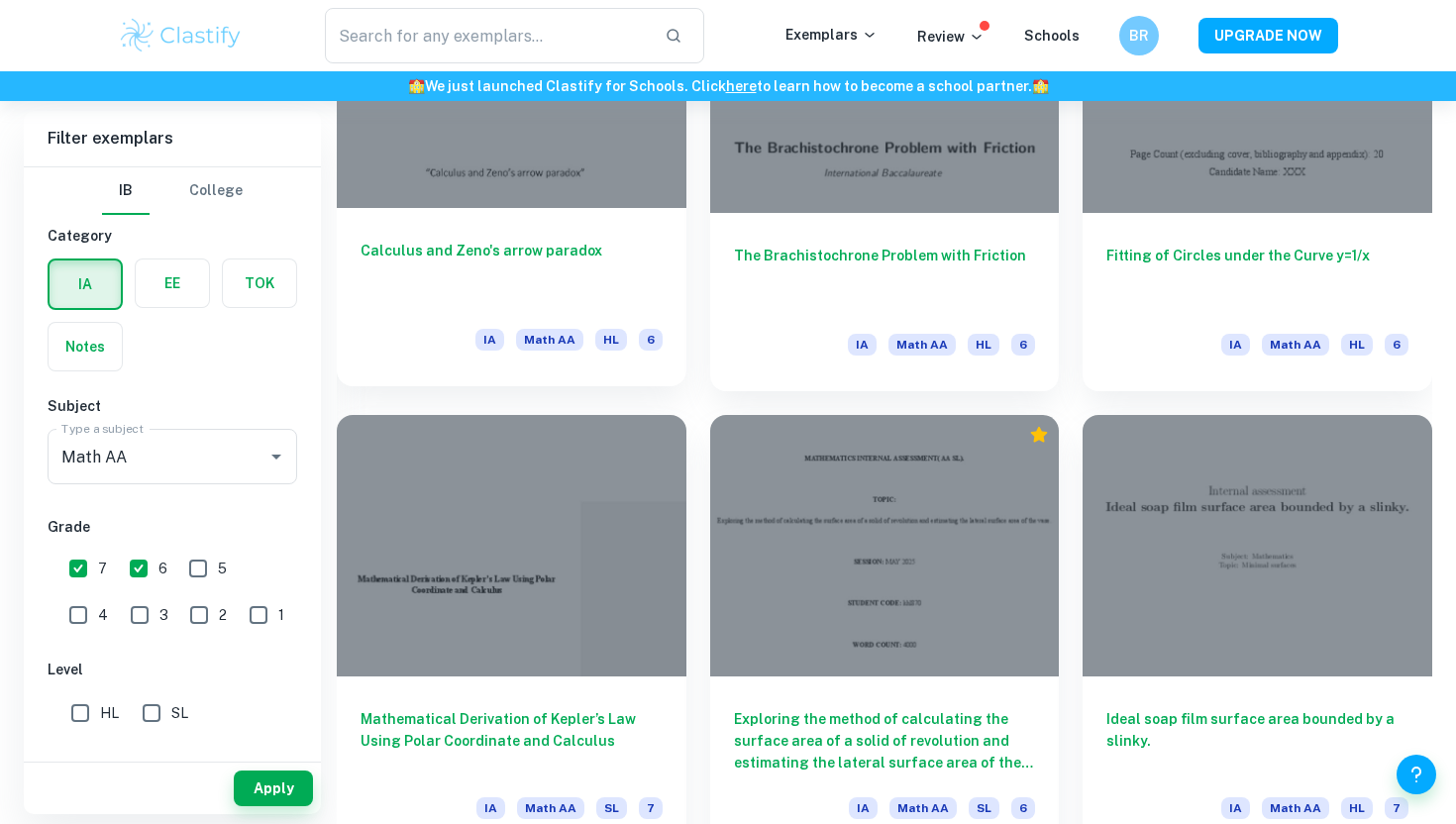 click on "Calculus and Zeno's arrow paradox" at bounding box center [511, 272] 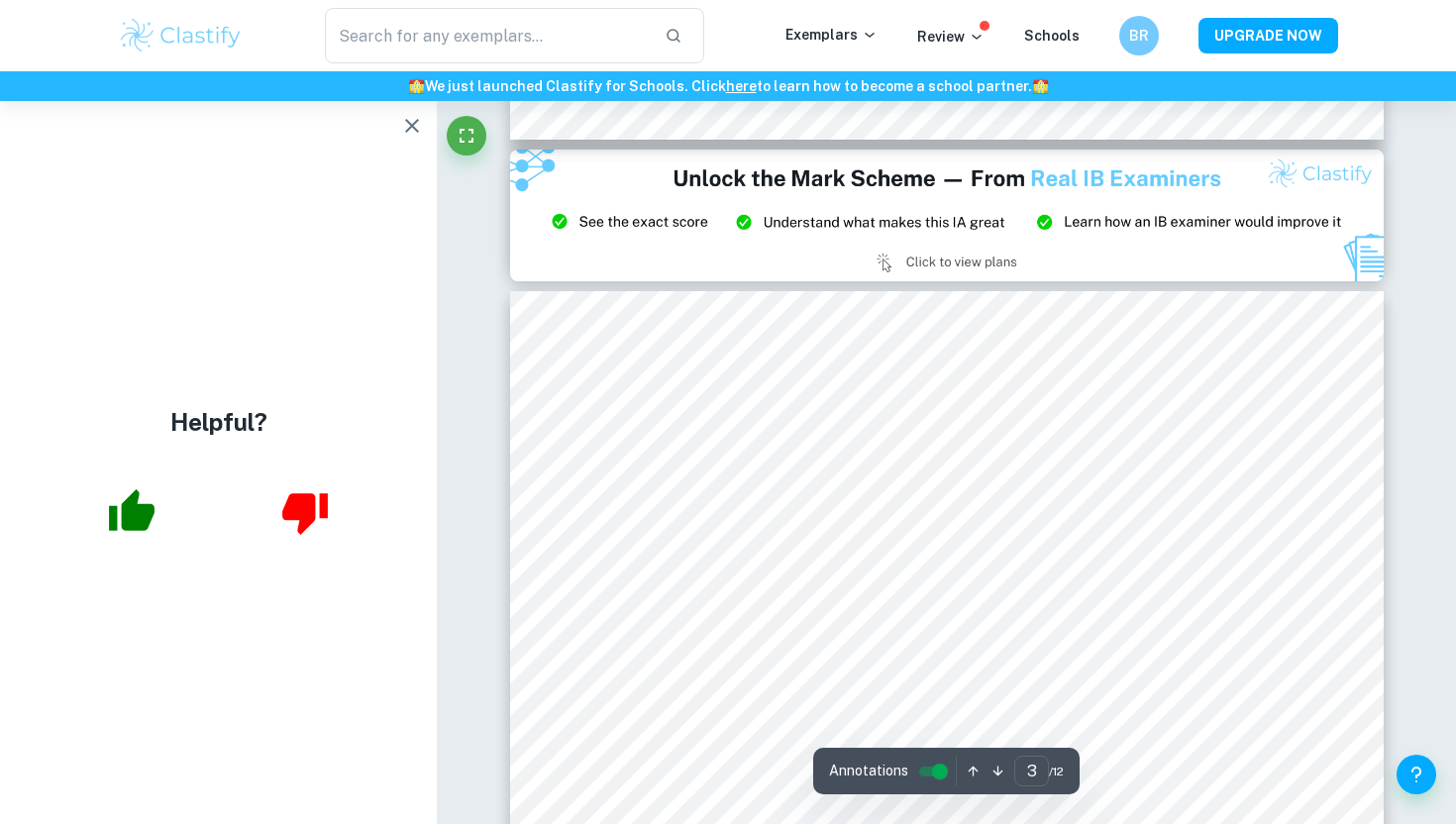 scroll, scrollTop: 2958, scrollLeft: 0, axis: vertical 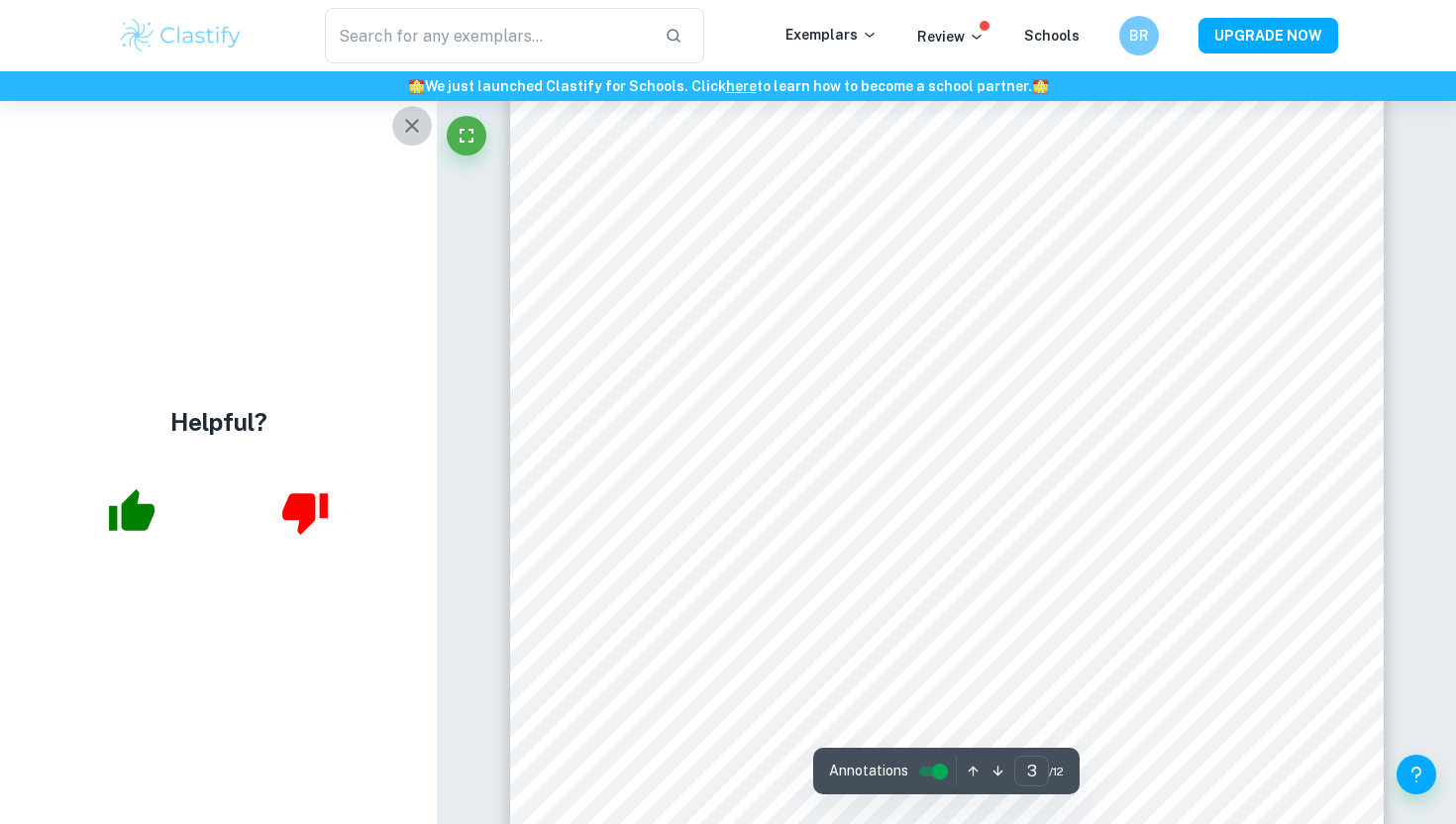 click 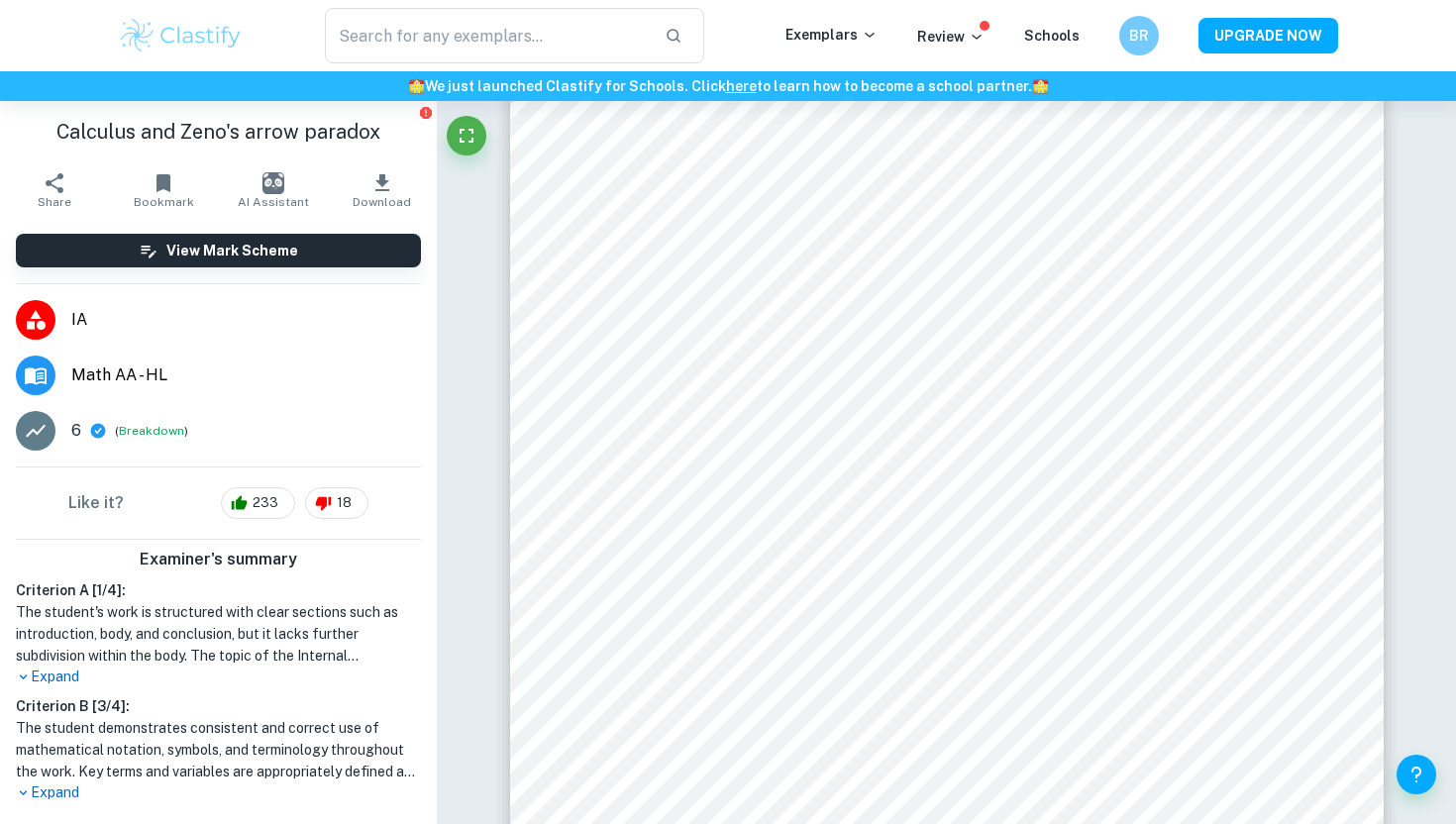 scroll, scrollTop: 3109, scrollLeft: 0, axis: vertical 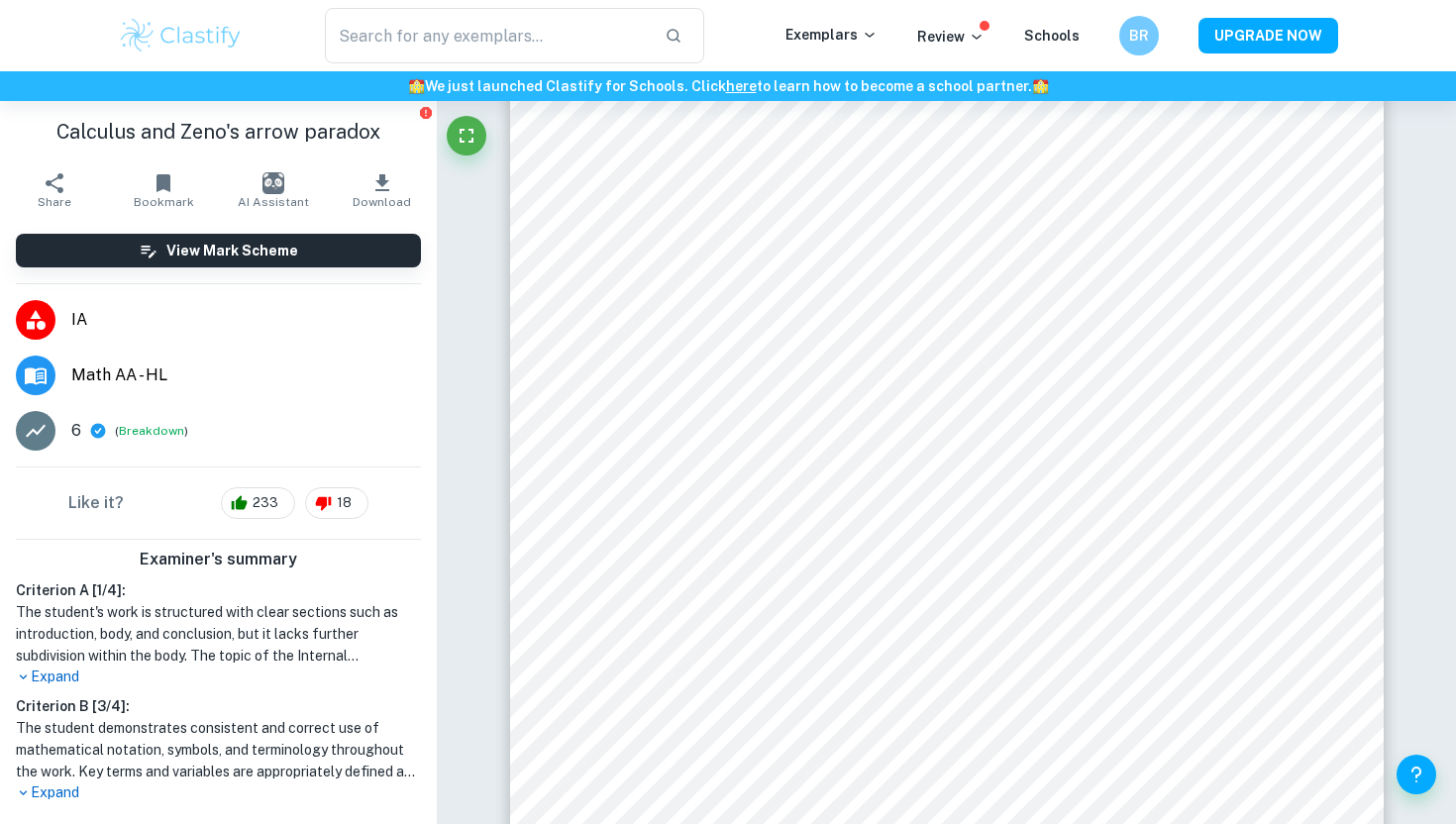 click on "Expand" at bounding box center (218, 676) 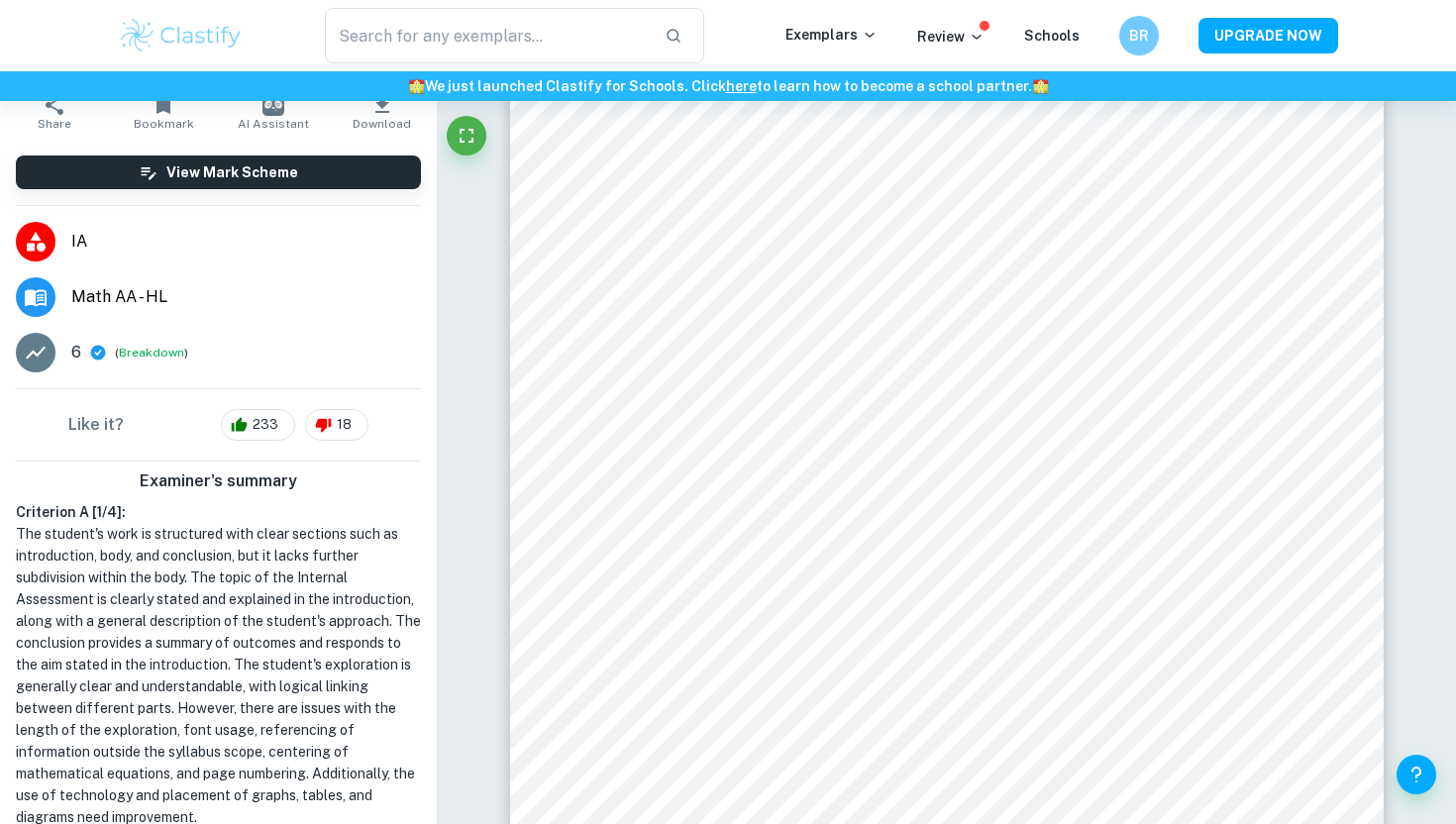 scroll, scrollTop: 125, scrollLeft: 0, axis: vertical 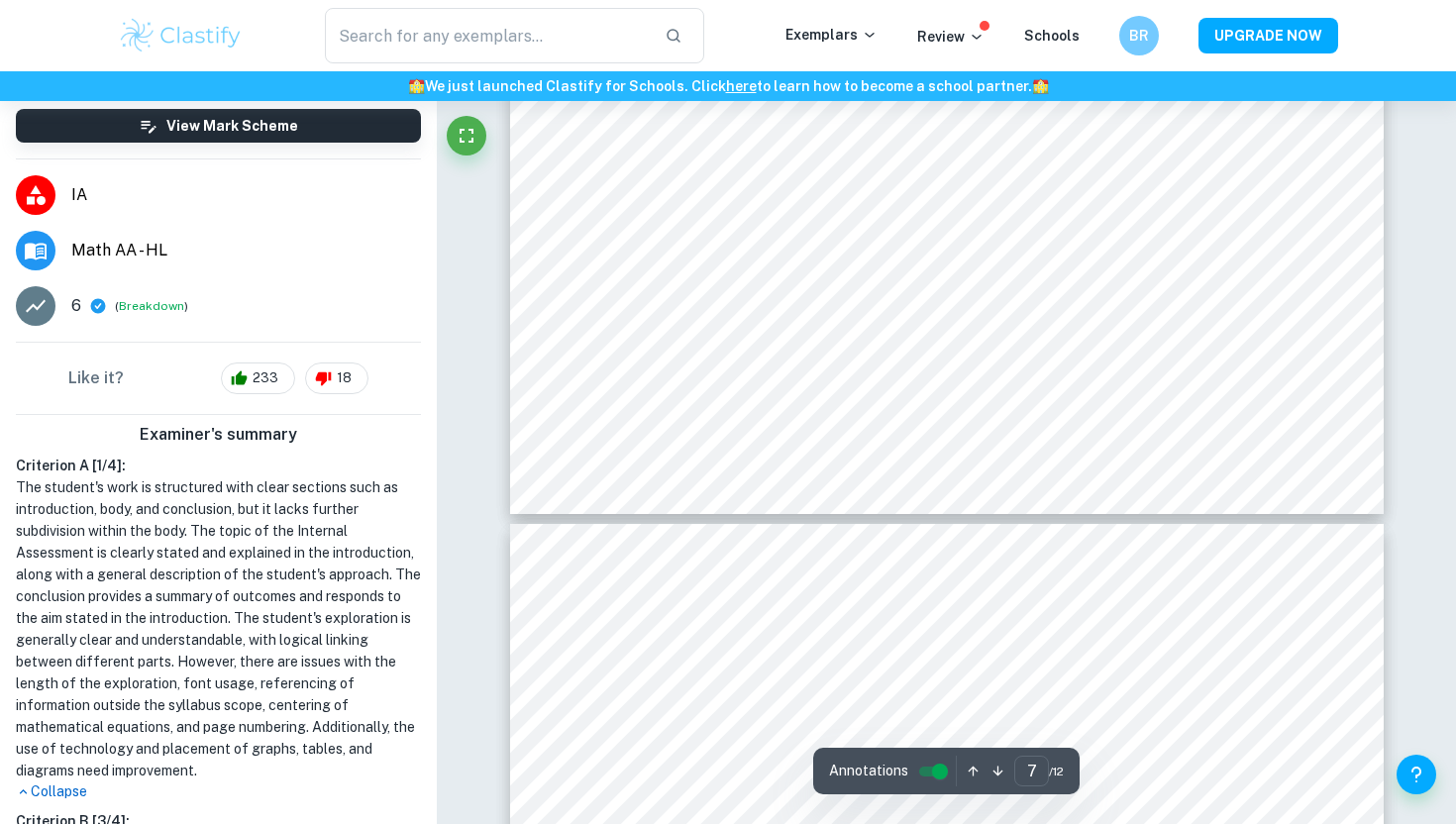 type on "8" 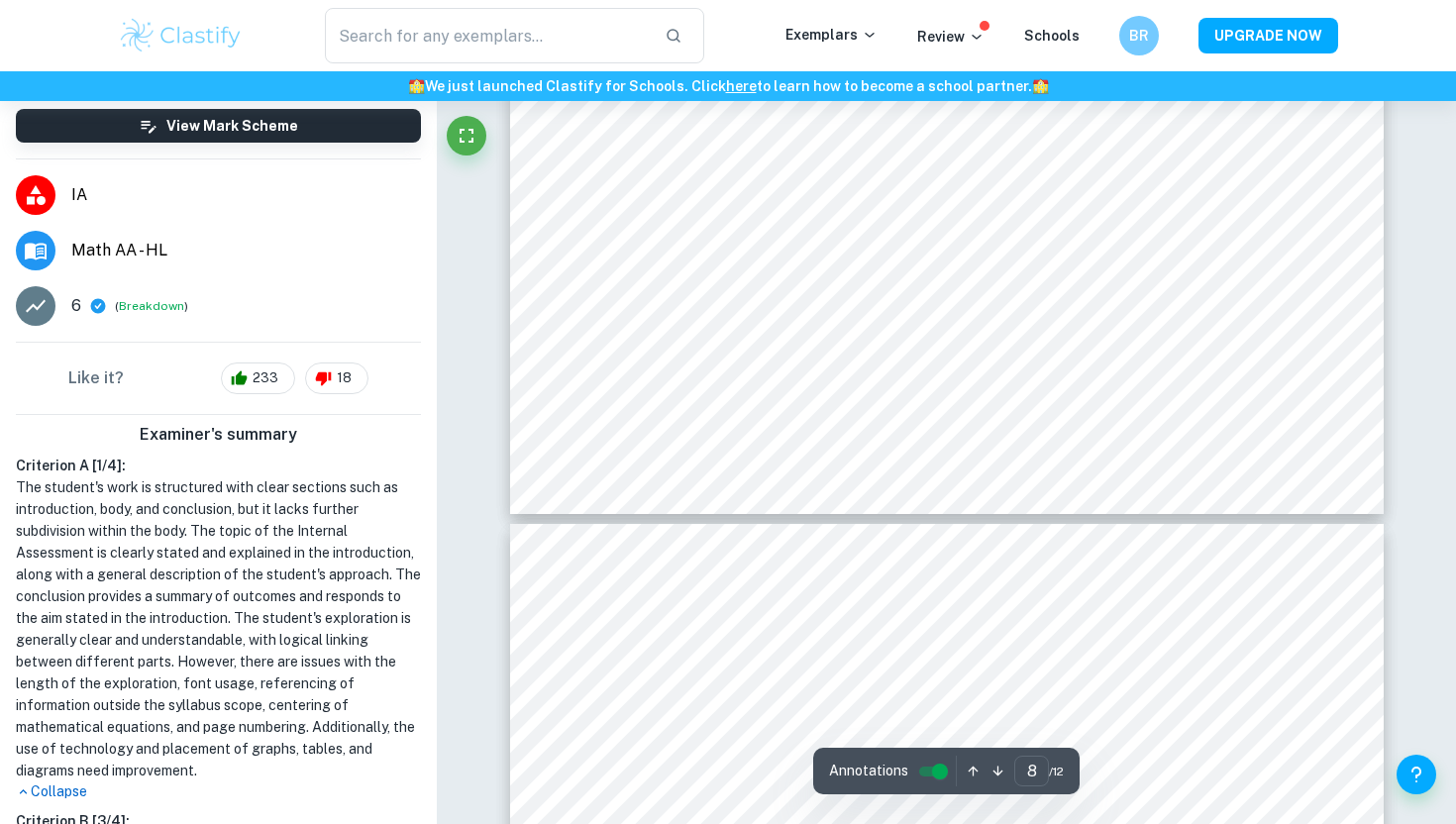scroll, scrollTop: 9628, scrollLeft: 0, axis: vertical 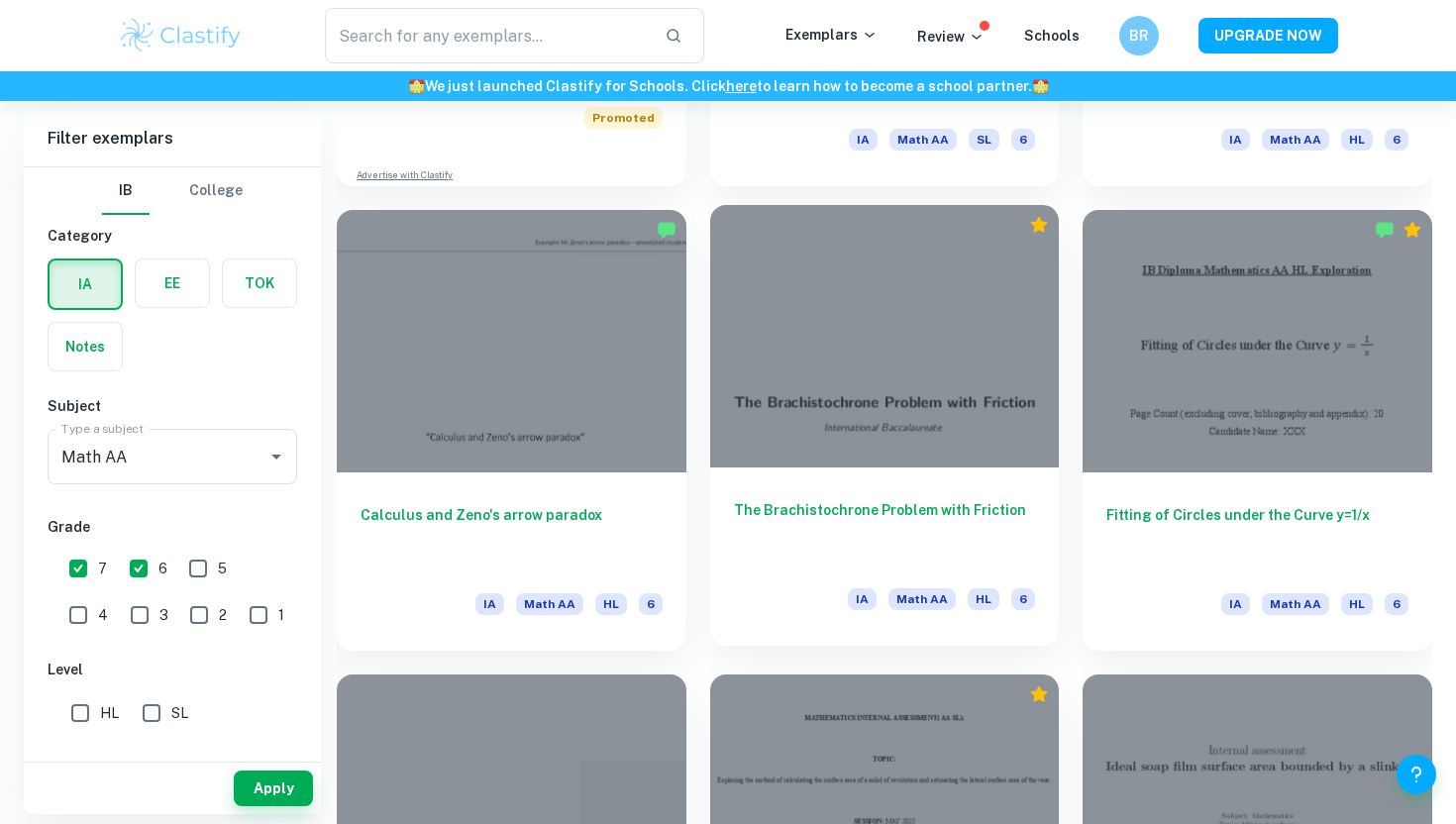 click on "The Brachistochrone Problem with Friction" at bounding box center (884, 532) 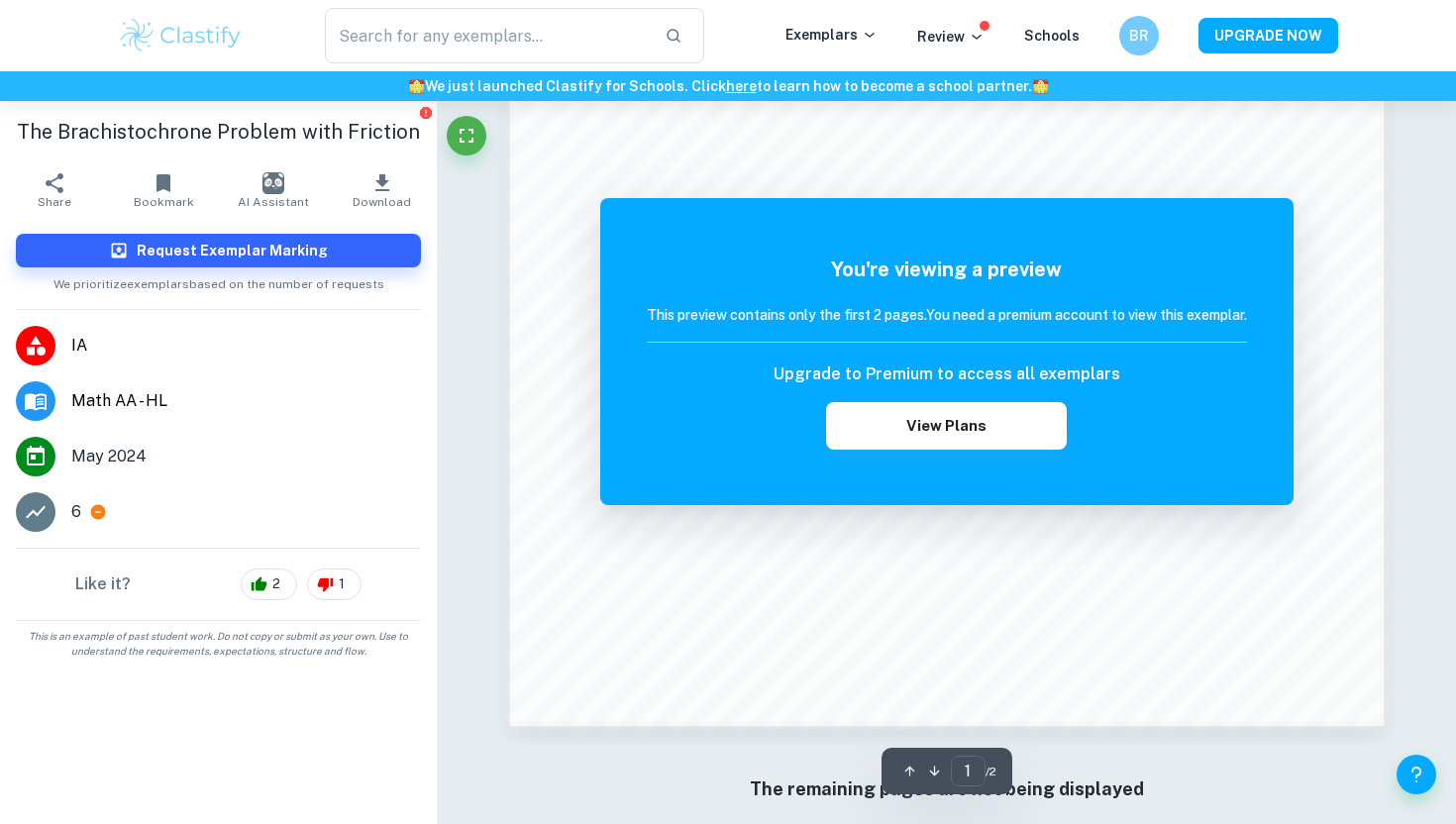 scroll, scrollTop: 1913, scrollLeft: 0, axis: vertical 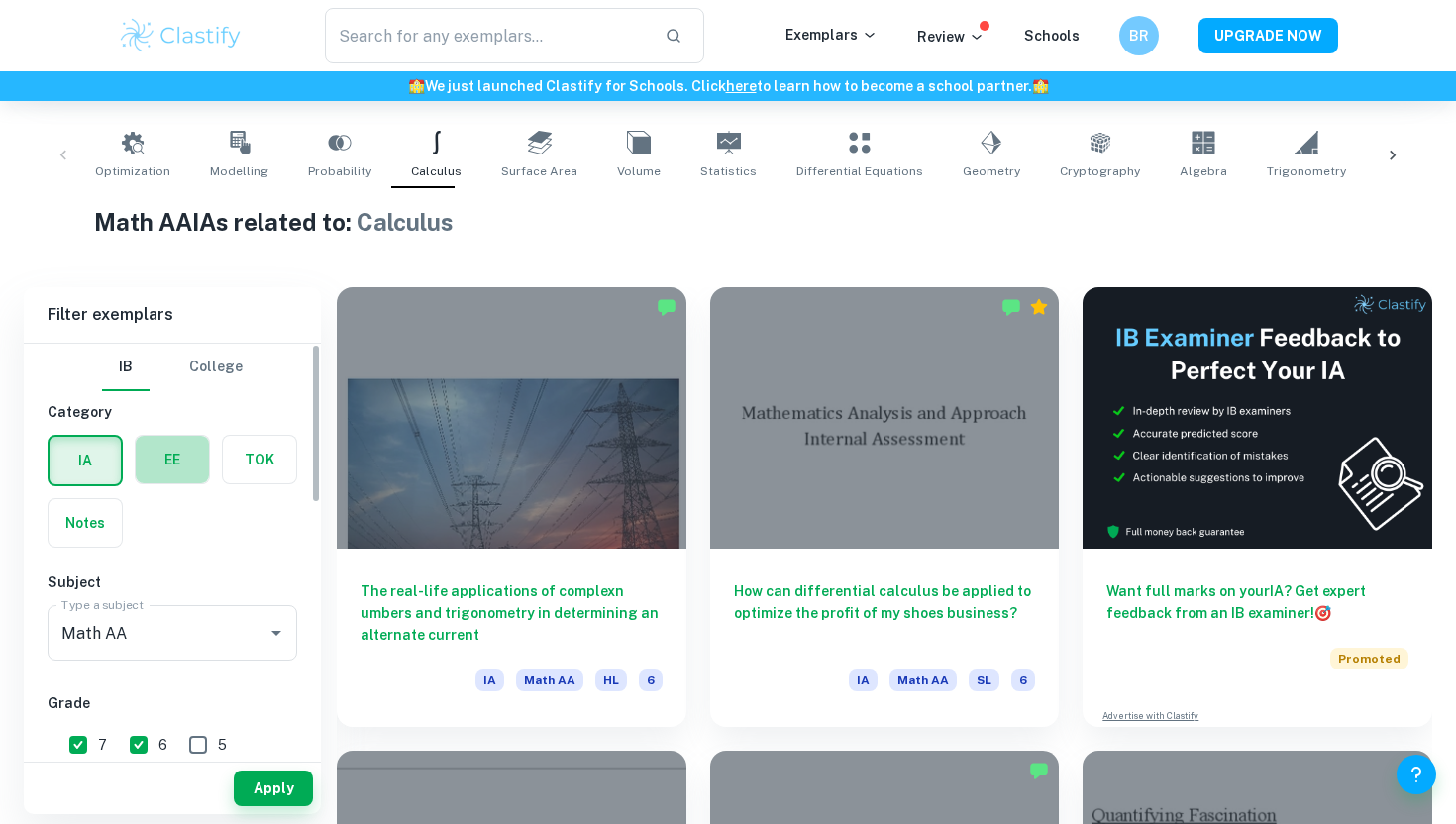 click at bounding box center [172, 460] 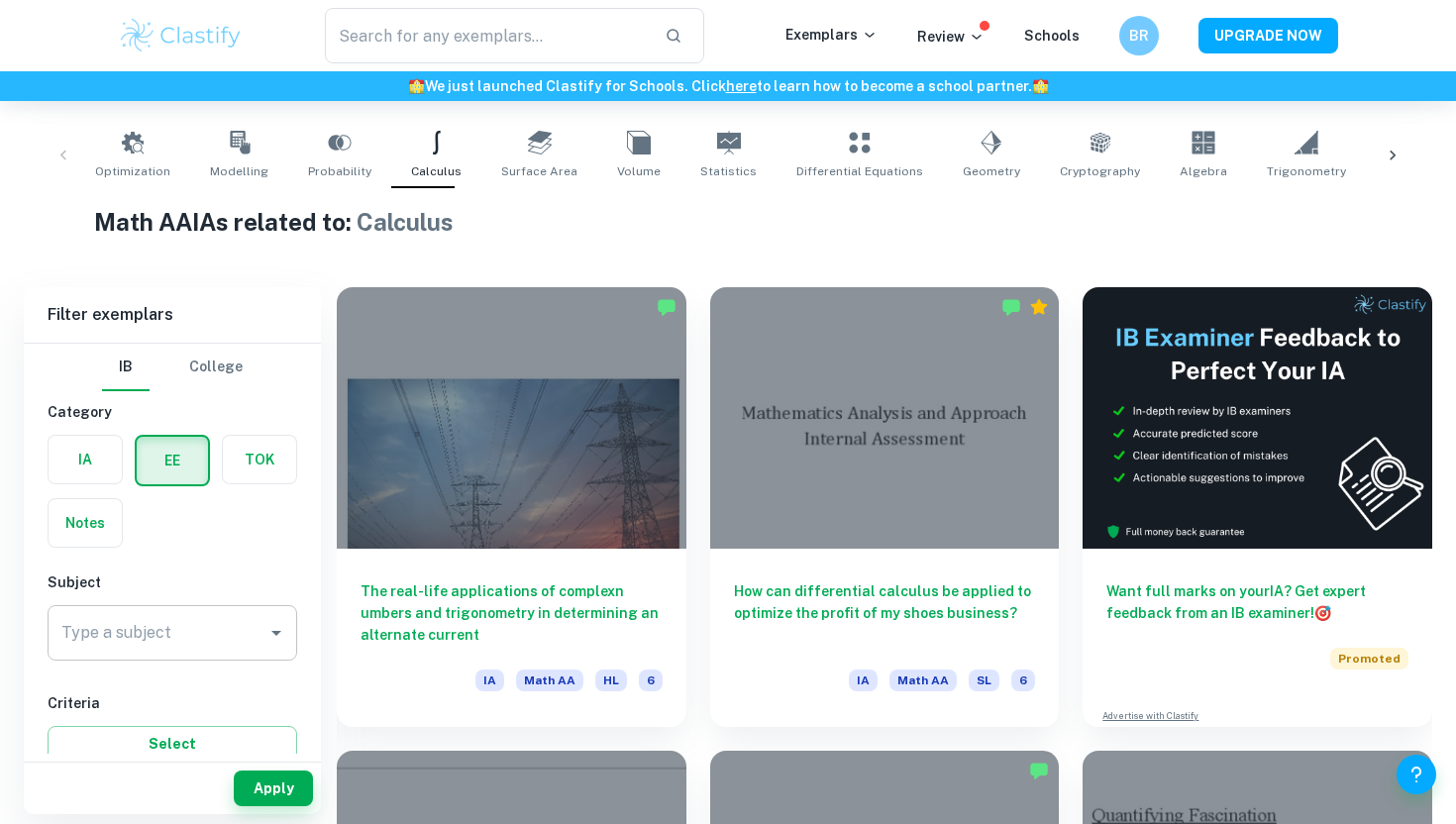 click on "Type a subject" at bounding box center [157, 633] 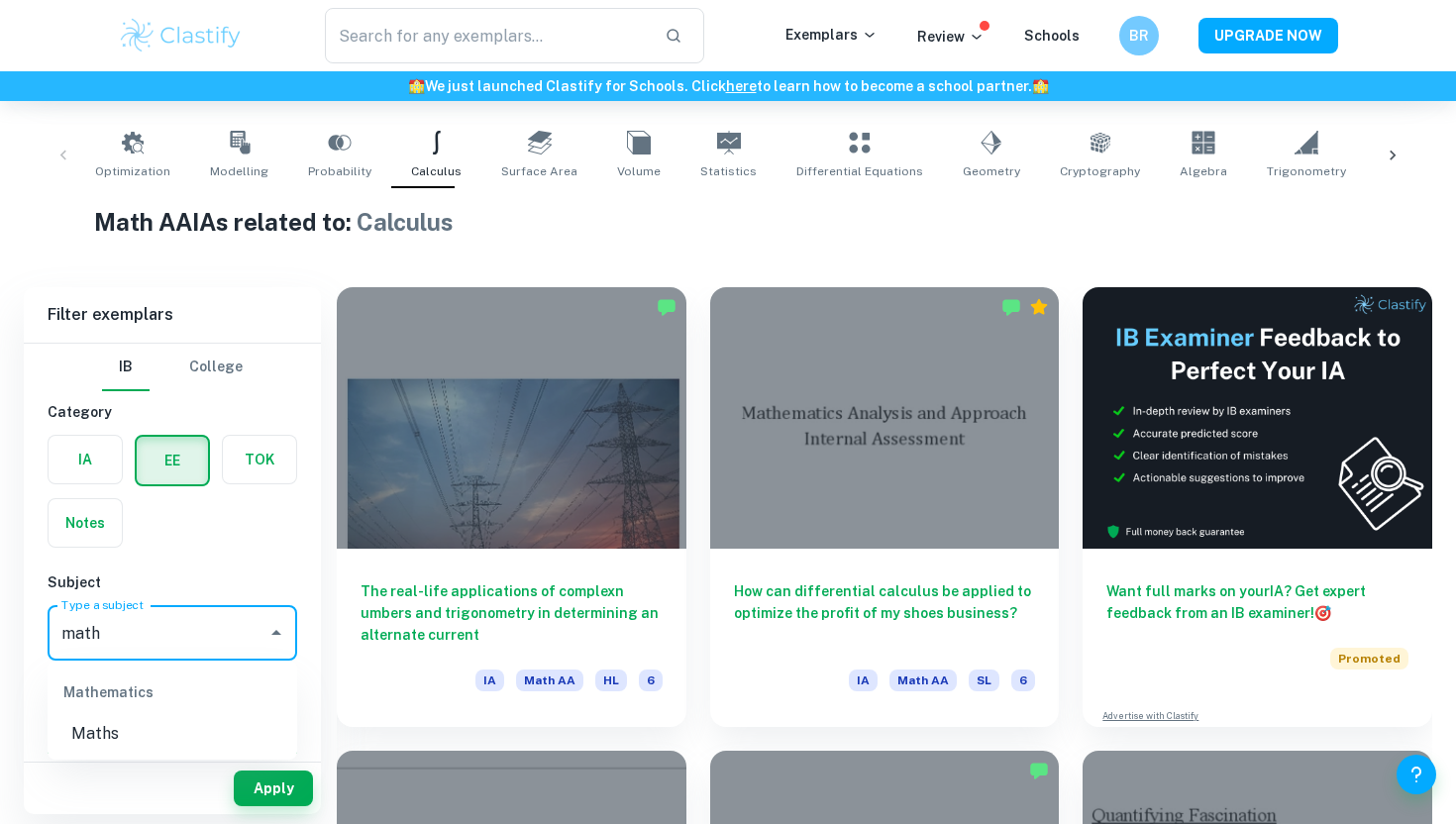 click on "Maths" at bounding box center (172, 734) 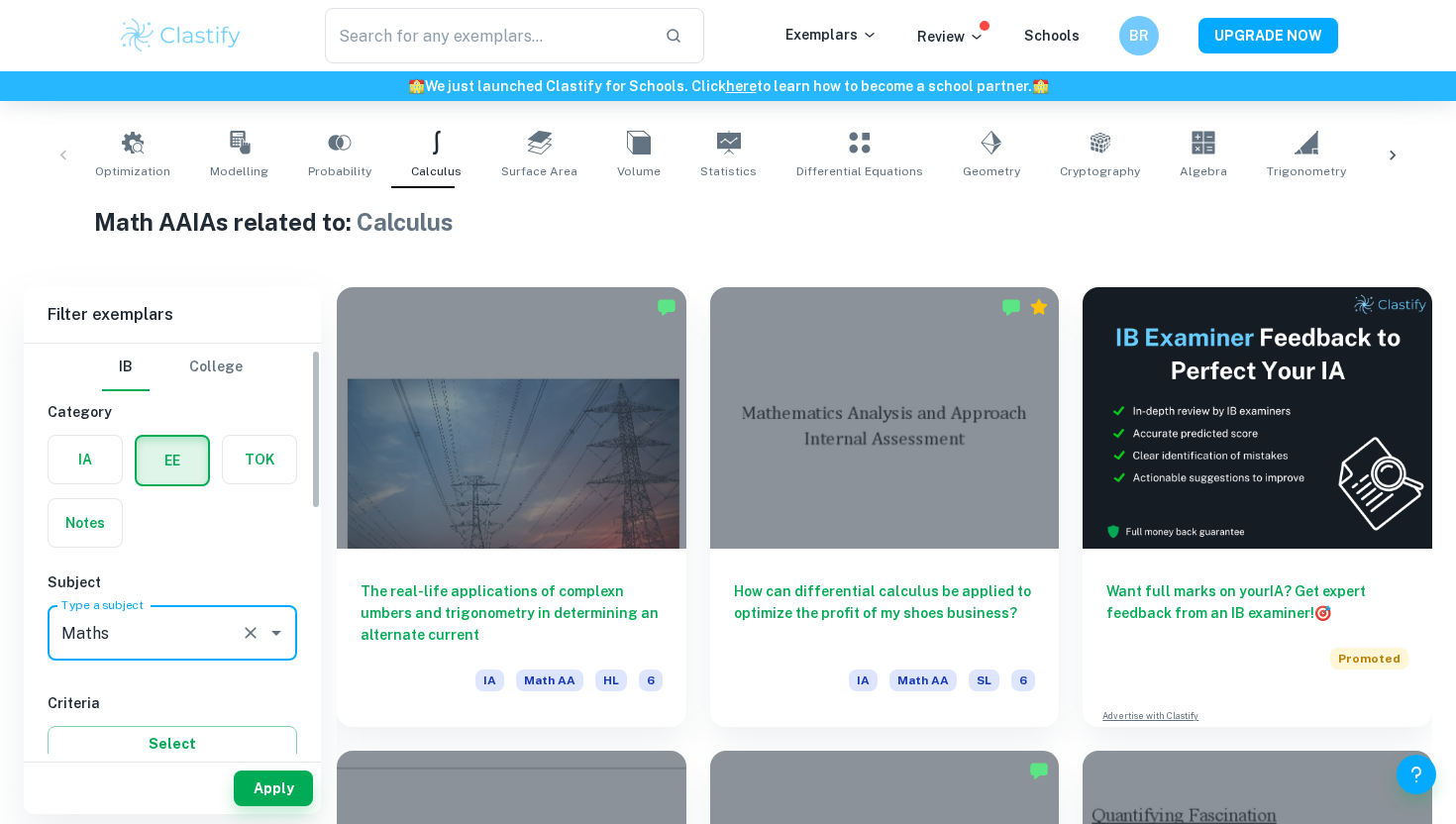scroll, scrollTop: 212, scrollLeft: 0, axis: vertical 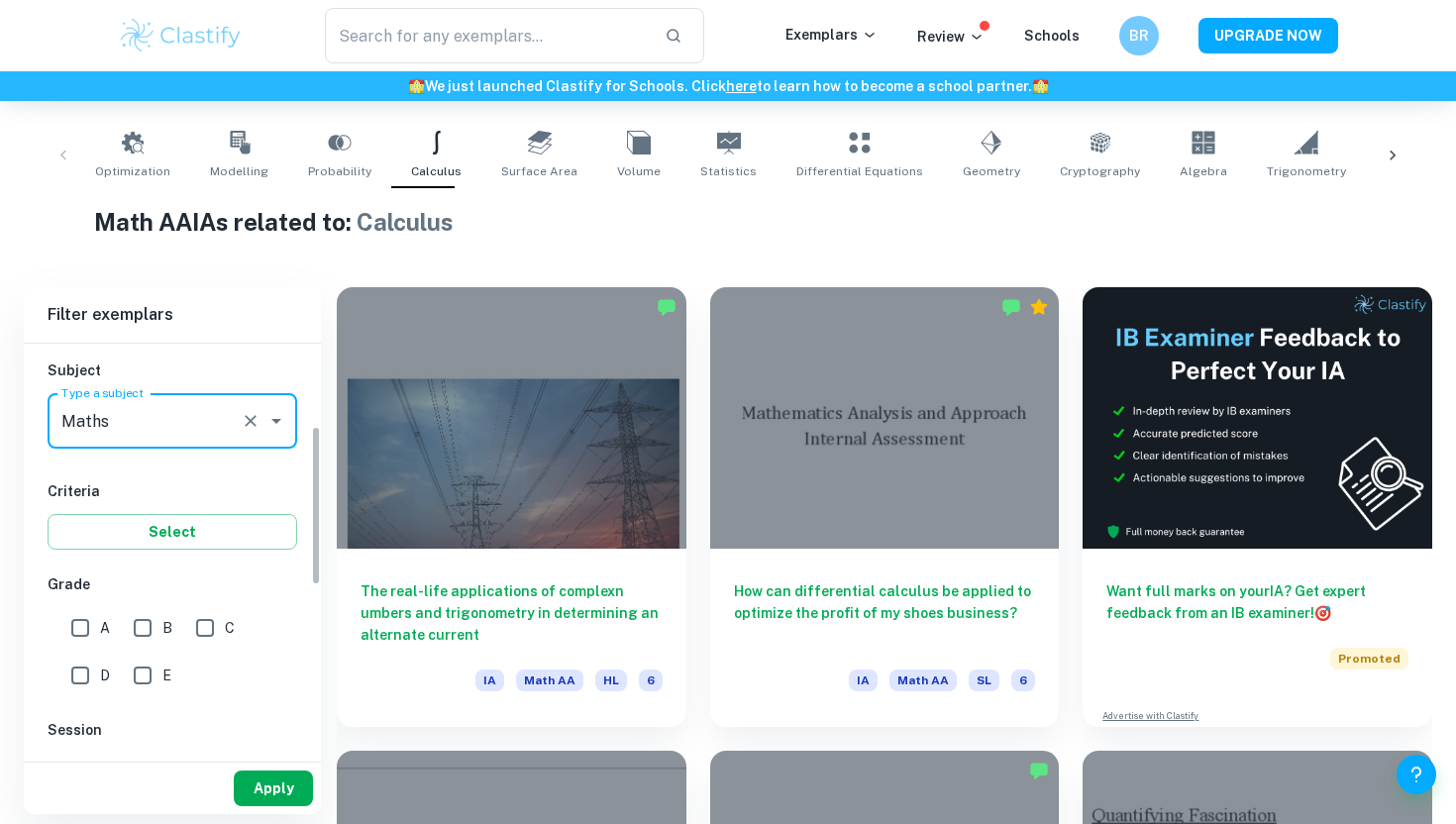 type on "Maths" 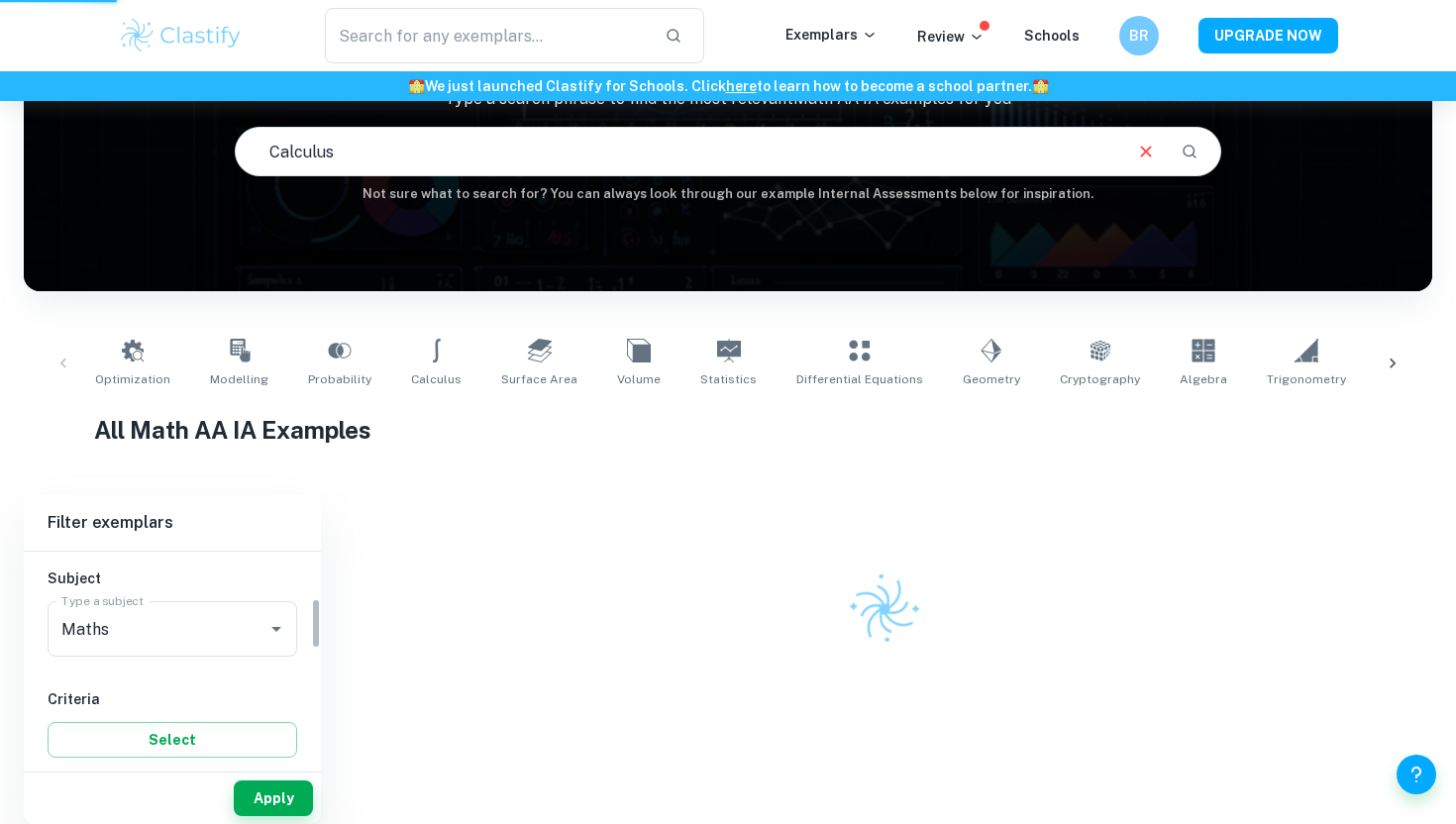 scroll, scrollTop: 141, scrollLeft: 0, axis: vertical 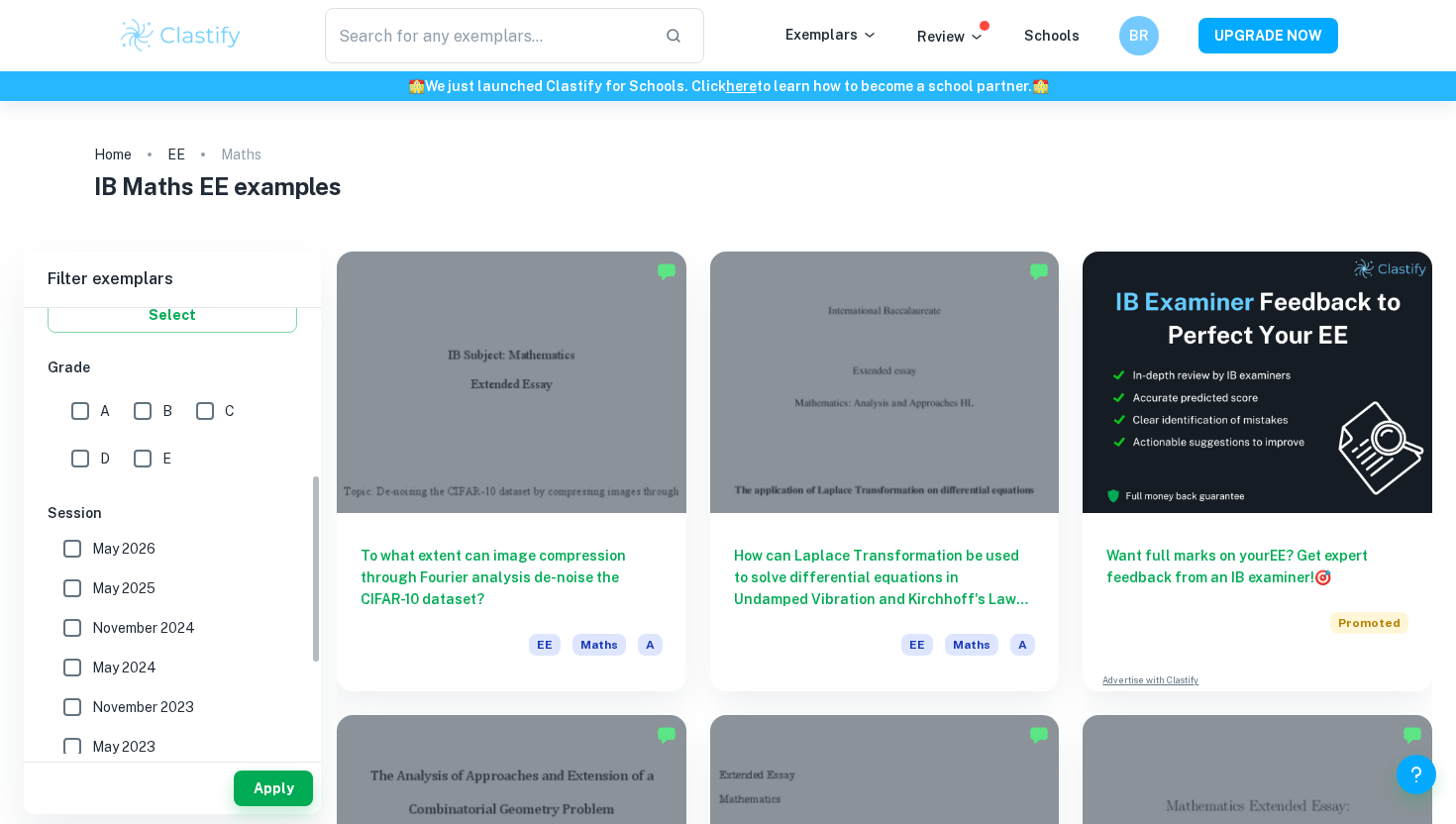 click on "A" at bounding box center (80, 411) 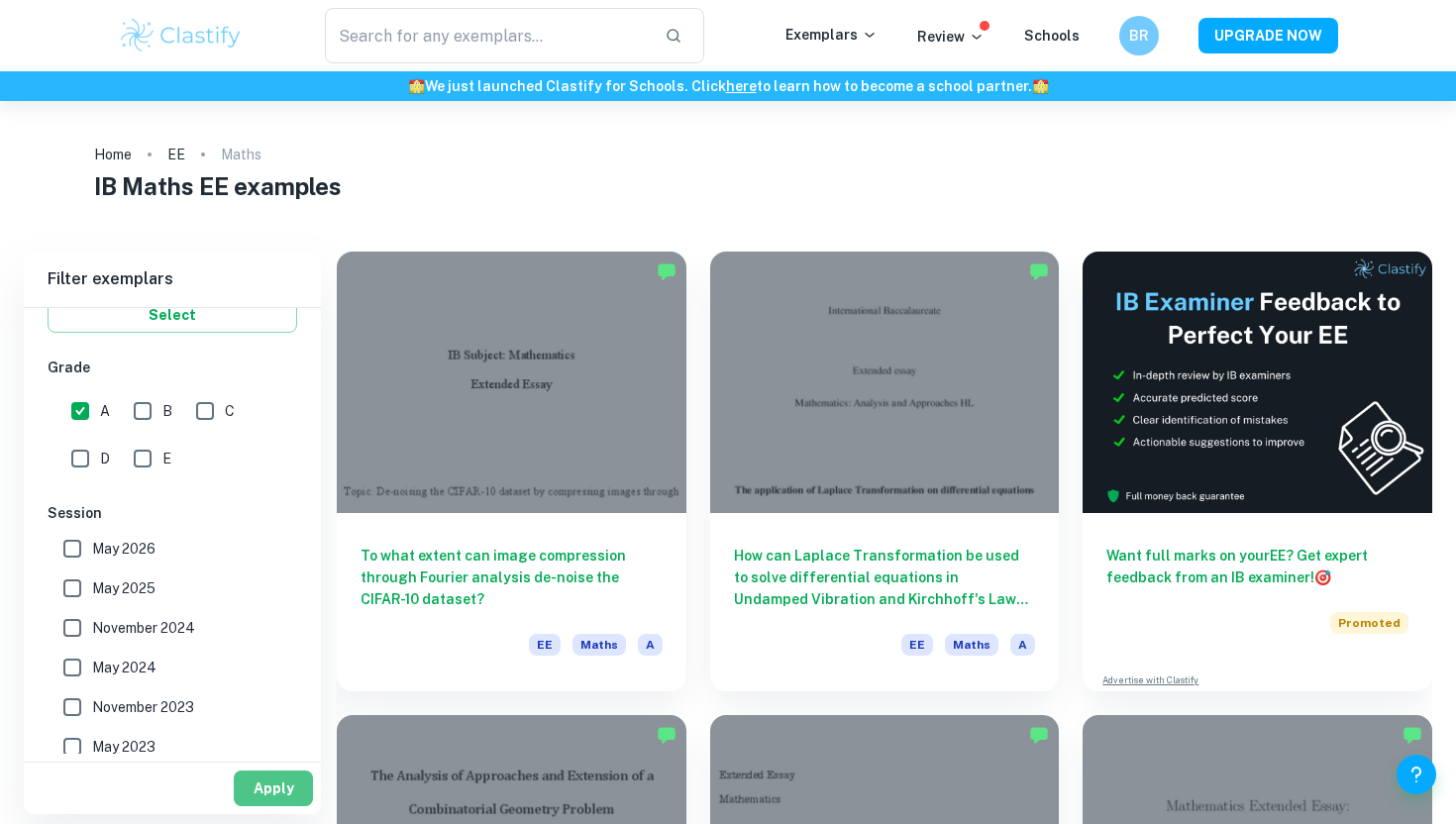 click on "Apply" at bounding box center [273, 788] 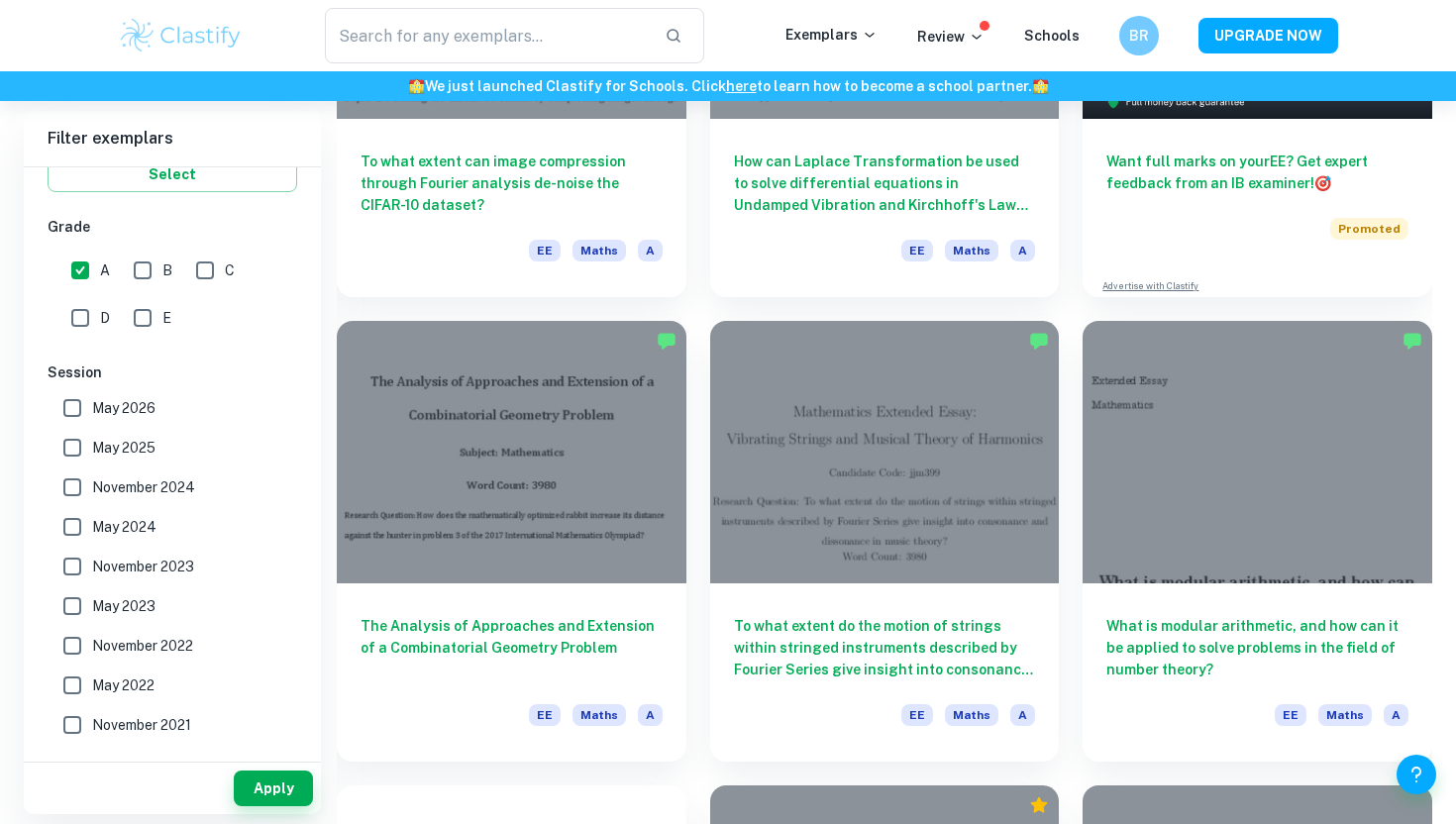 scroll, scrollTop: 421, scrollLeft: 0, axis: vertical 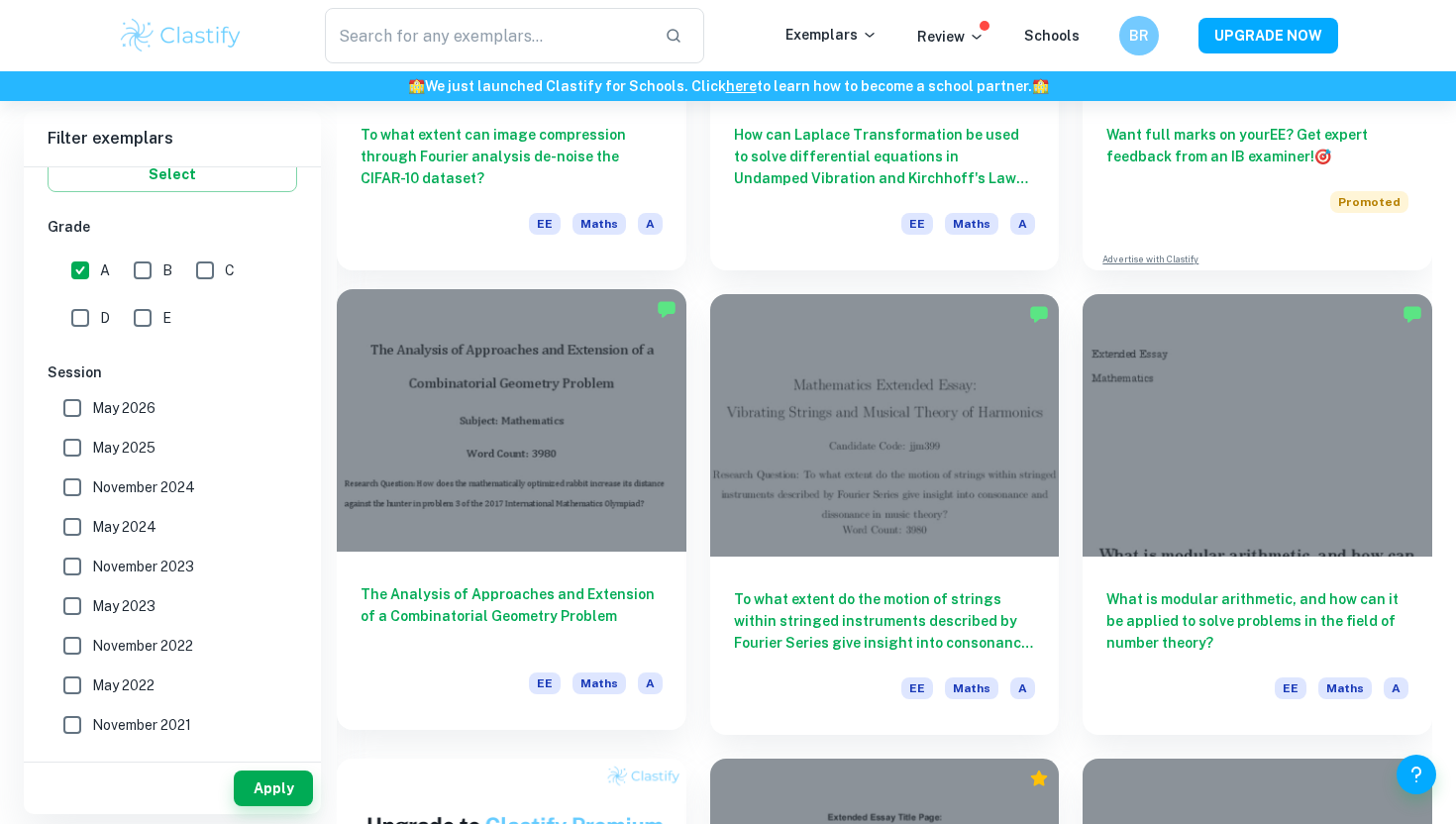 click on "The Analysis of Approaches and Extension of a Combinatorial Geometry Problem EE Maths A" at bounding box center [511, 641] 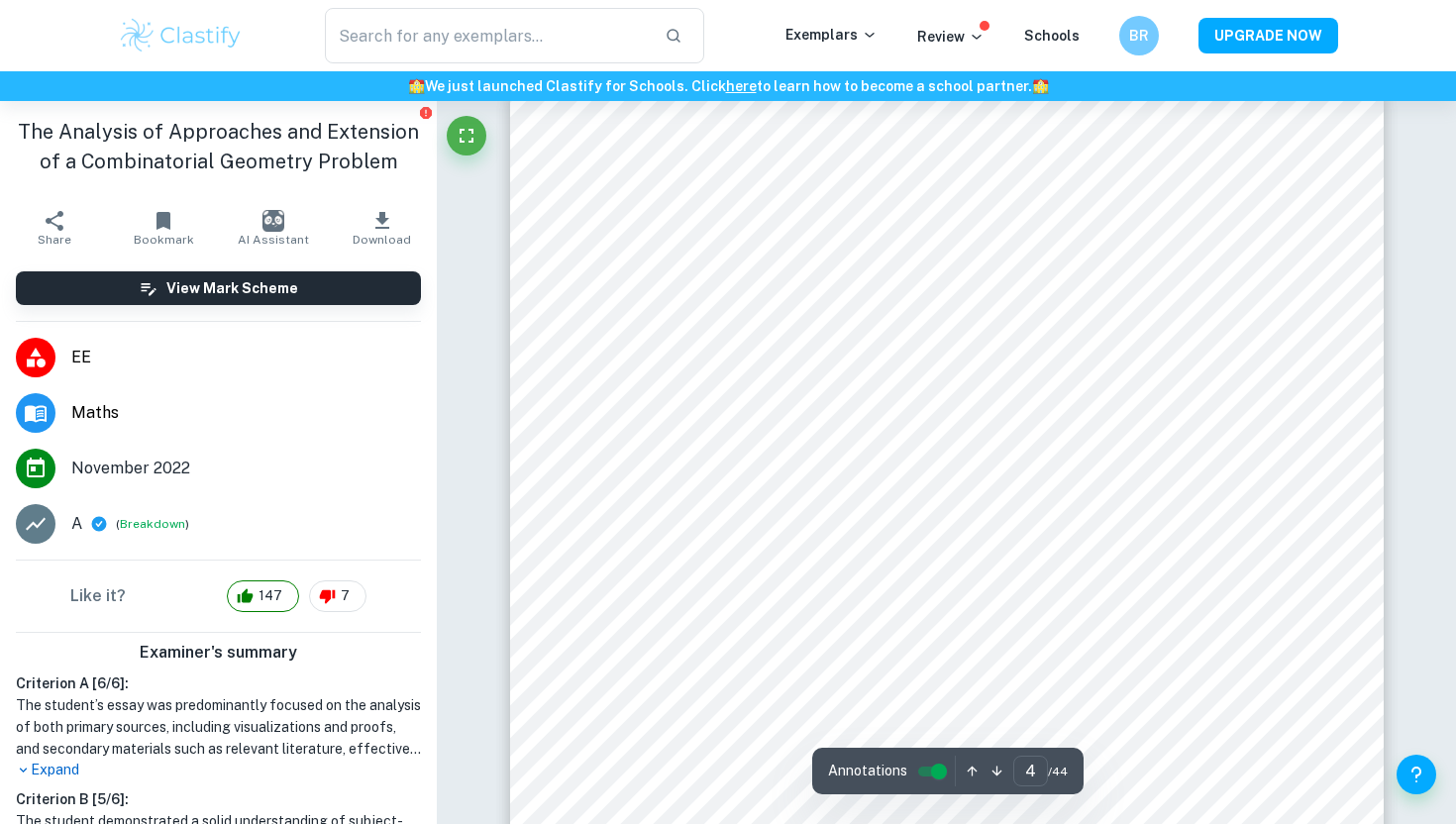 scroll, scrollTop: 3744, scrollLeft: 0, axis: vertical 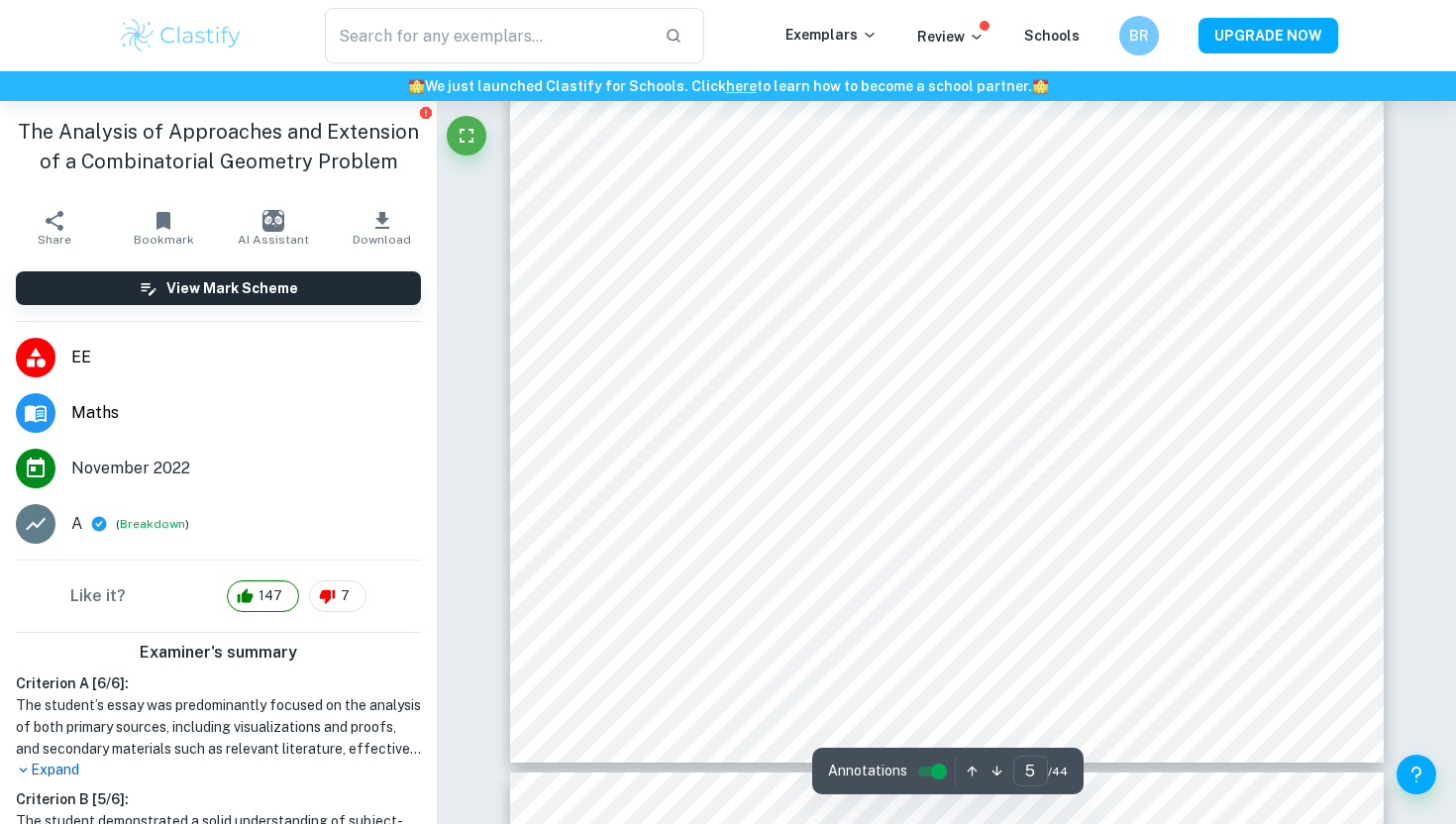 type on "6" 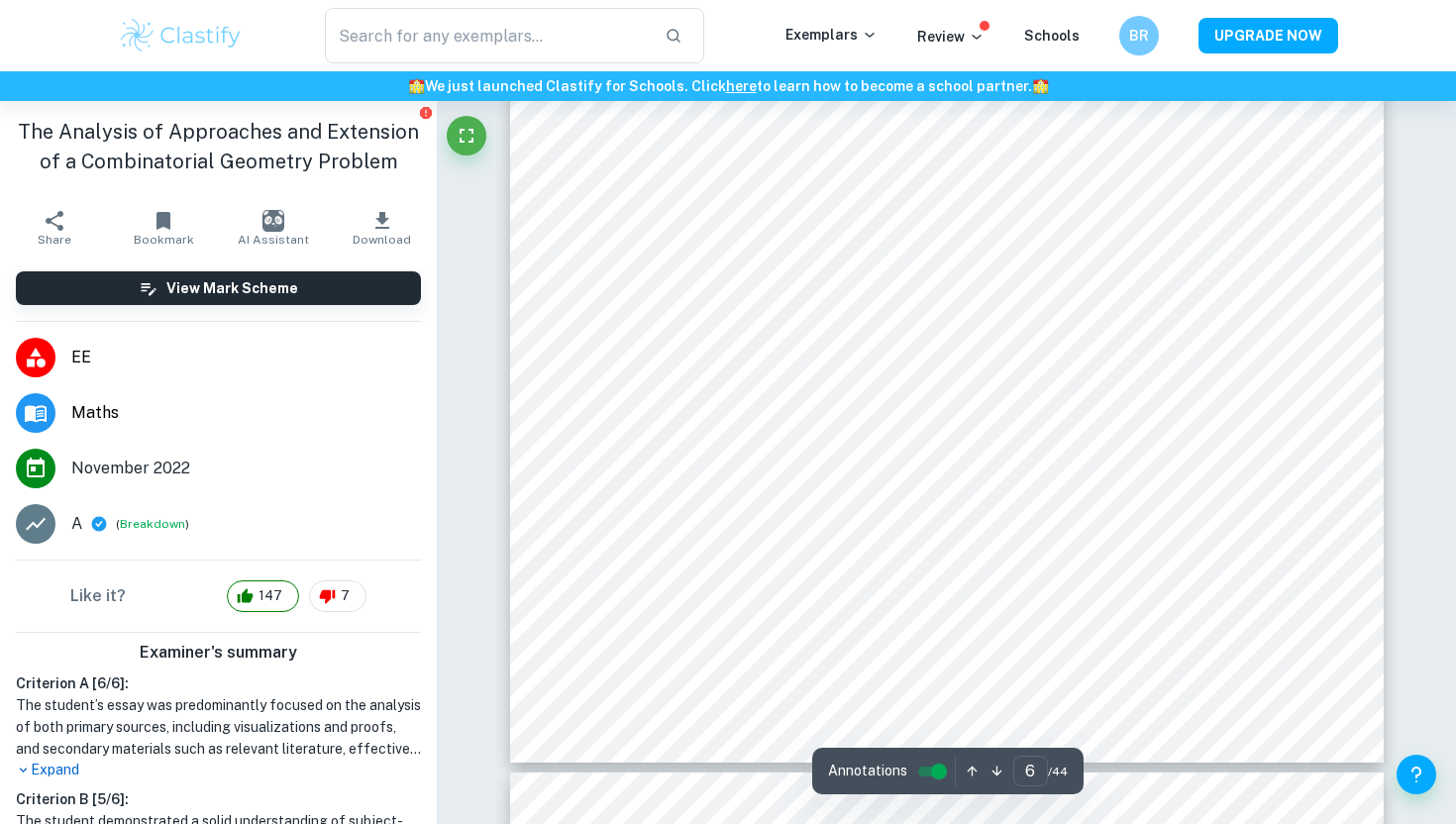 scroll, scrollTop: 5786, scrollLeft: 0, axis: vertical 